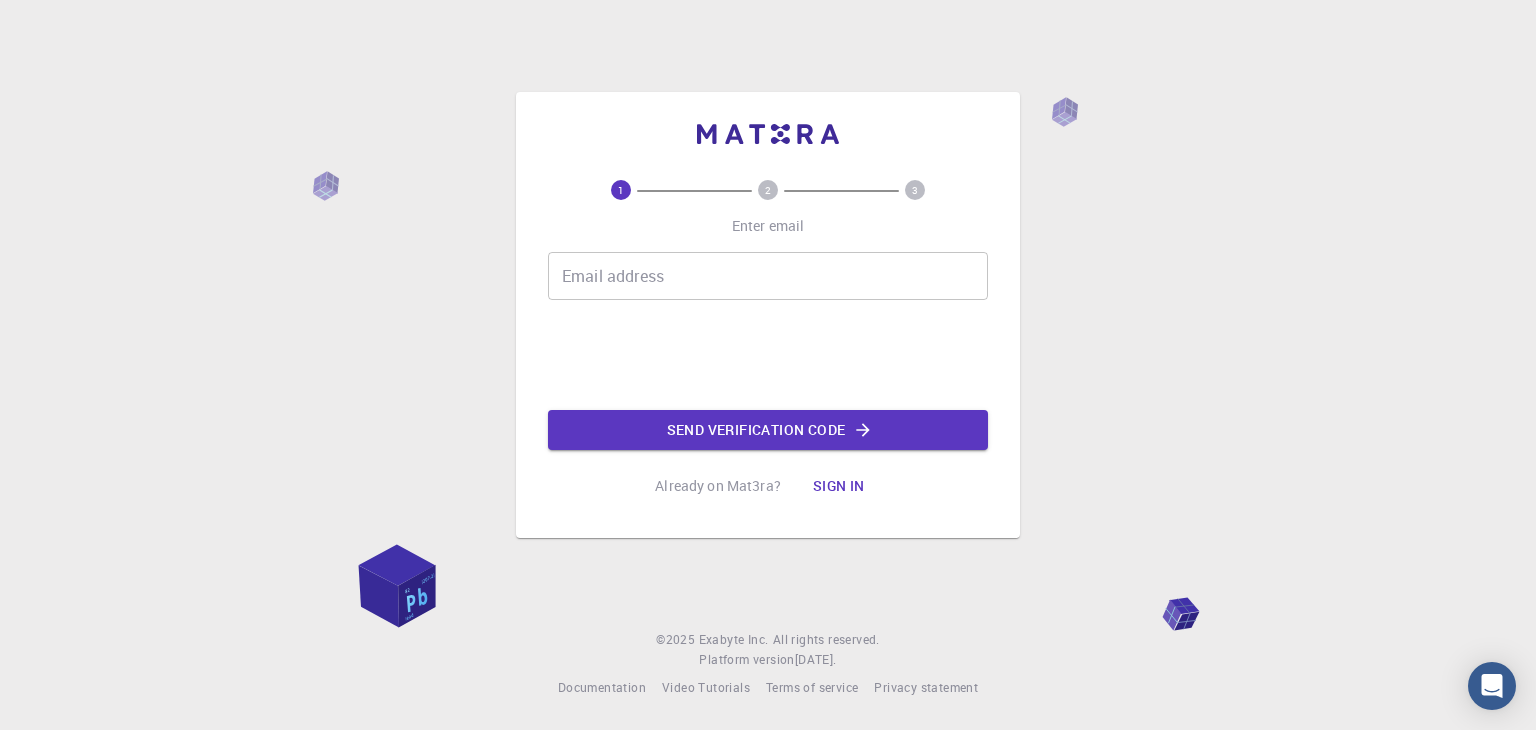 scroll, scrollTop: 0, scrollLeft: 0, axis: both 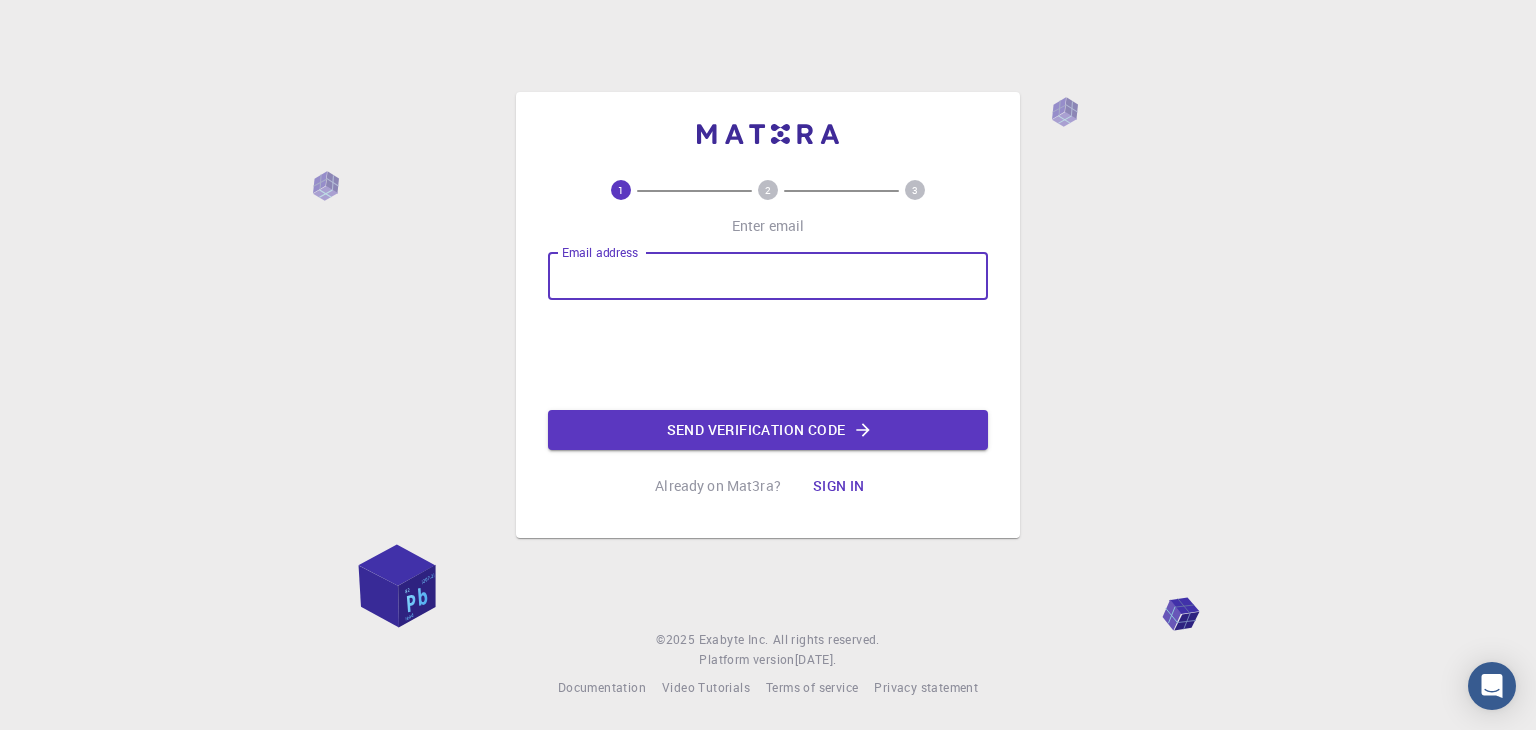 click on "Email address" at bounding box center [768, 276] 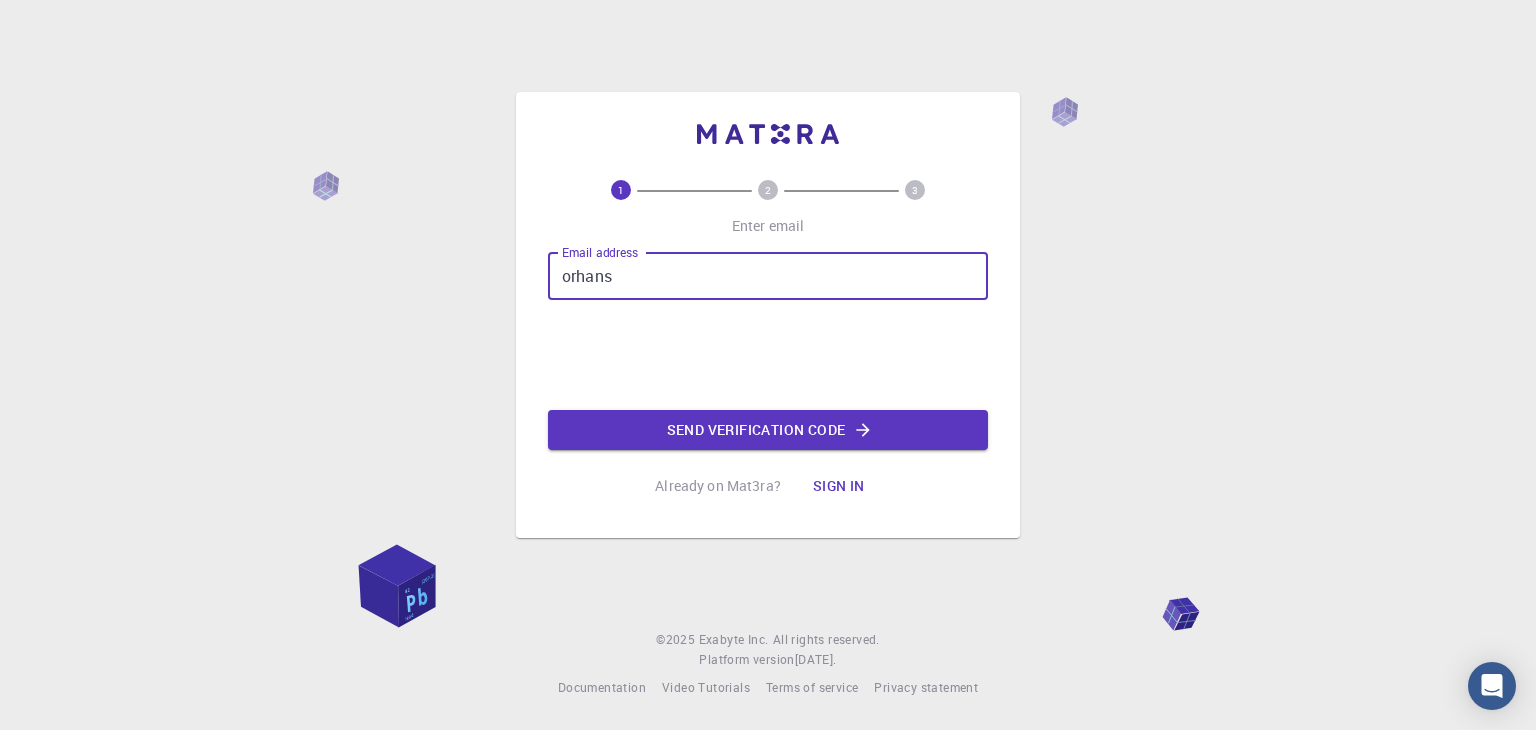 type on "orhansenturk" 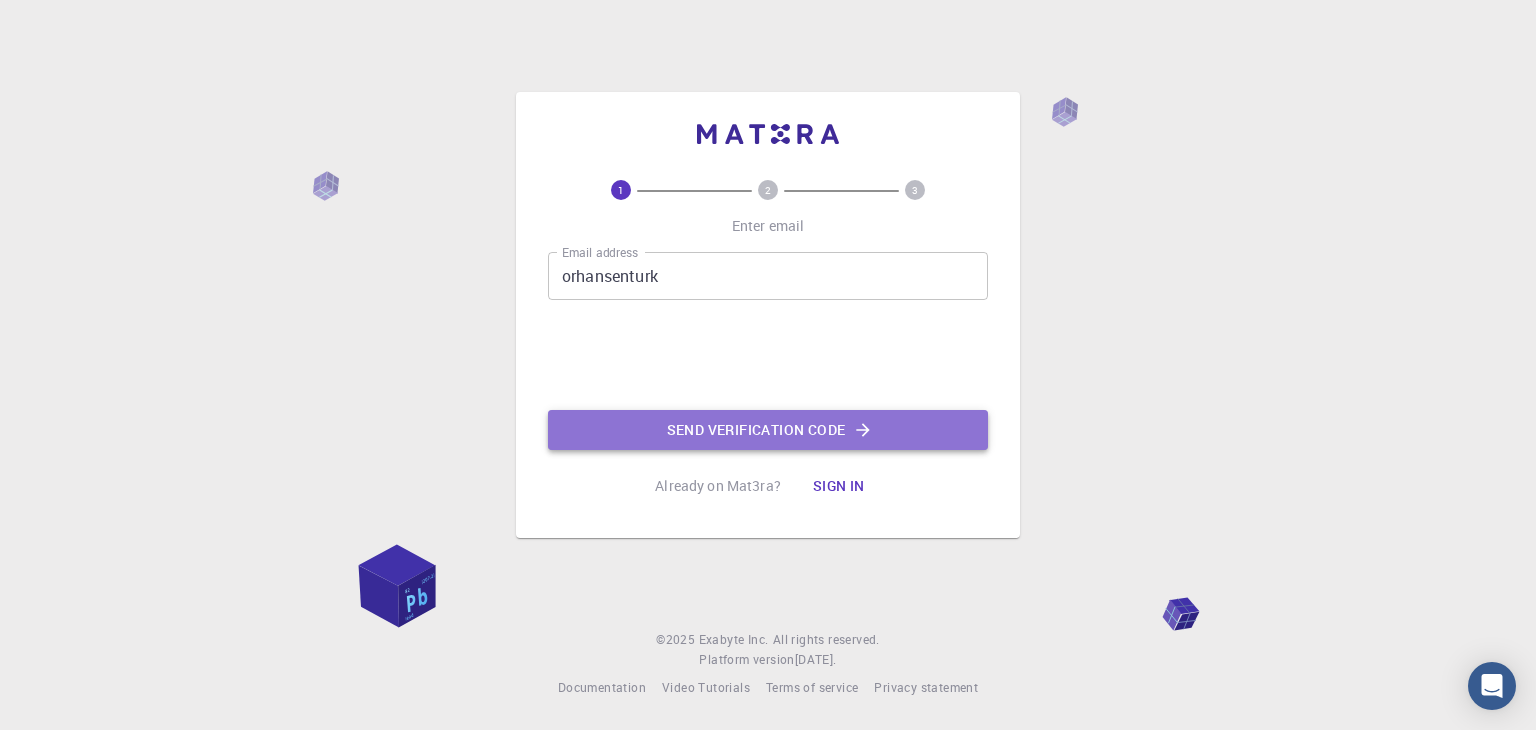click on "Send verification code" 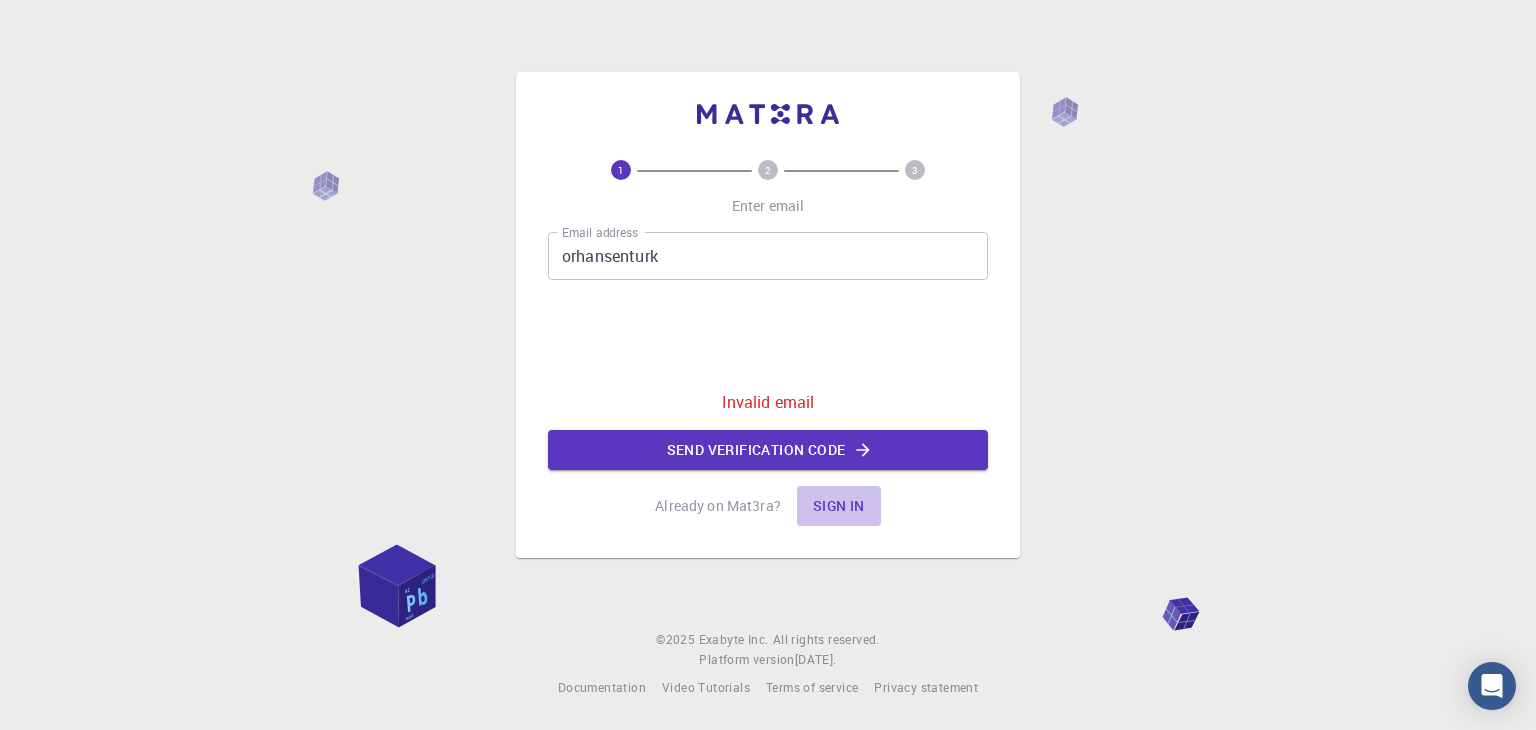 click on "Sign in" at bounding box center (839, 506) 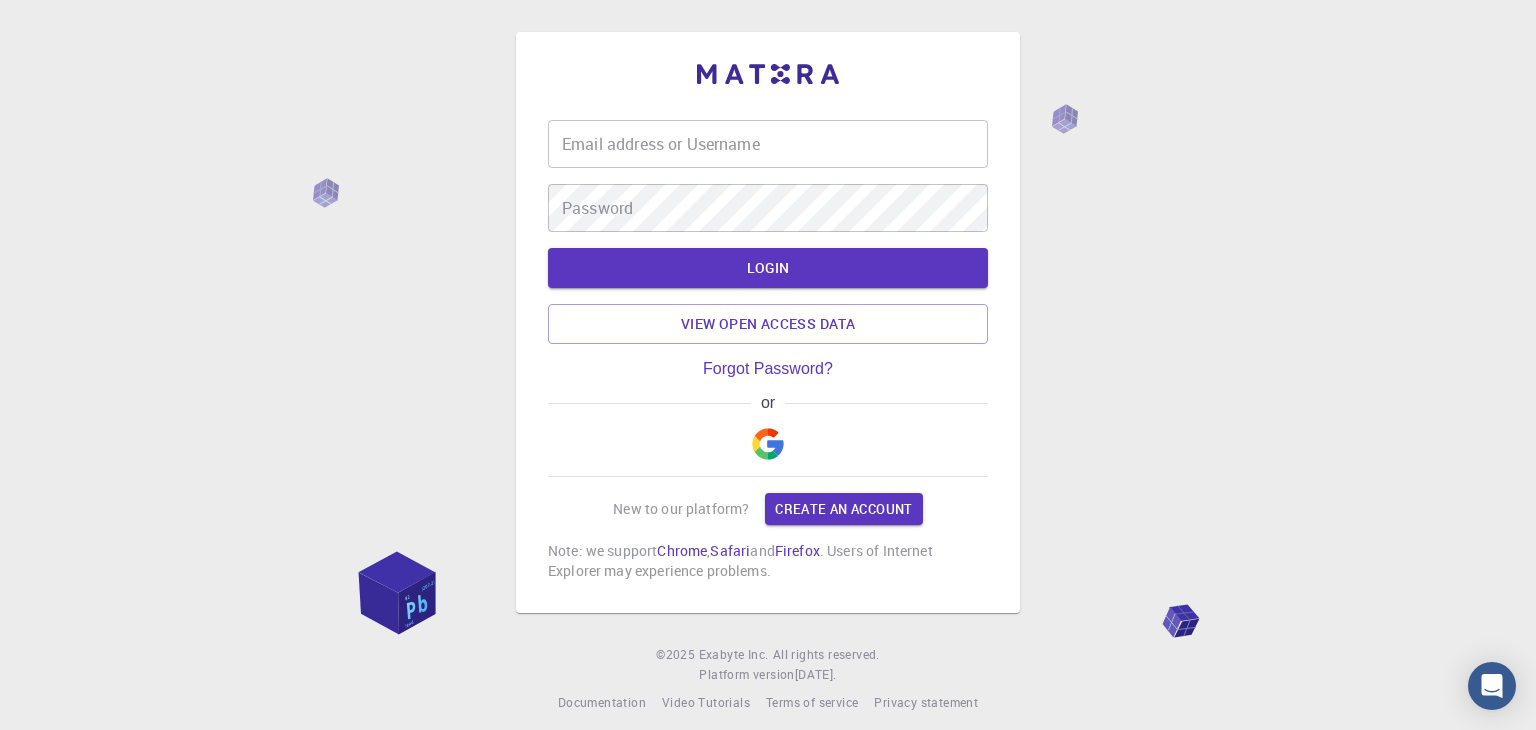 type on "orhansenturk" 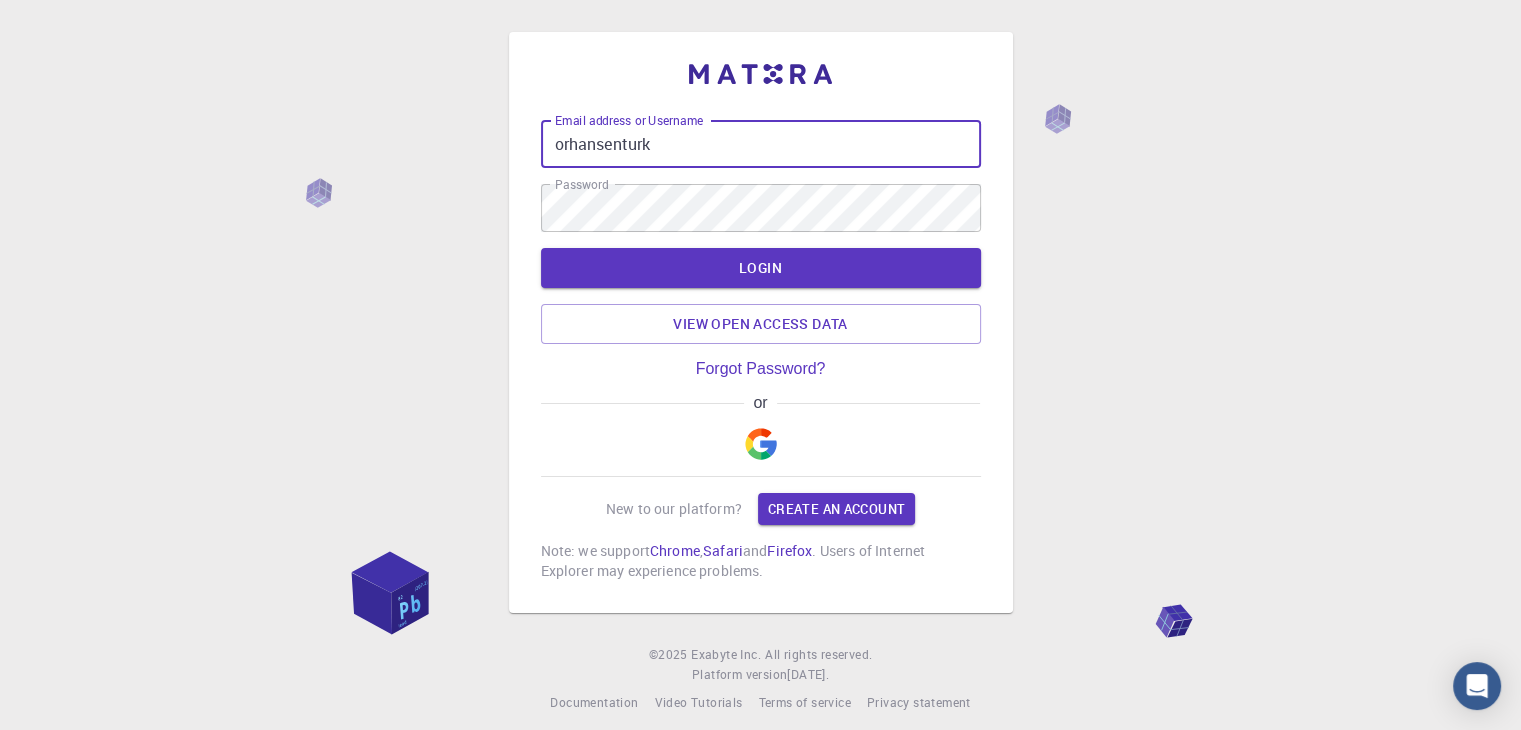 click on "orhansenturk" at bounding box center (761, 144) 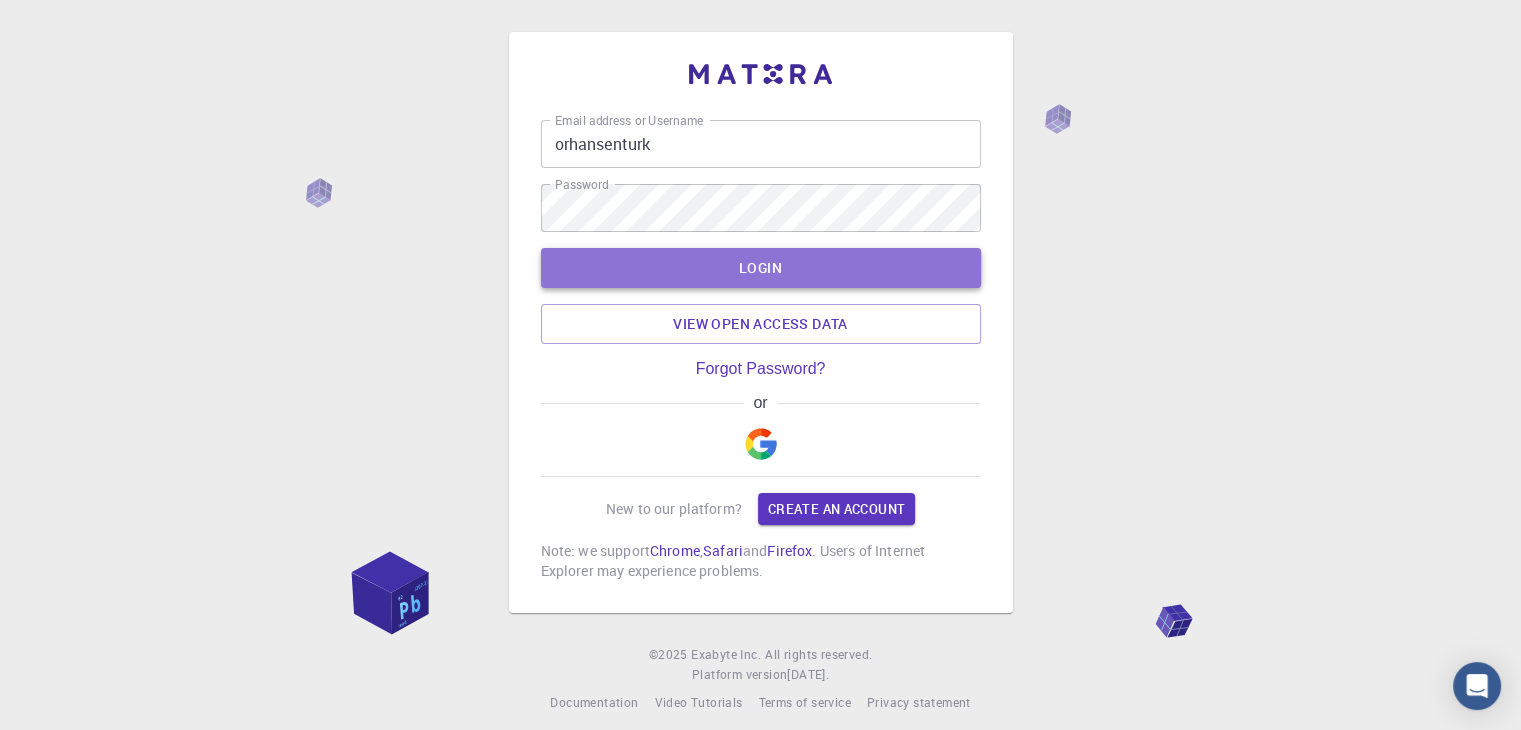 click on "LOGIN" at bounding box center (761, 268) 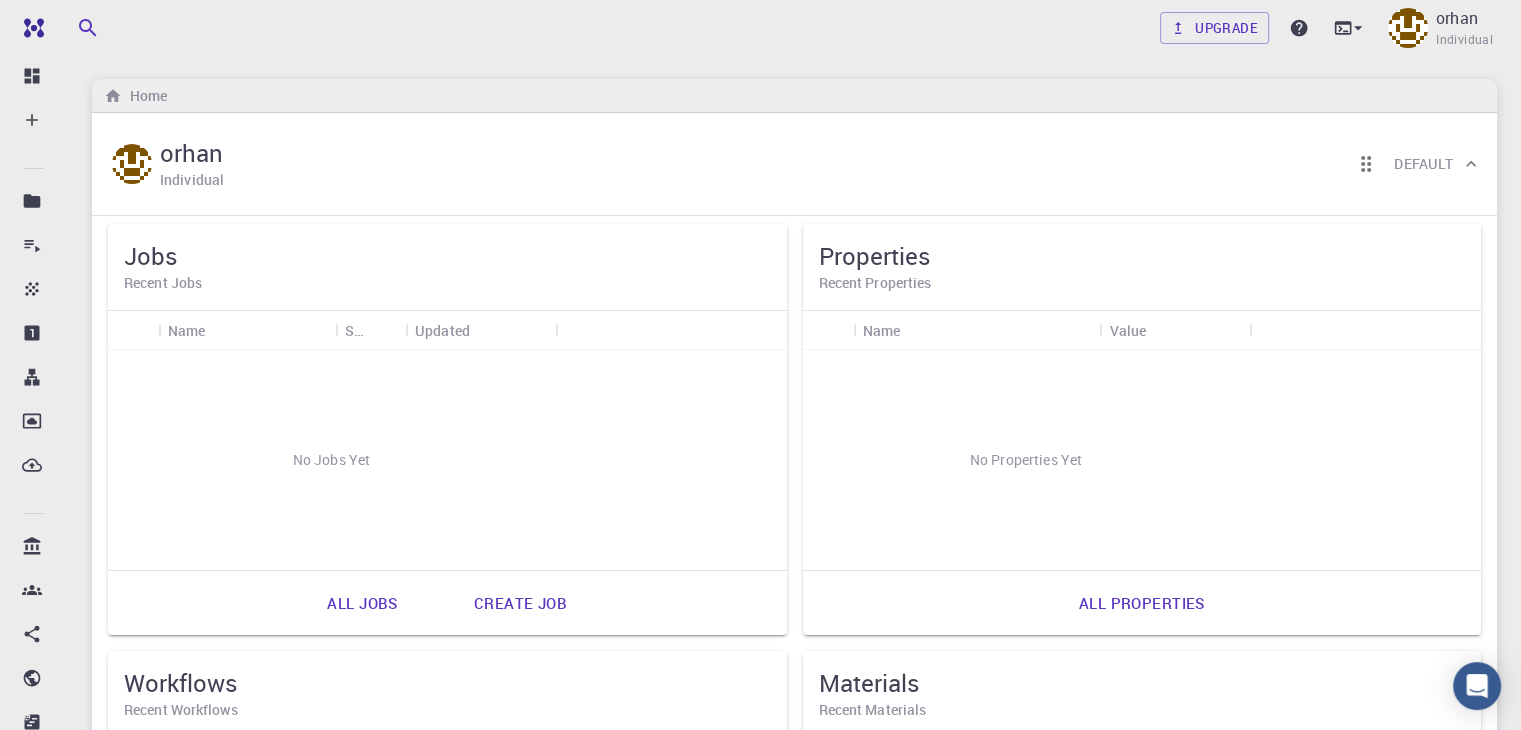 scroll, scrollTop: 0, scrollLeft: 0, axis: both 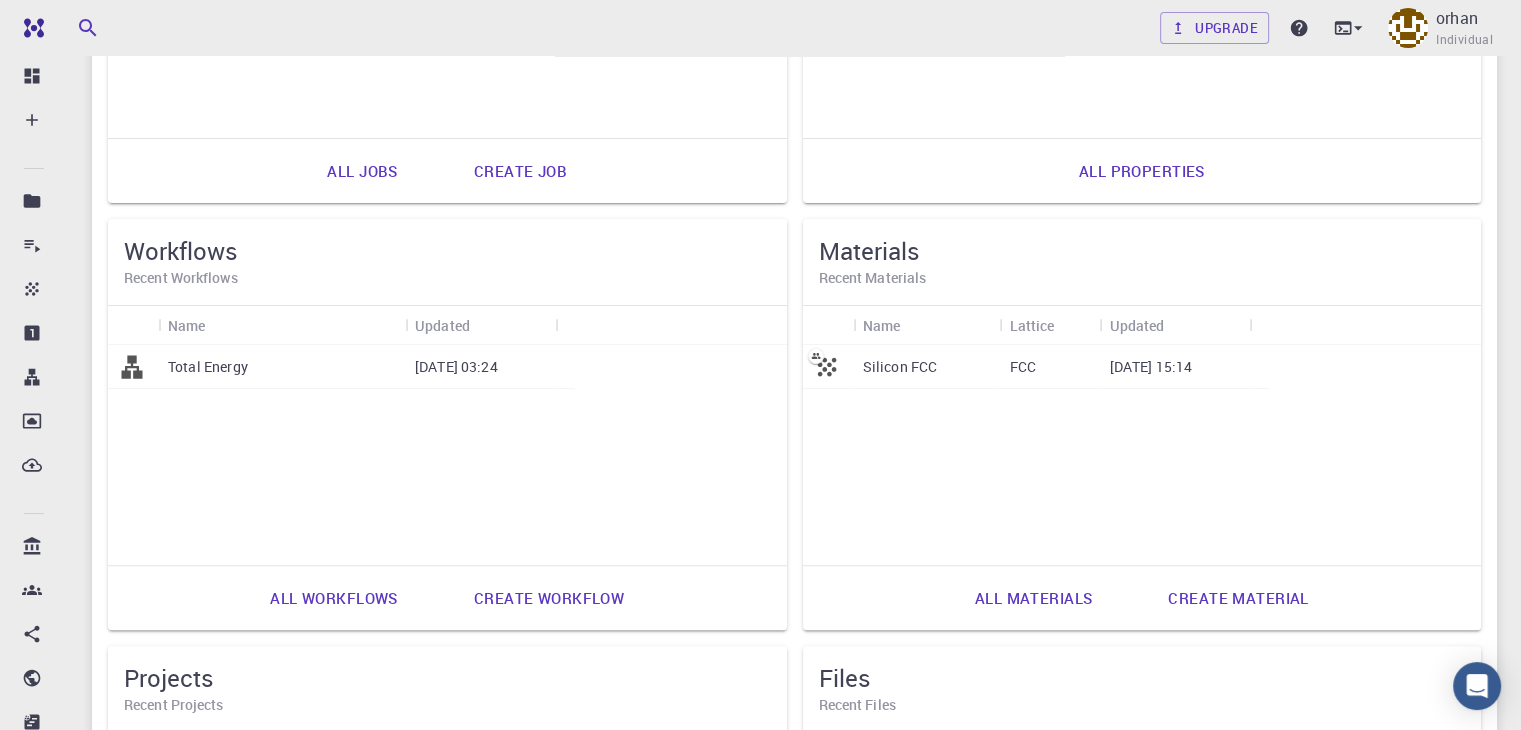 click on "FCC" at bounding box center (1022, 367) 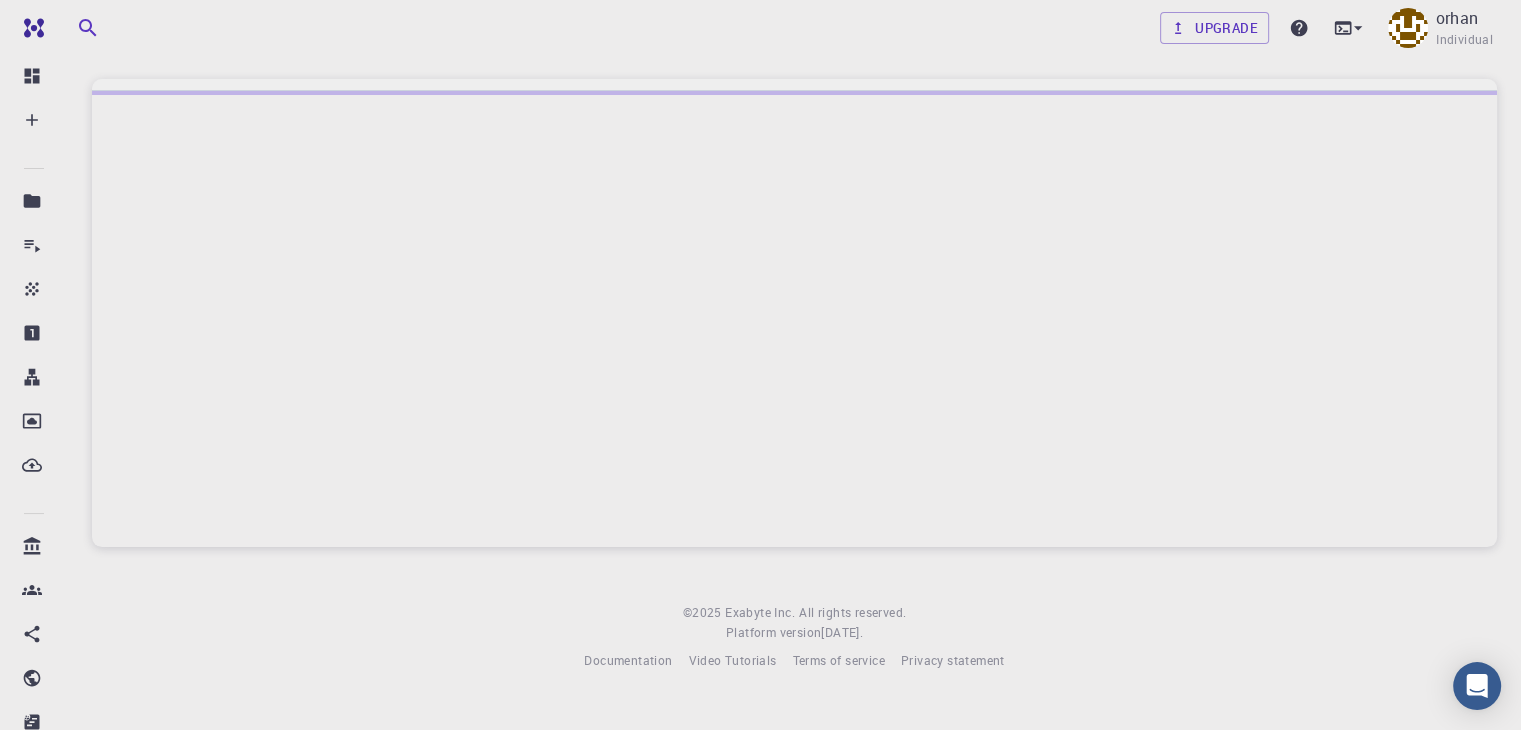 scroll, scrollTop: 0, scrollLeft: 0, axis: both 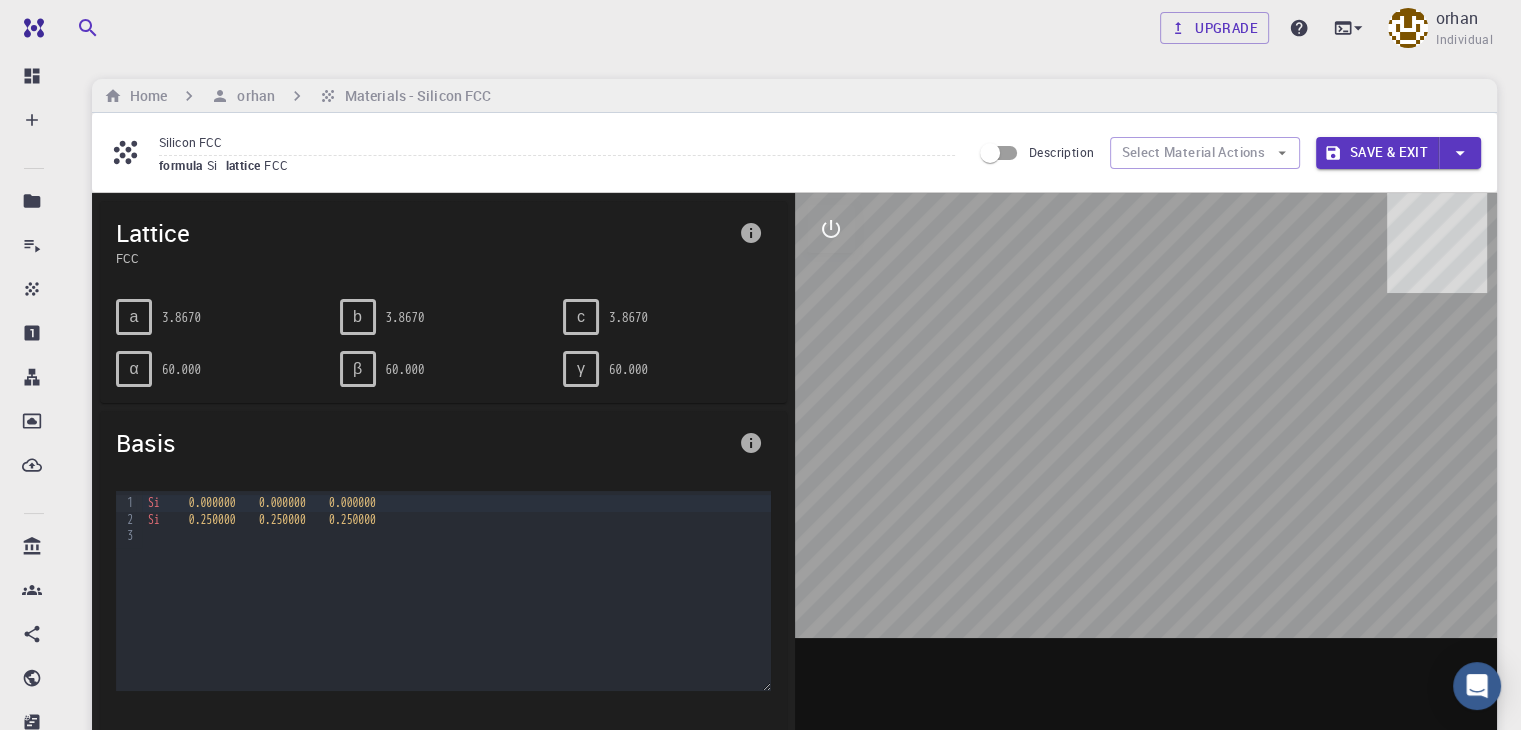 drag, startPoint x: 991, startPoint y: 440, endPoint x: 896, endPoint y: 433, distance: 95.257545 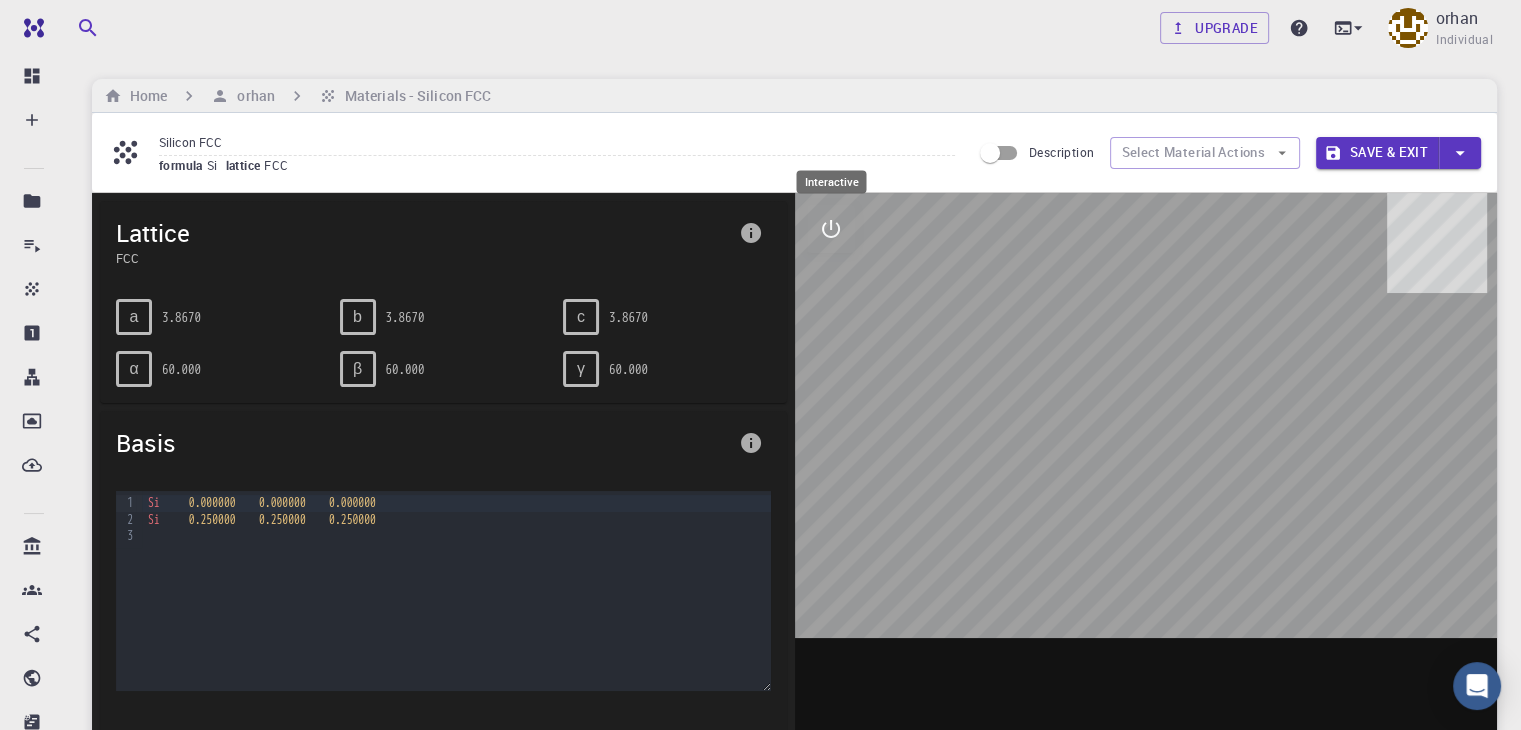 click 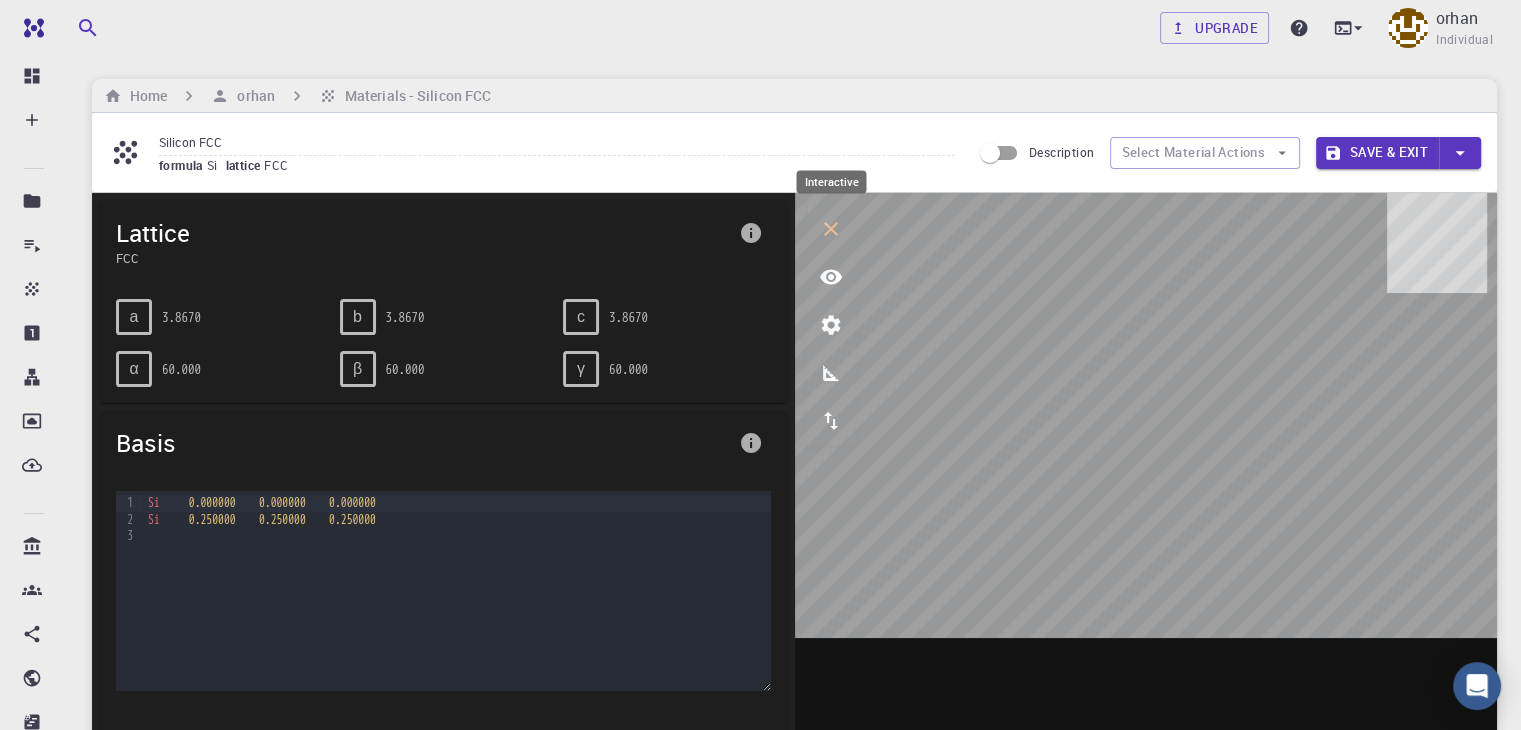 click 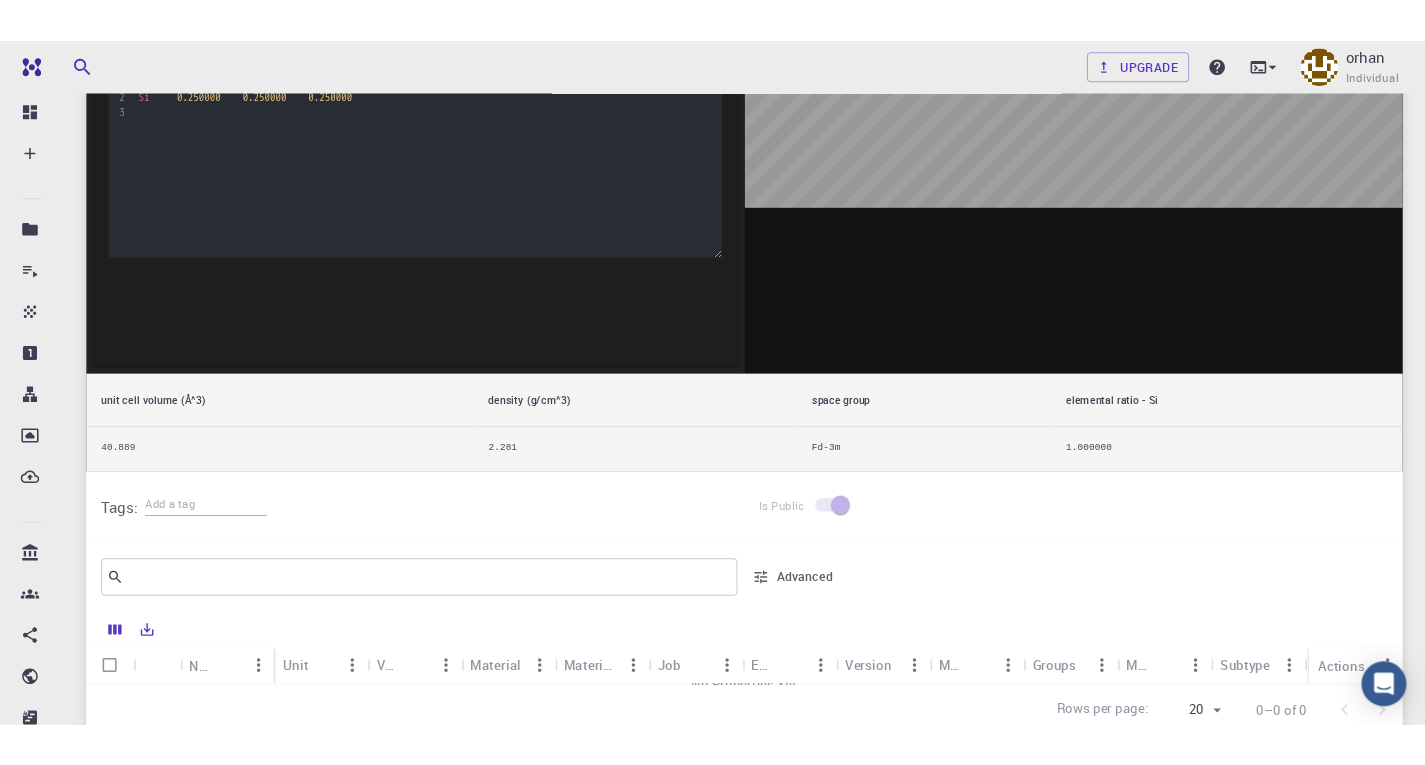 scroll, scrollTop: 0, scrollLeft: 0, axis: both 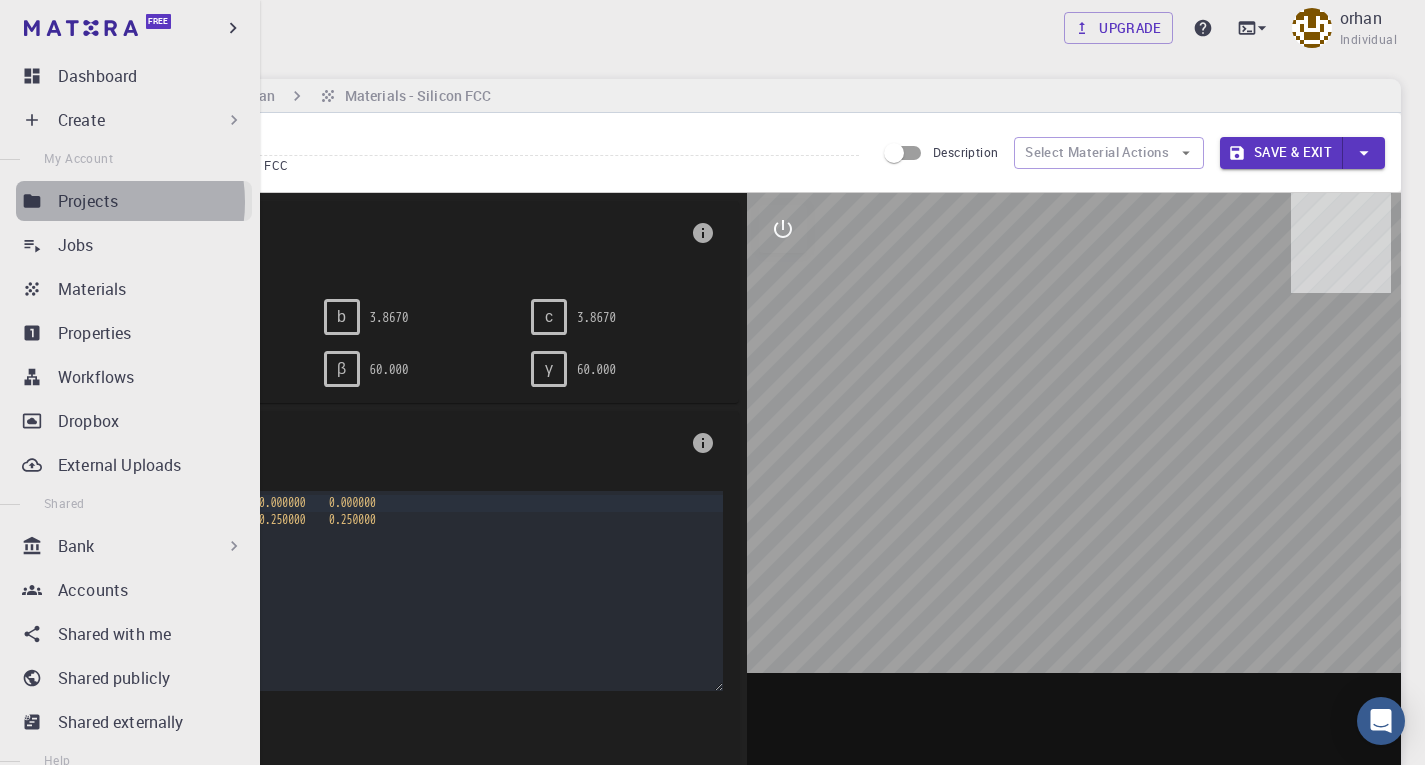 click on "Projects" at bounding box center (88, 201) 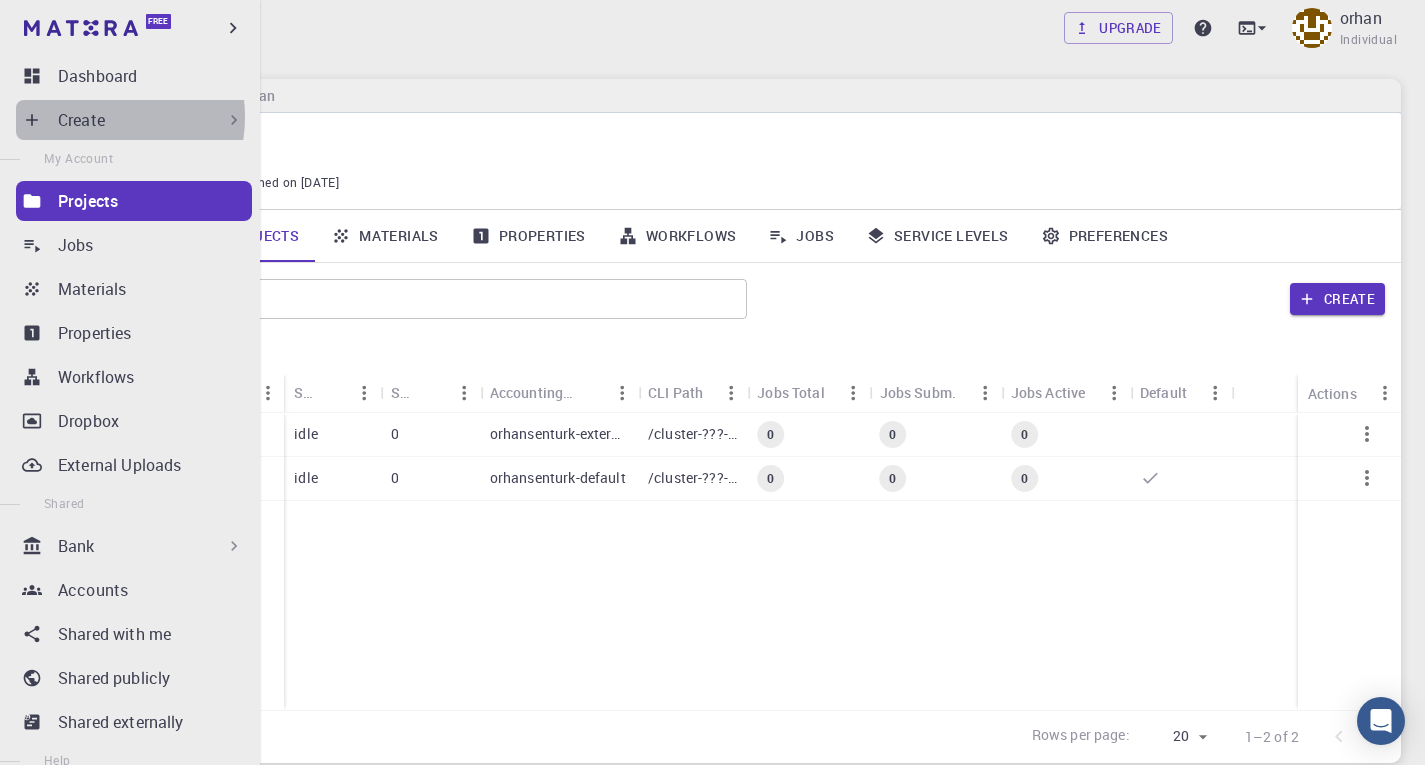 click on "Create" at bounding box center (81, 120) 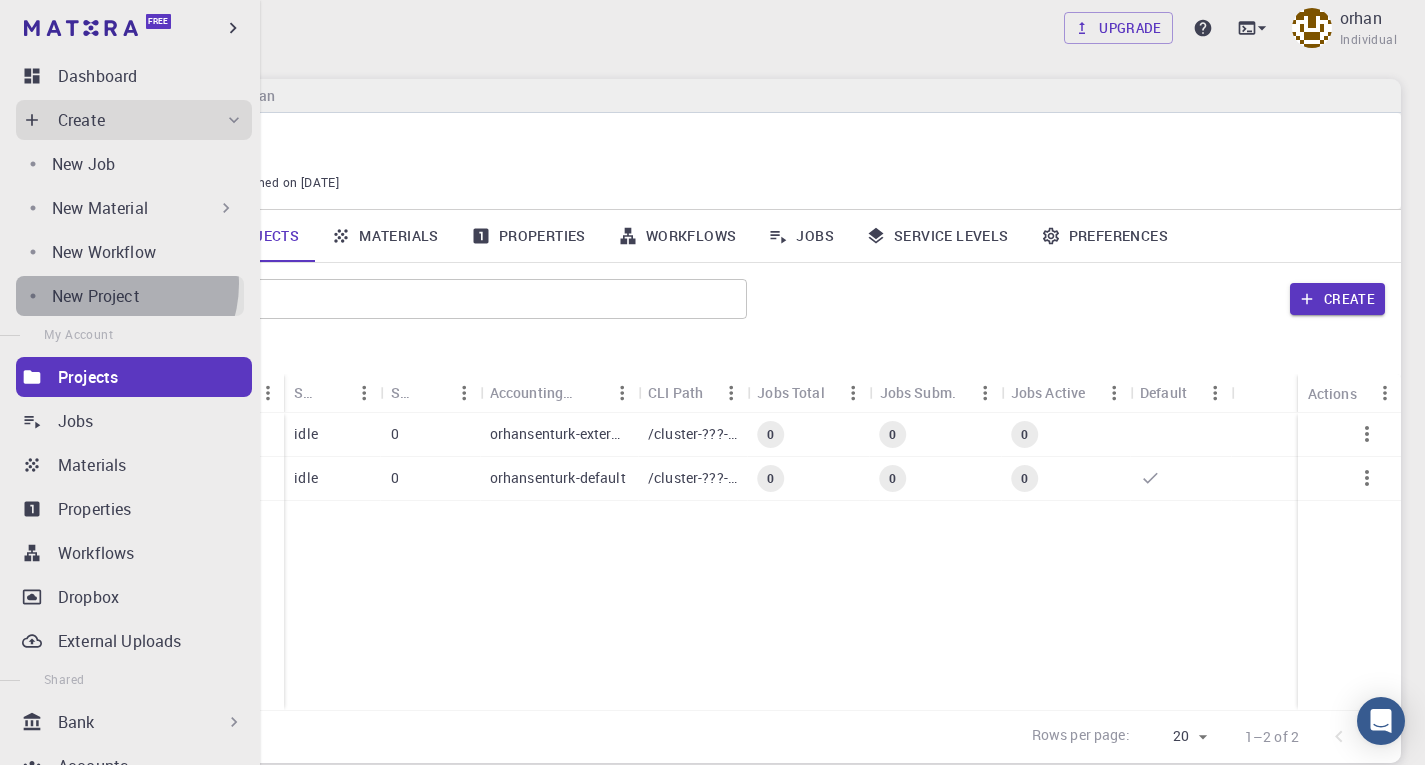click on "New Project" at bounding box center [96, 296] 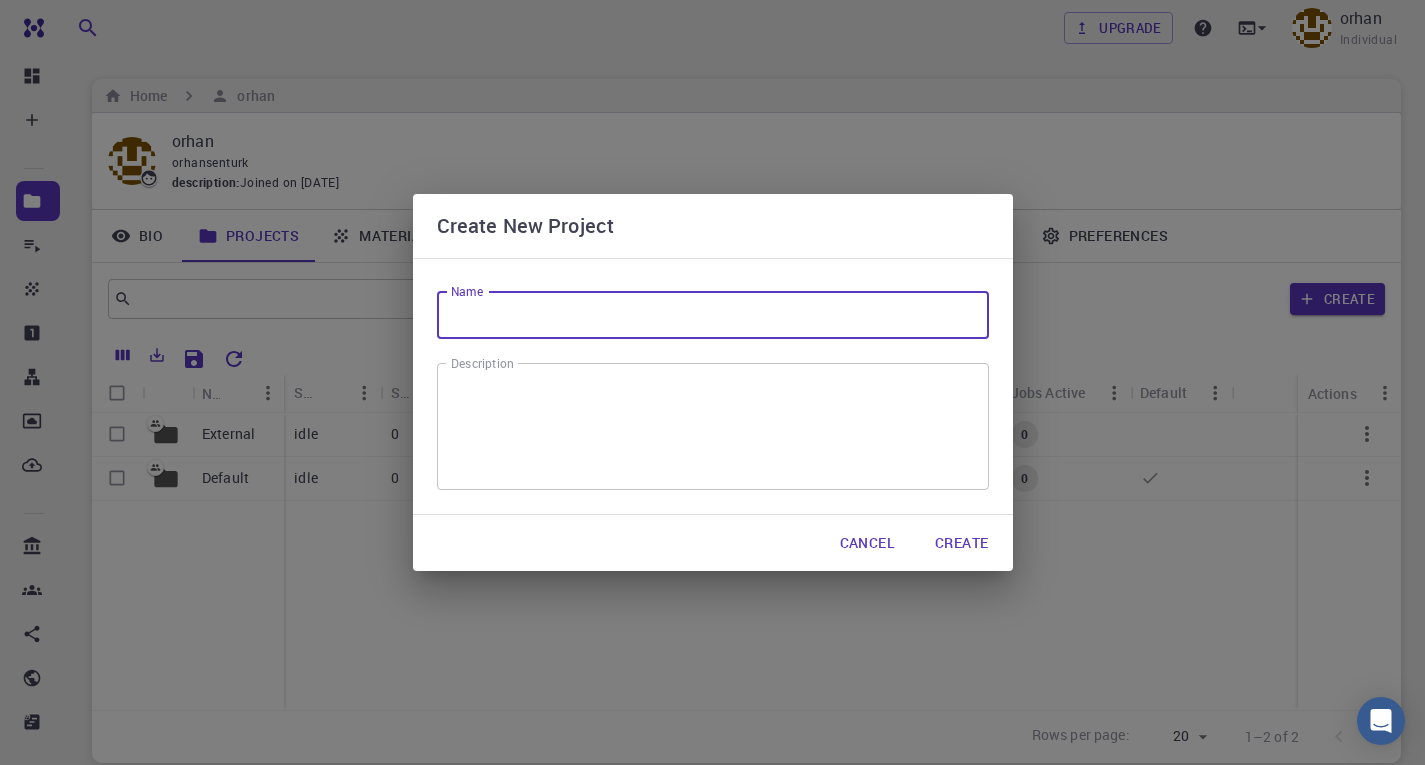 click on "Name" at bounding box center [713, 315] 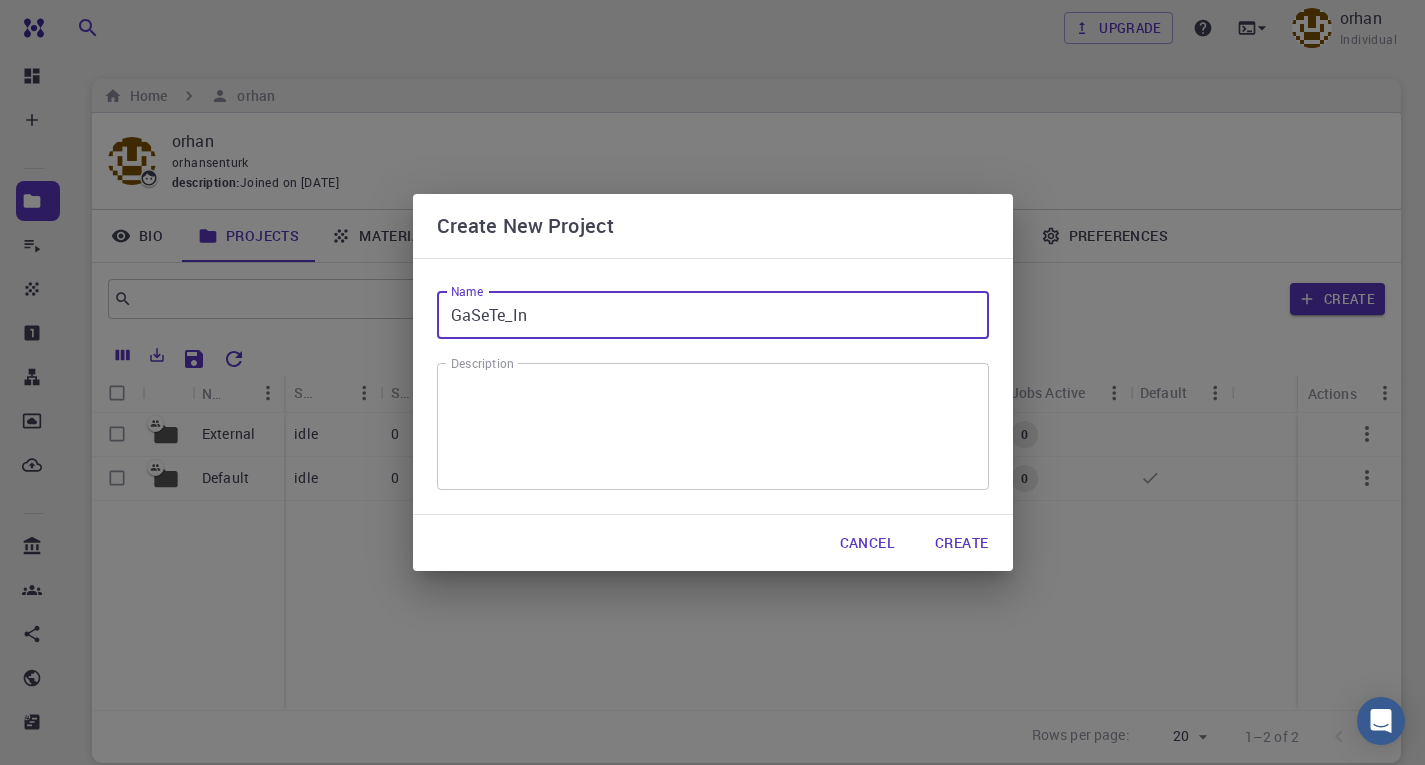 type on "GaSeTe_In" 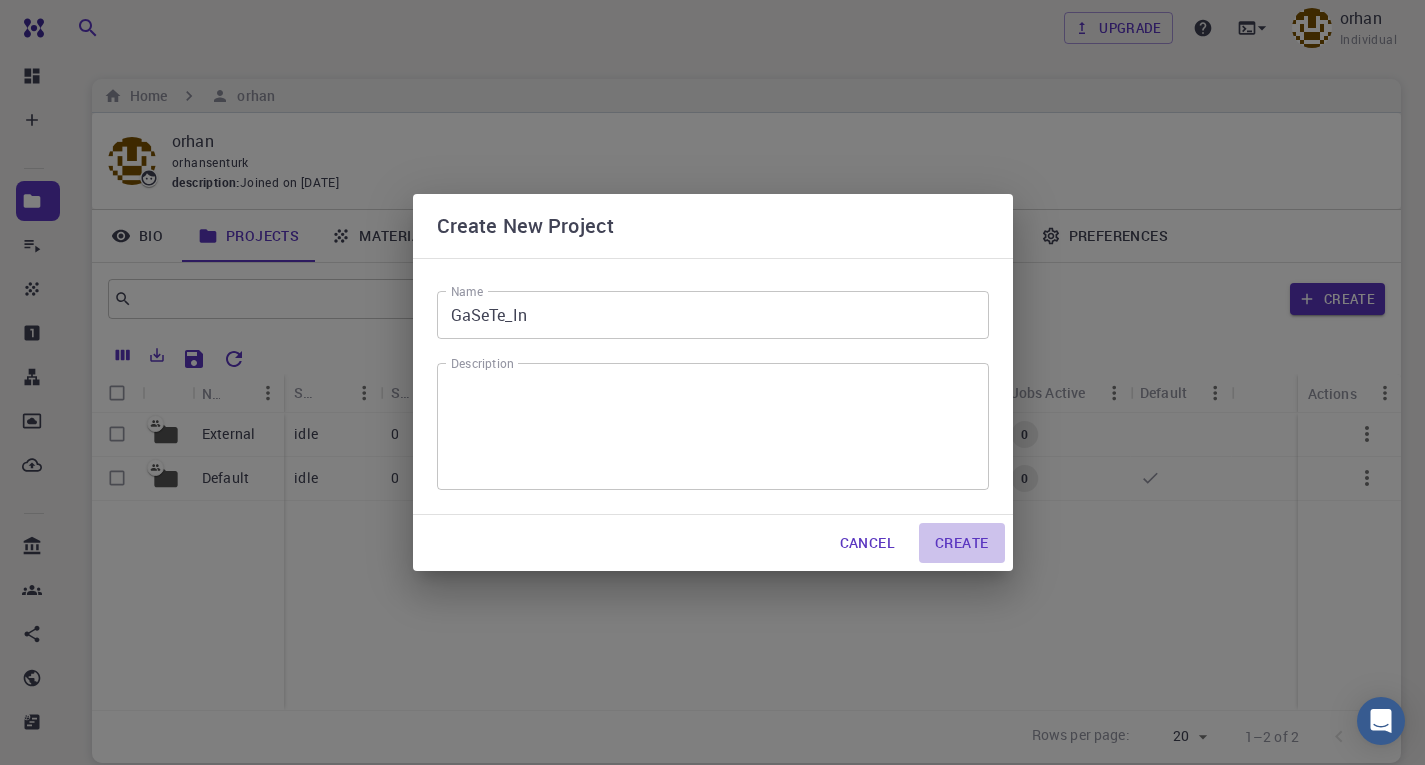click on "Create" at bounding box center [961, 543] 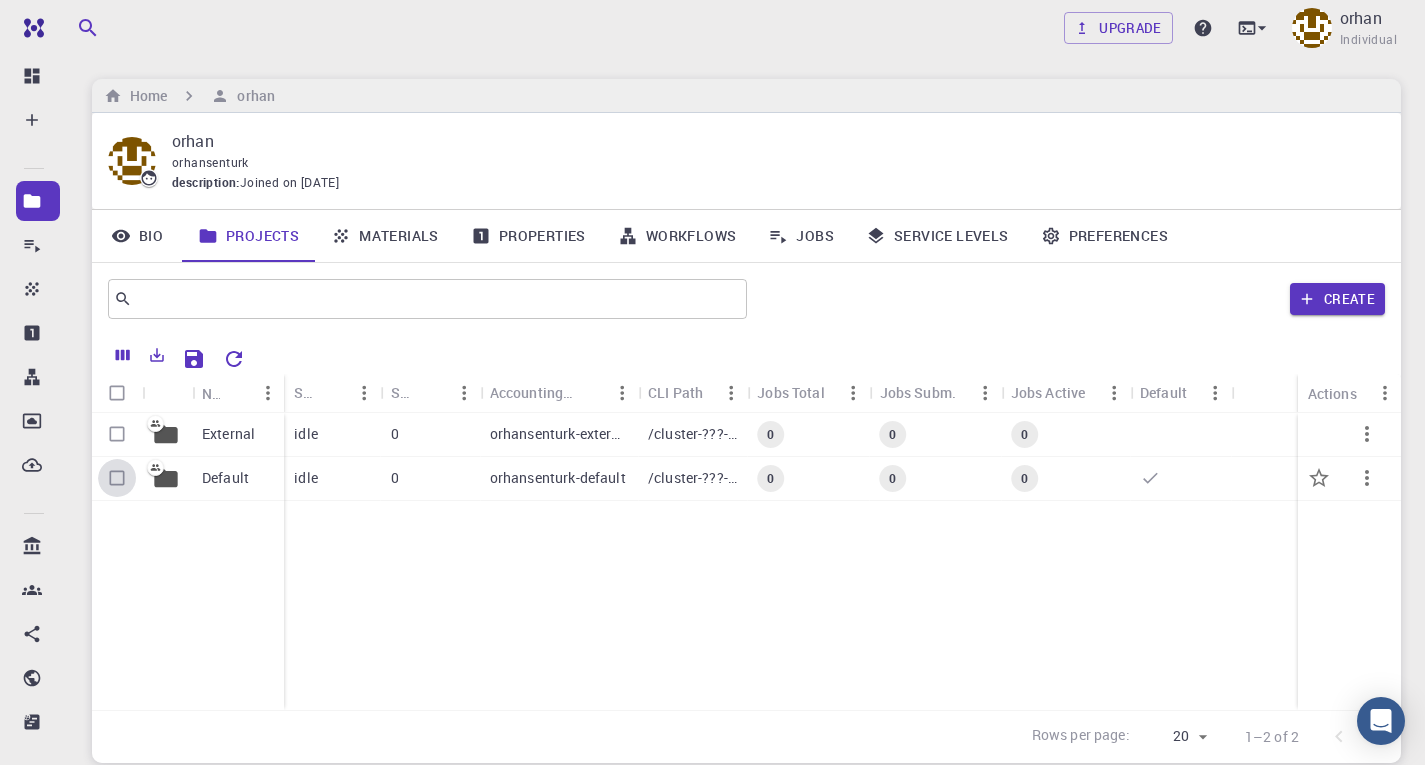 click at bounding box center [117, 478] 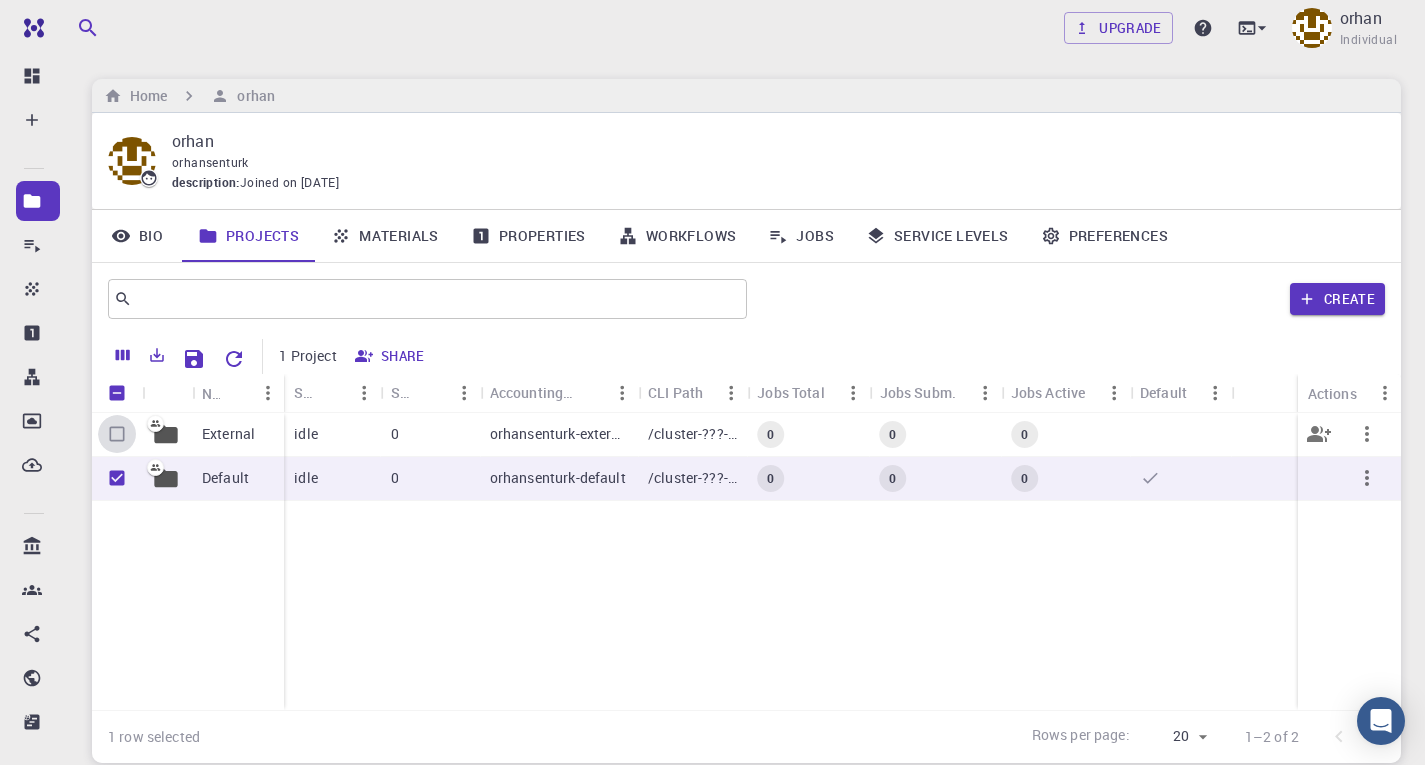 click at bounding box center [117, 434] 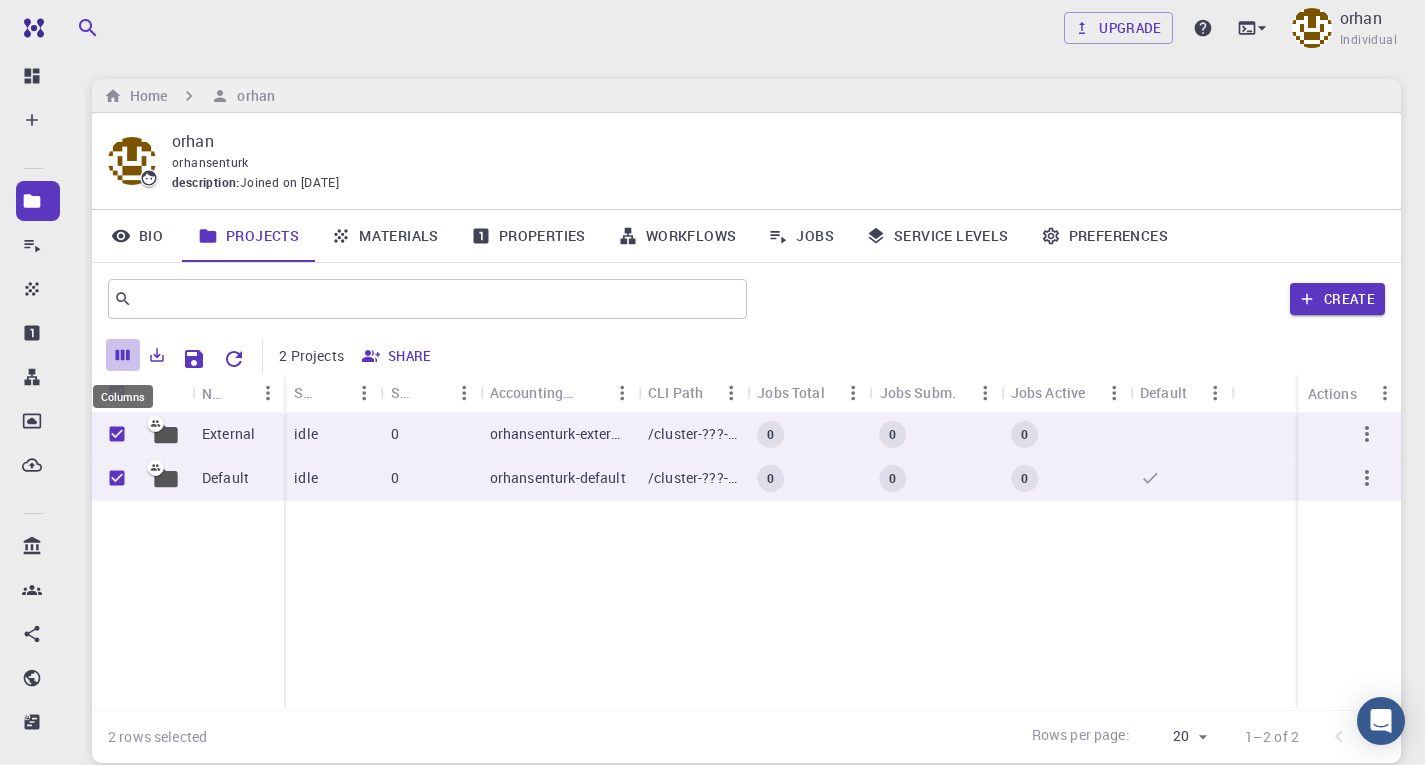click 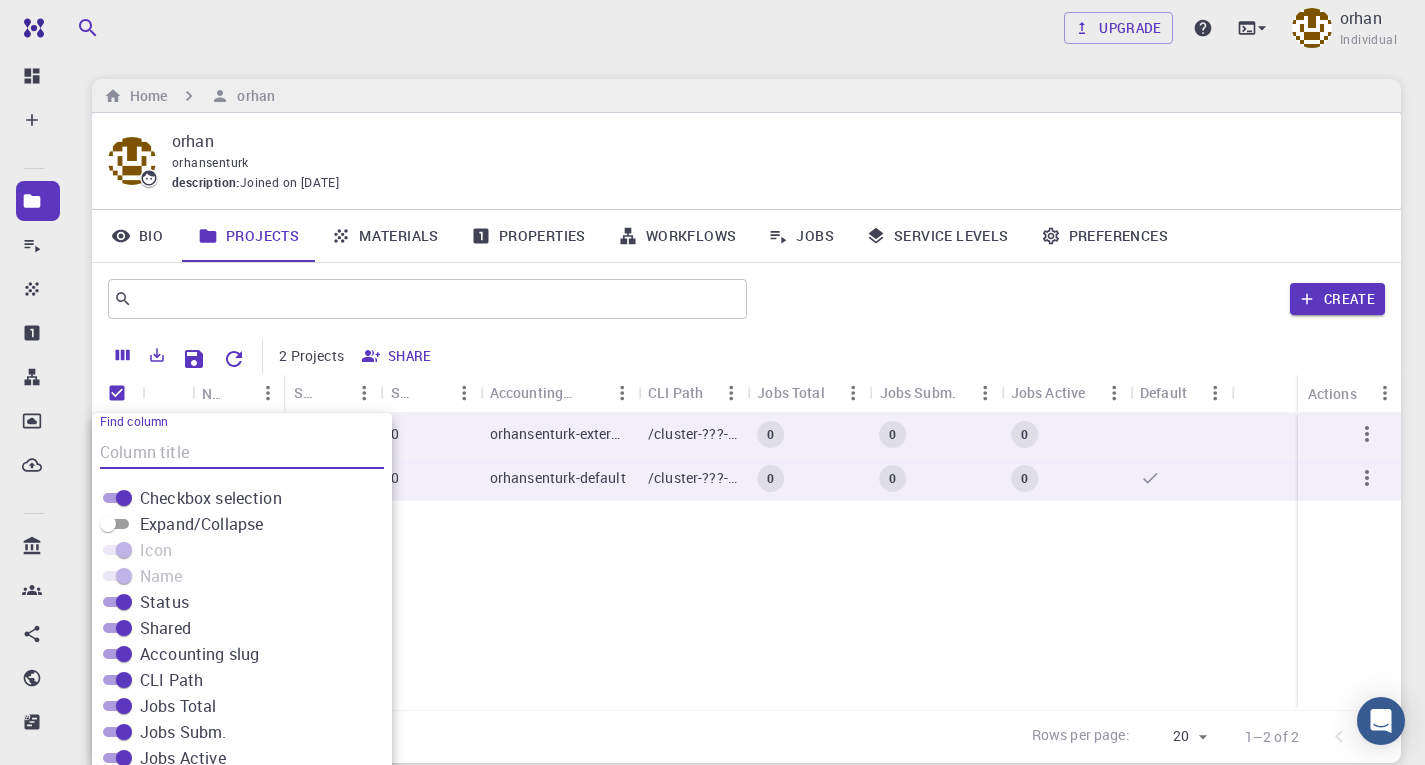 scroll, scrollTop: 98, scrollLeft: 0, axis: vertical 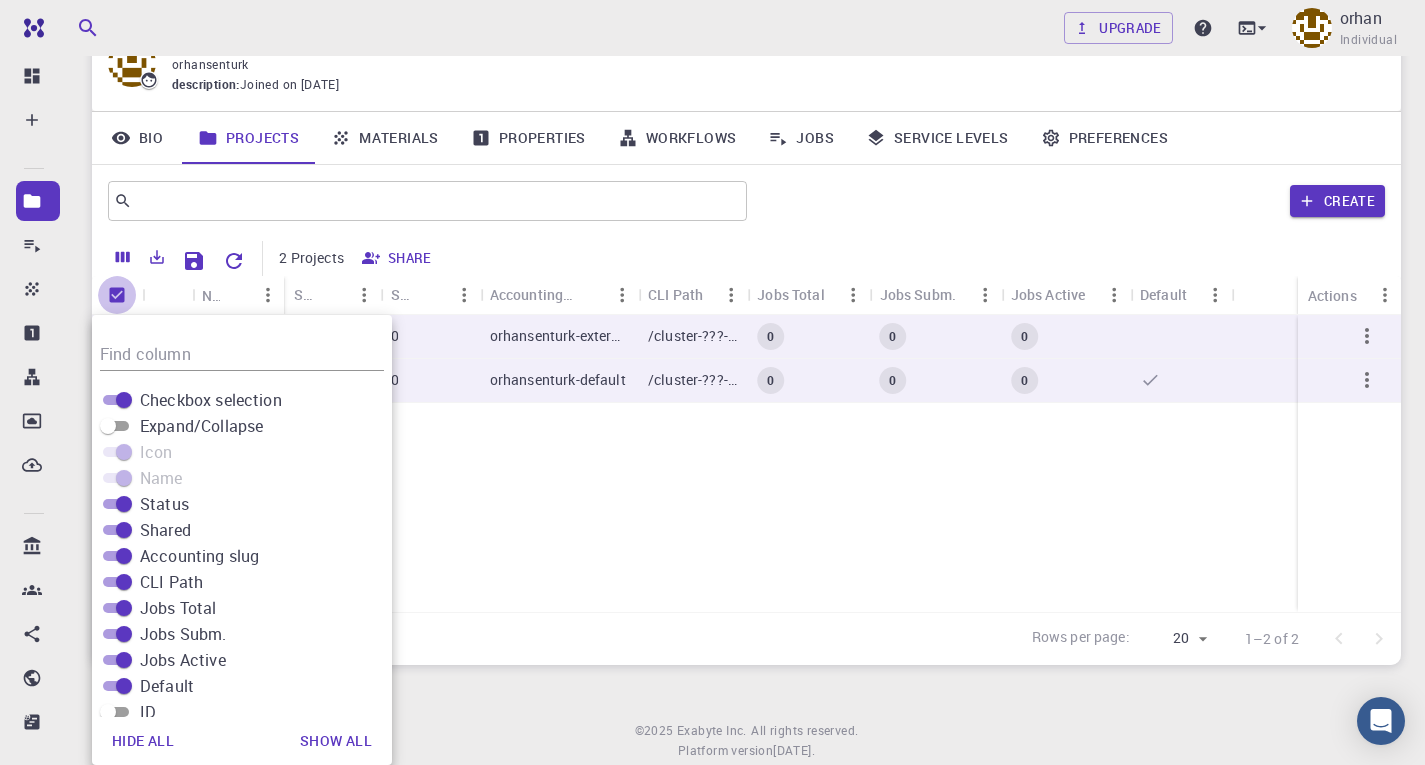 click at bounding box center [117, 295] 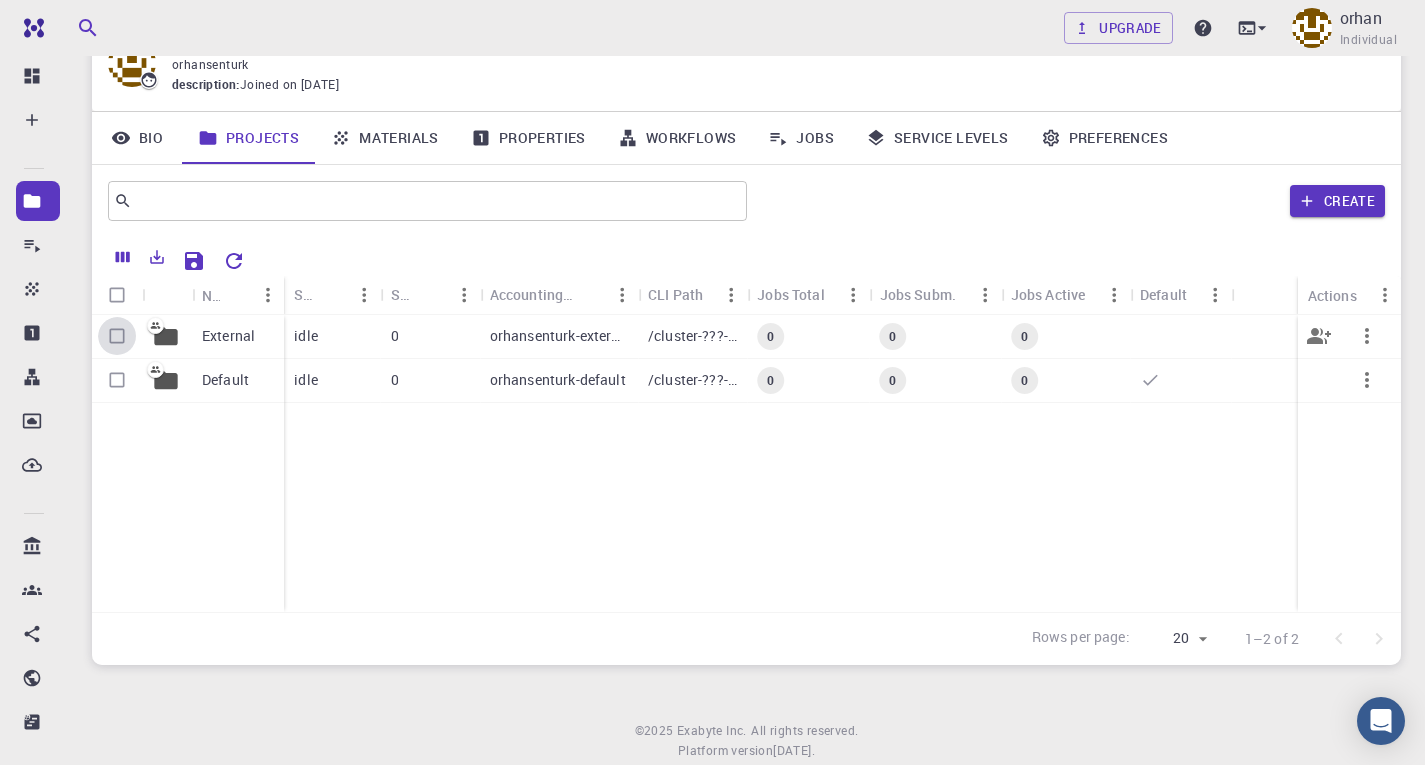 click at bounding box center [117, 336] 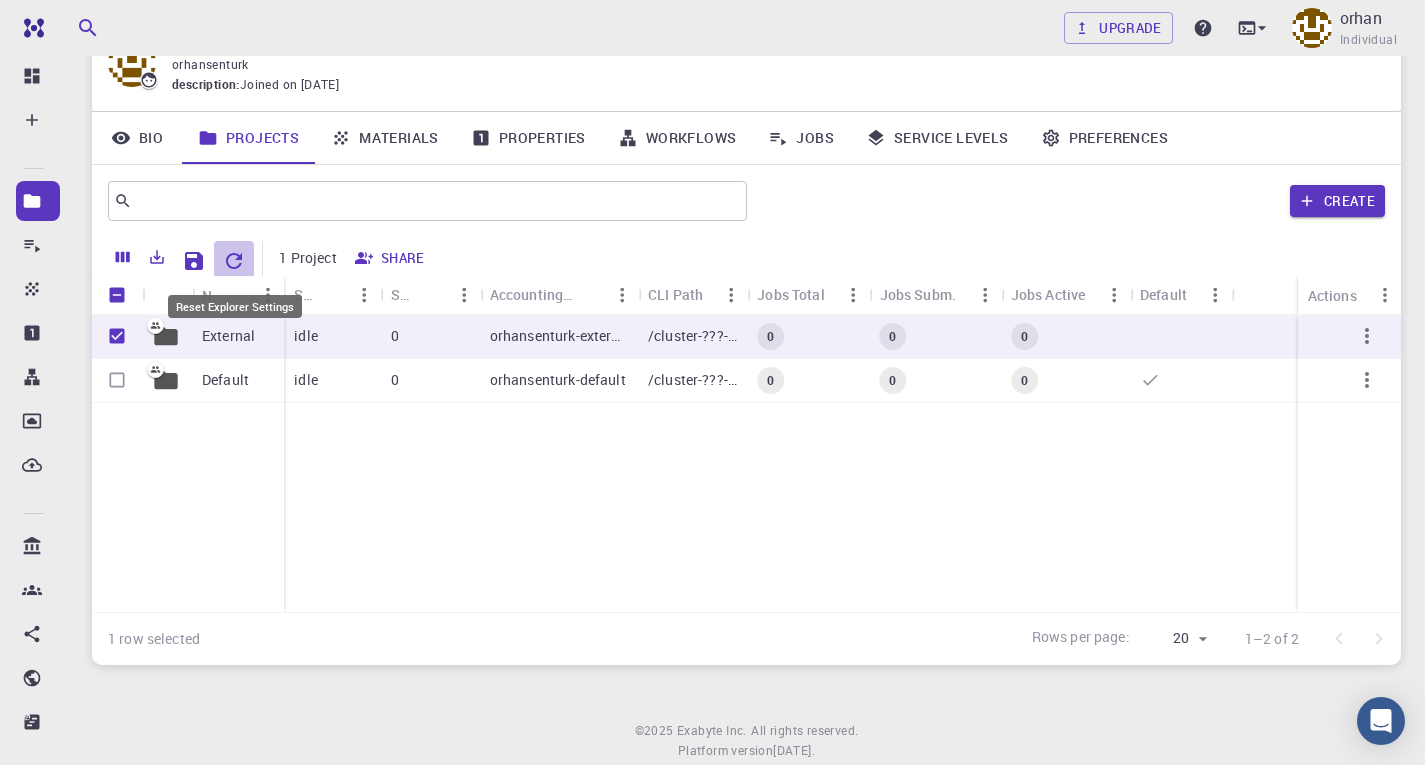 click 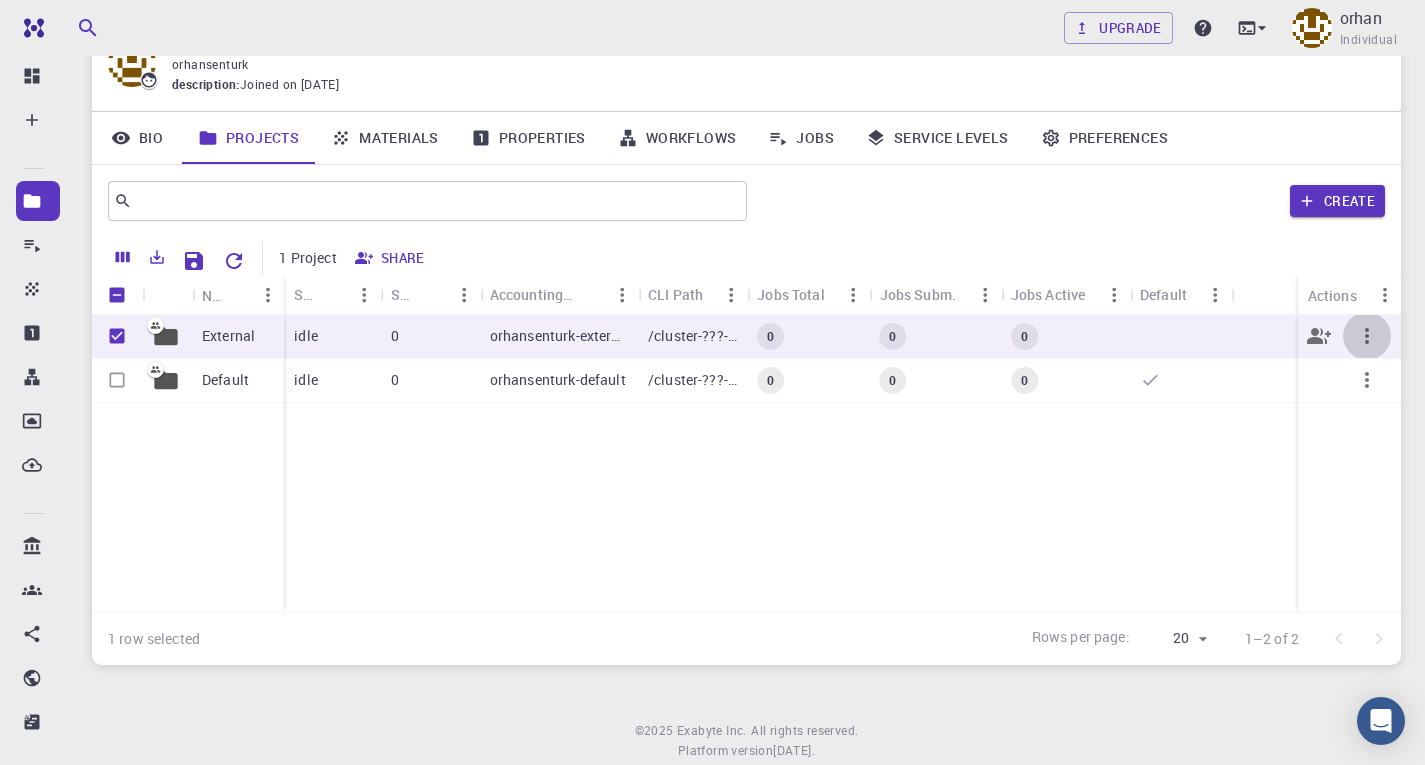 click 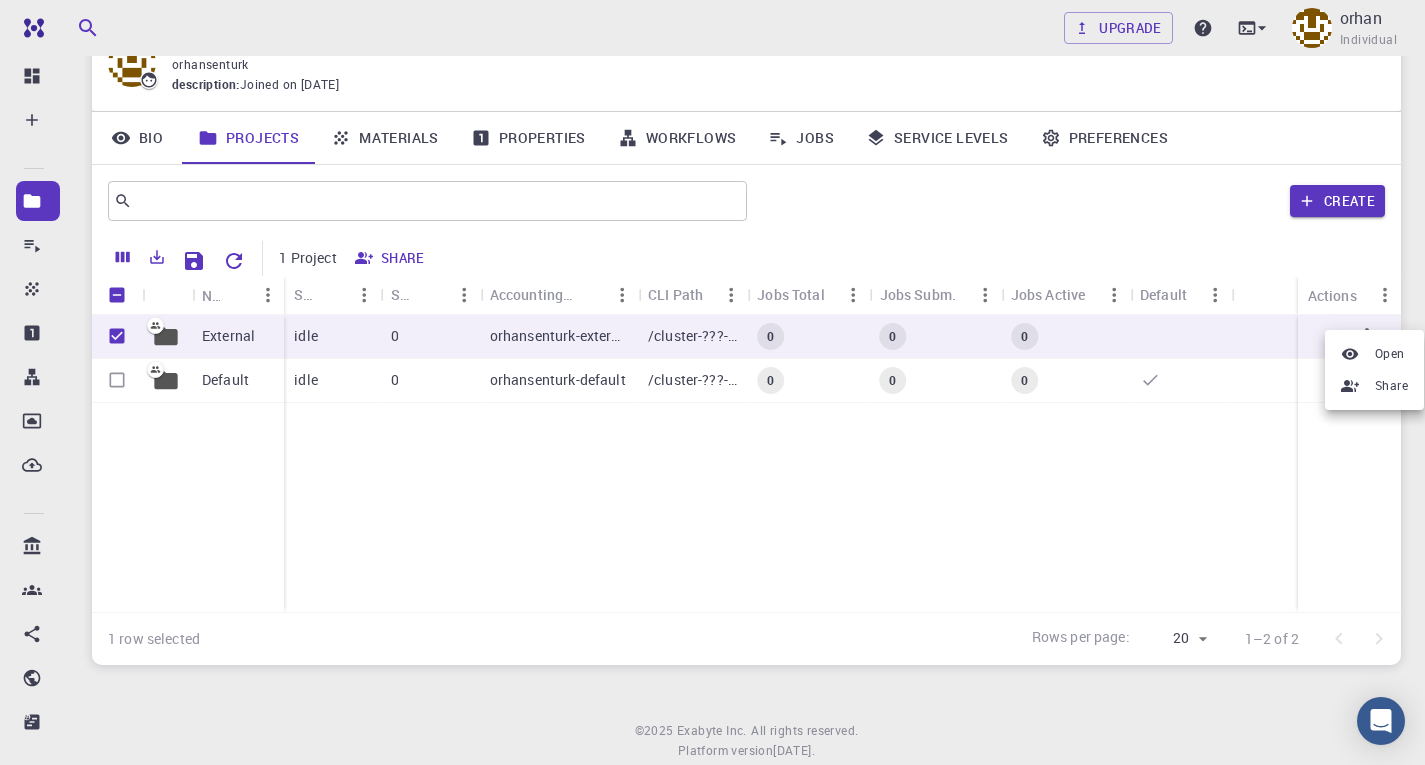 click at bounding box center (712, 382) 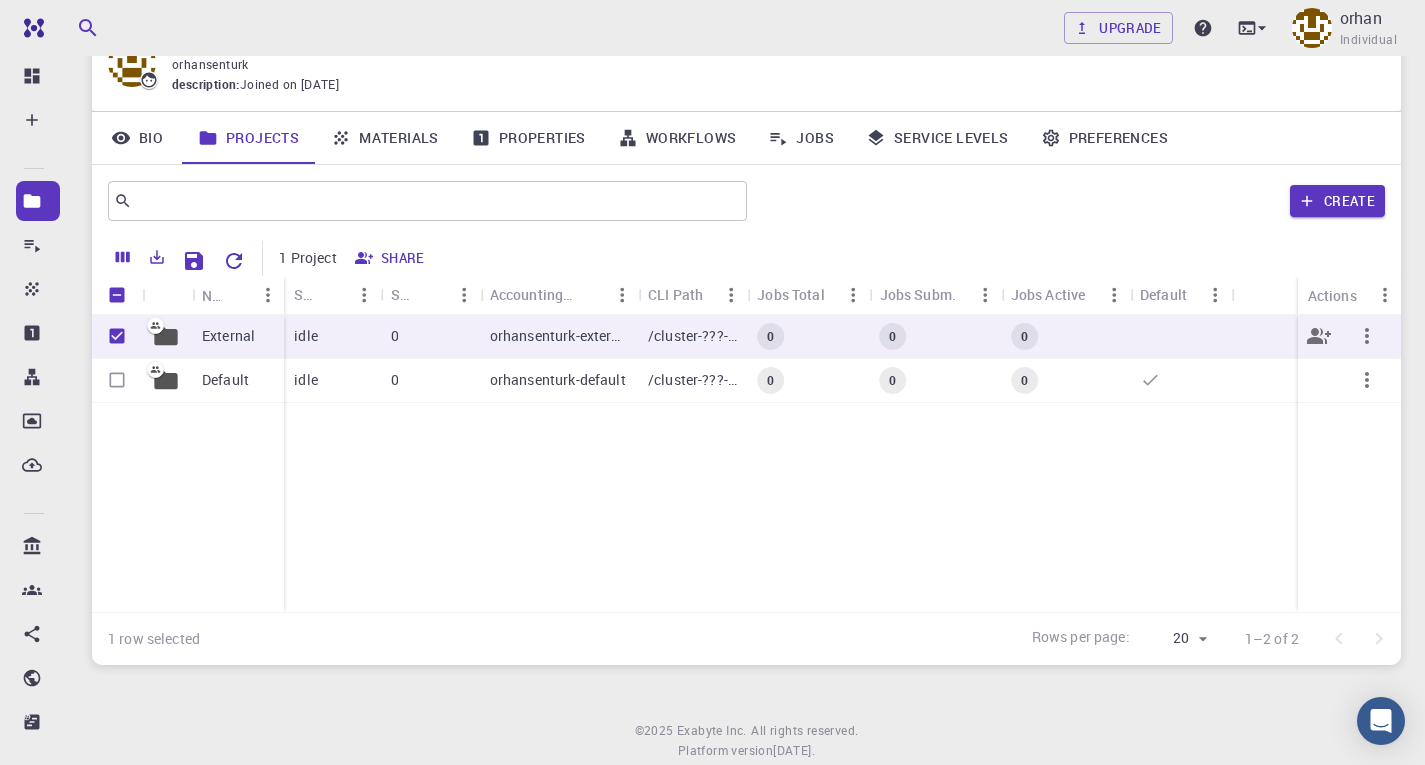 click on "orhansenturk-external" at bounding box center [559, 336] 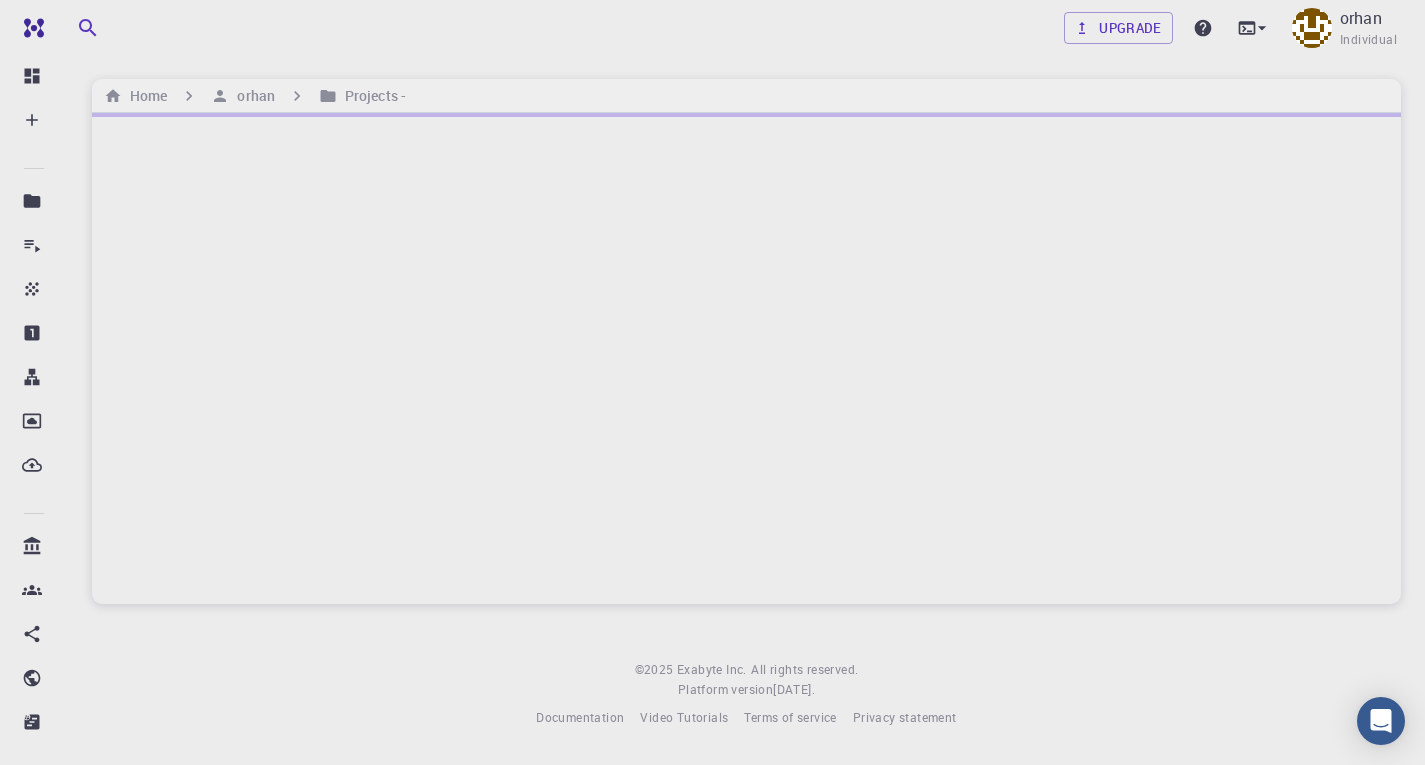 scroll, scrollTop: 0, scrollLeft: 0, axis: both 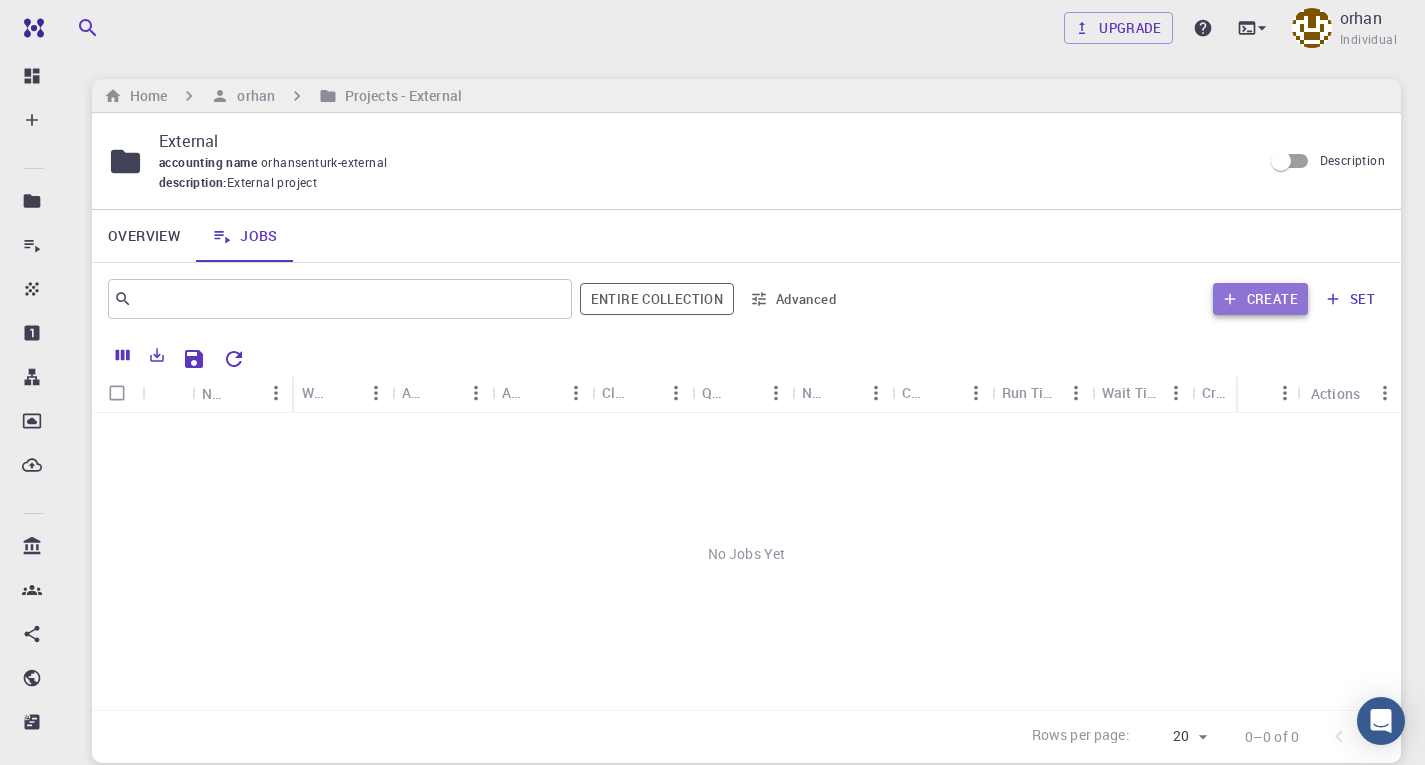 click on "Create" at bounding box center [1260, 299] 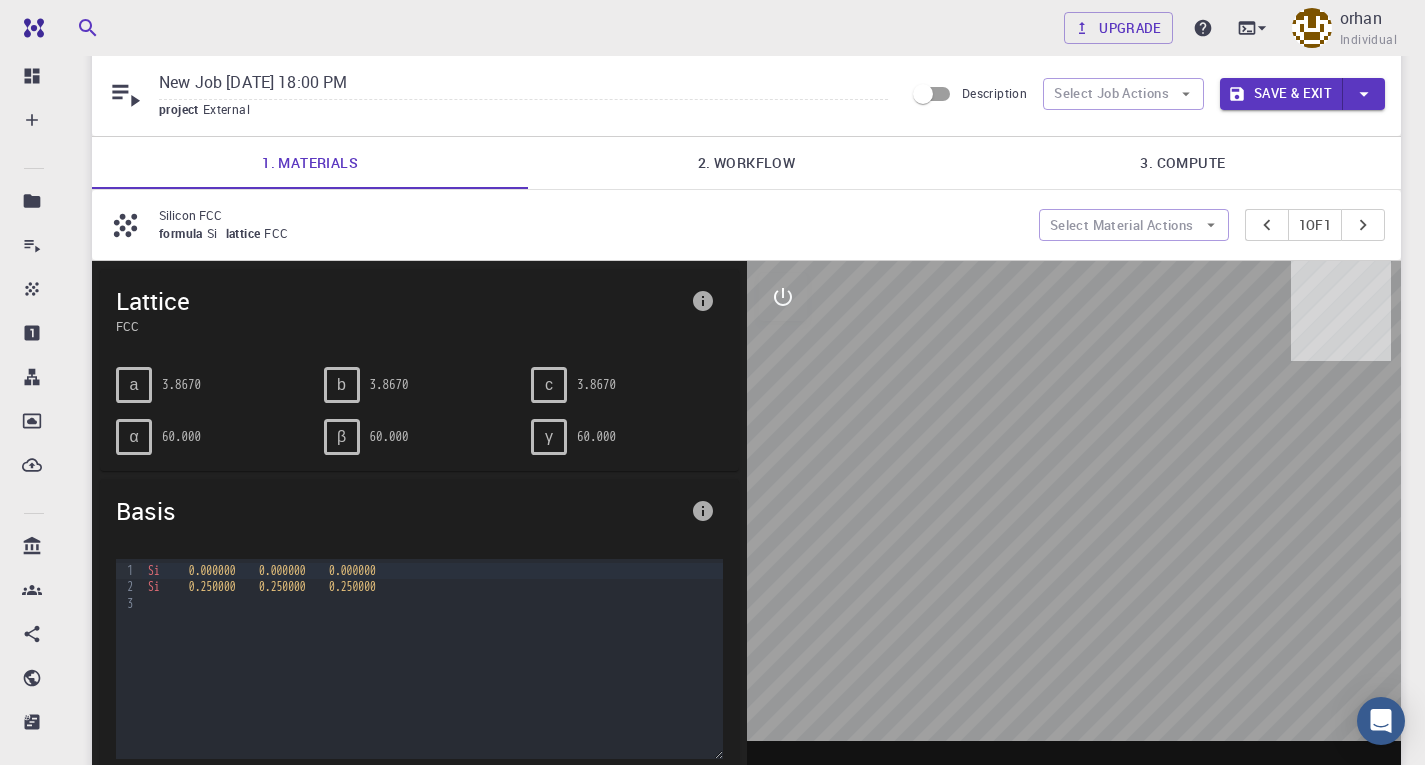 scroll, scrollTop: 61, scrollLeft: 0, axis: vertical 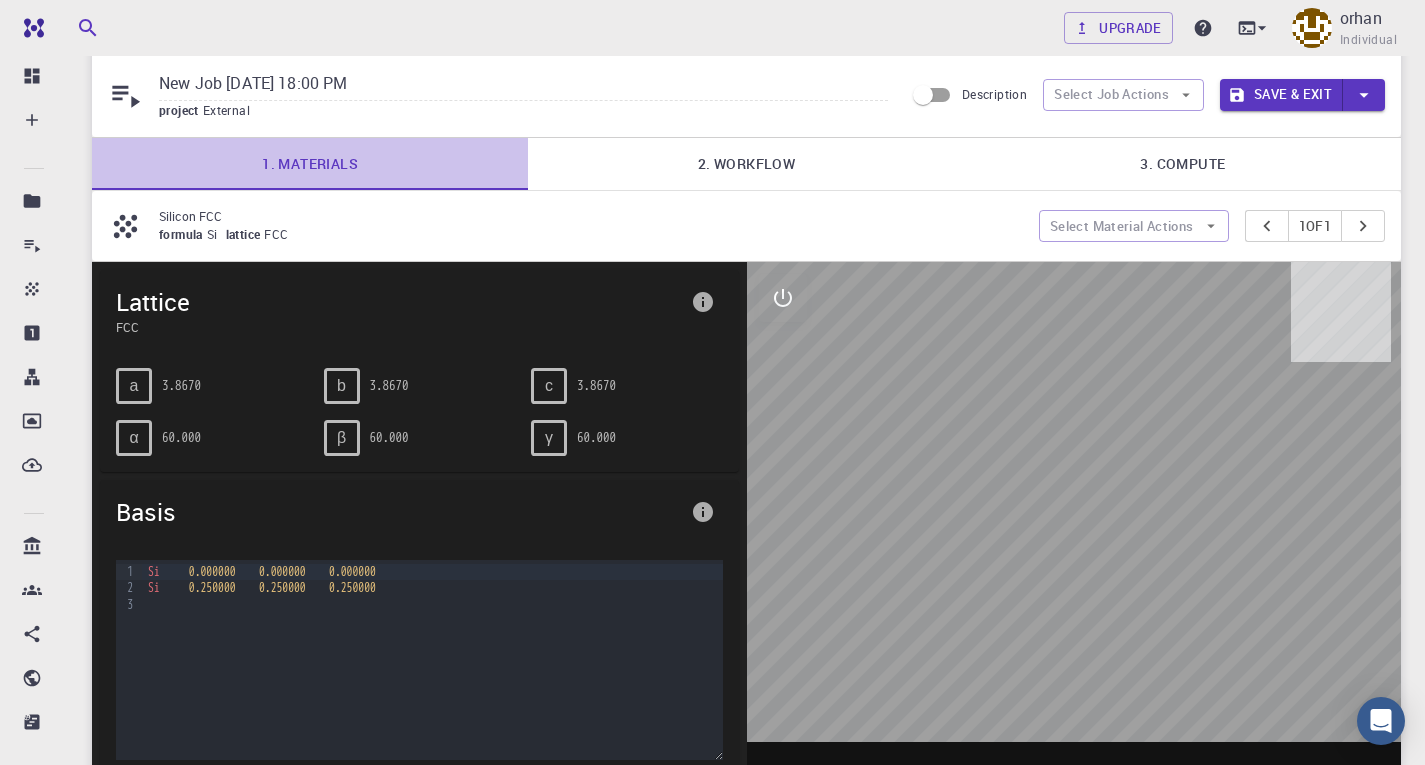 click on "1. Materials" at bounding box center (310, 164) 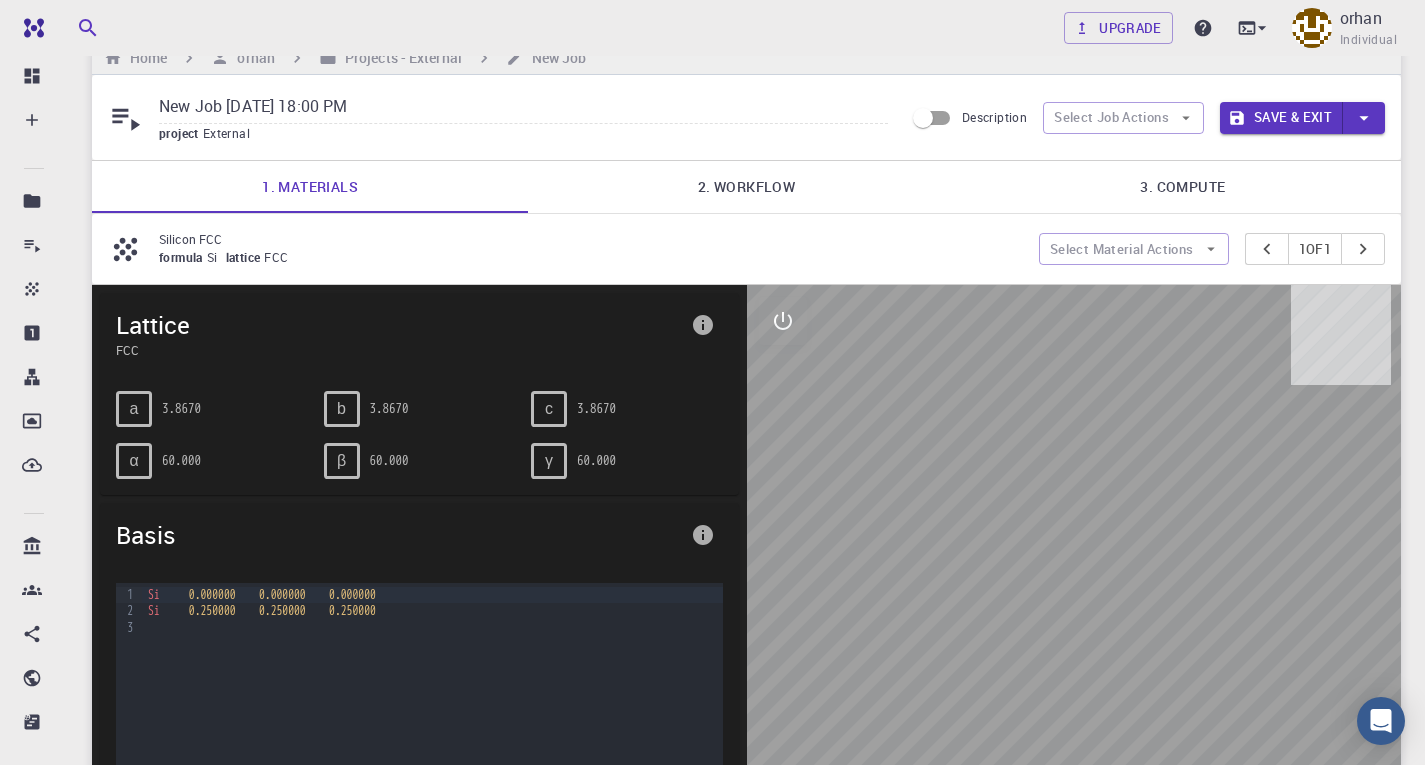 scroll, scrollTop: 32, scrollLeft: 0, axis: vertical 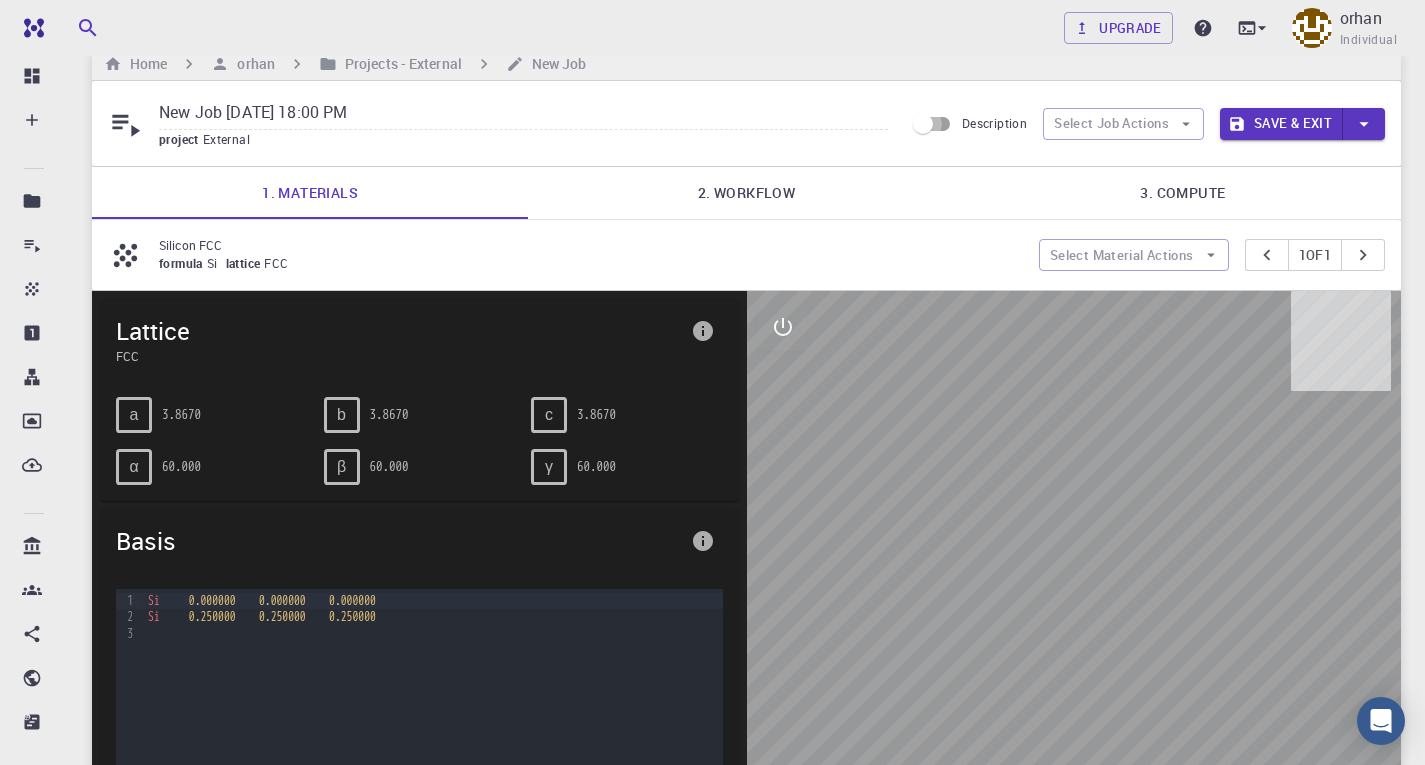 click on "Description" at bounding box center (923, 124) 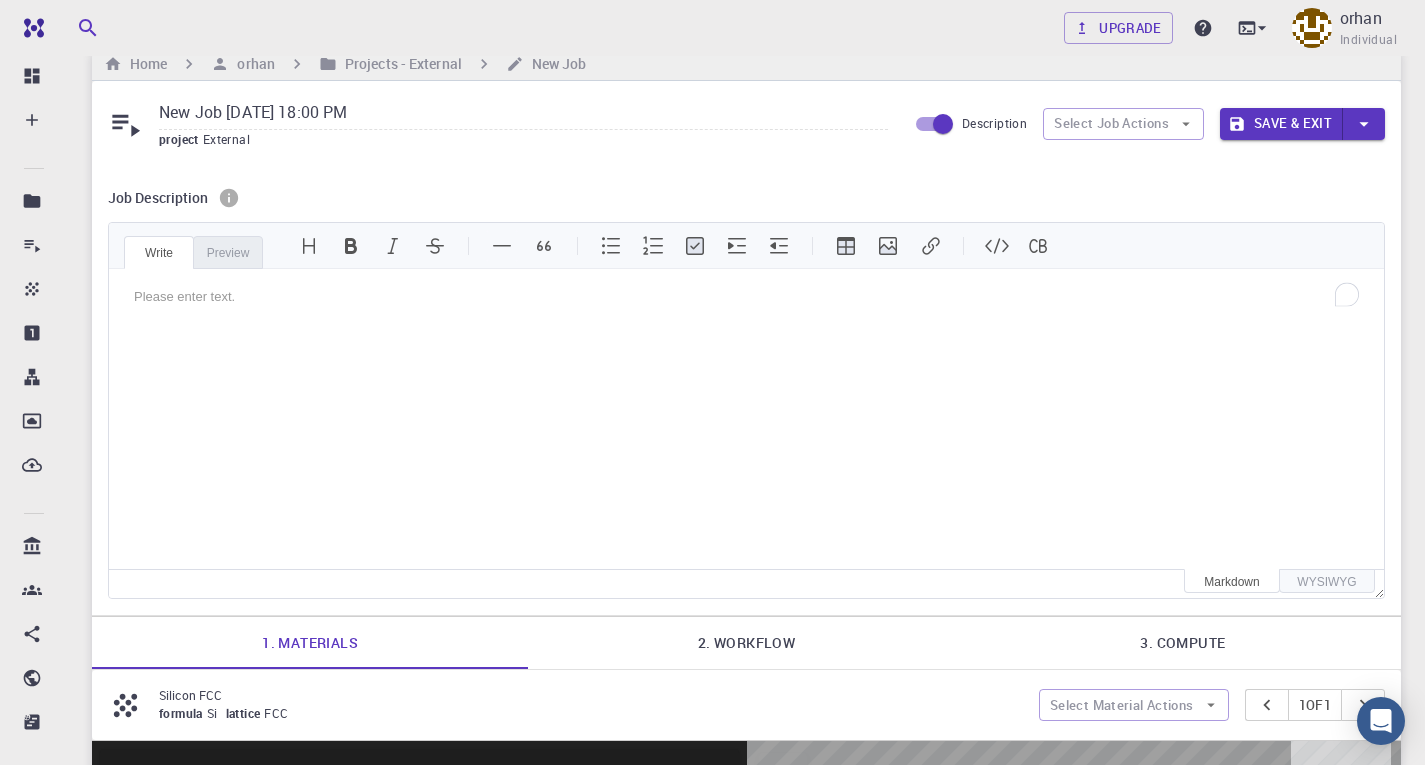 scroll, scrollTop: 0, scrollLeft: 0, axis: both 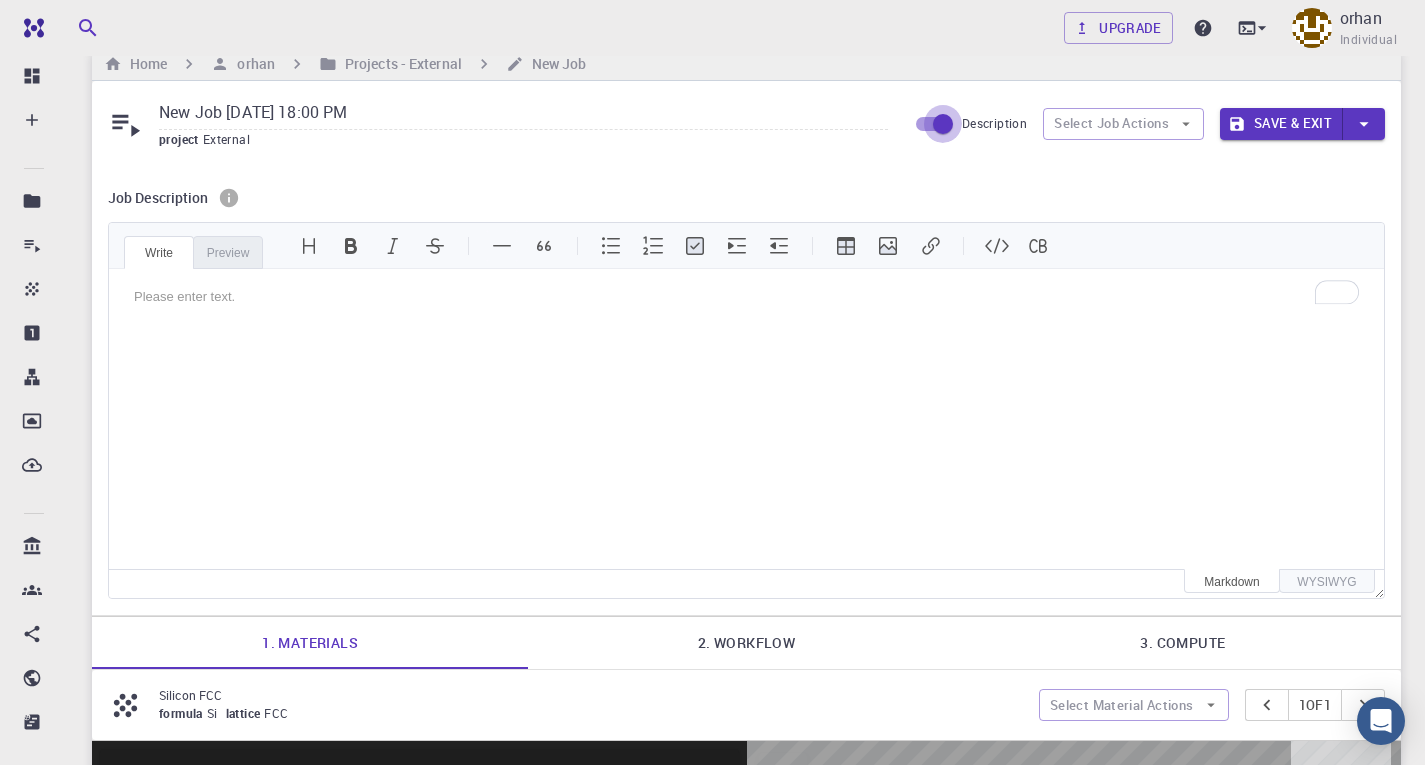 click on "Description" at bounding box center (943, 124) 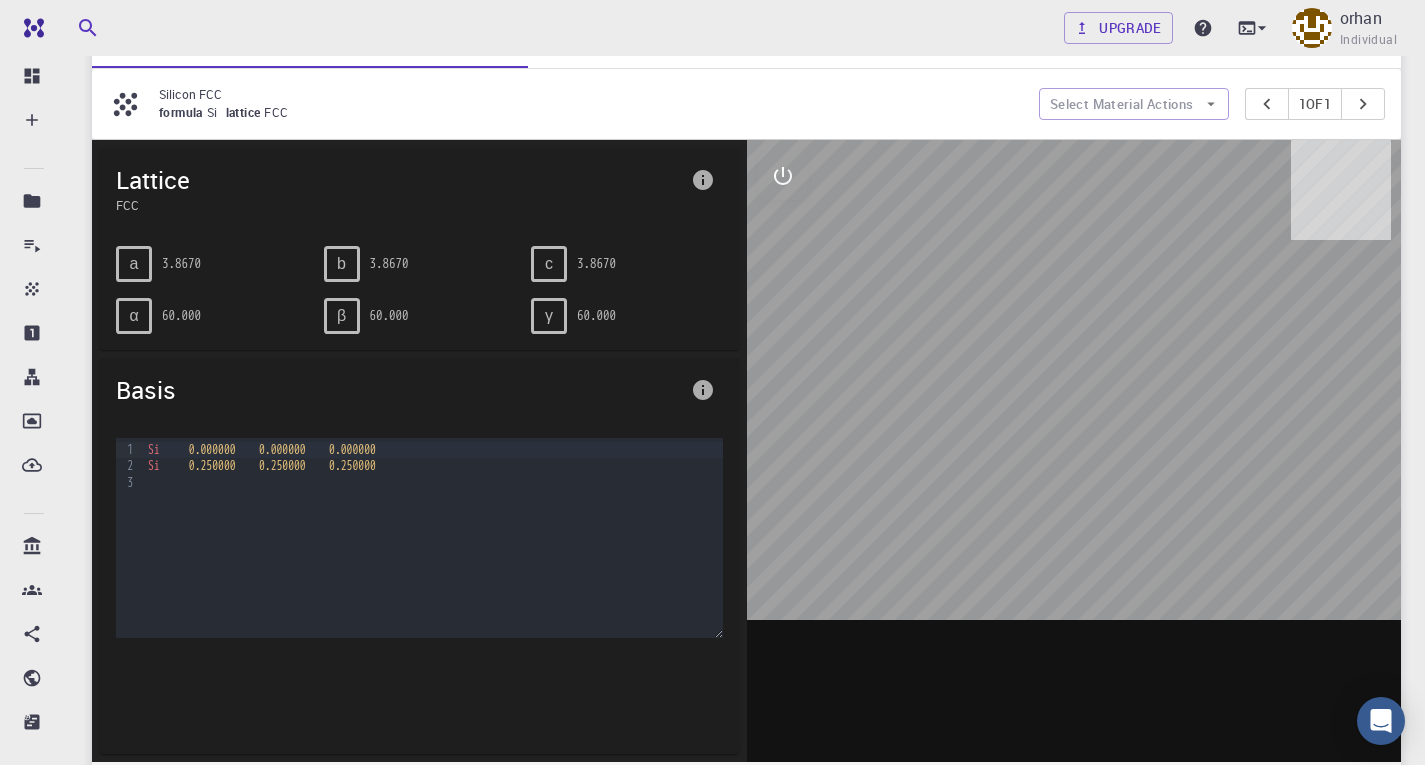 scroll, scrollTop: 176, scrollLeft: 0, axis: vertical 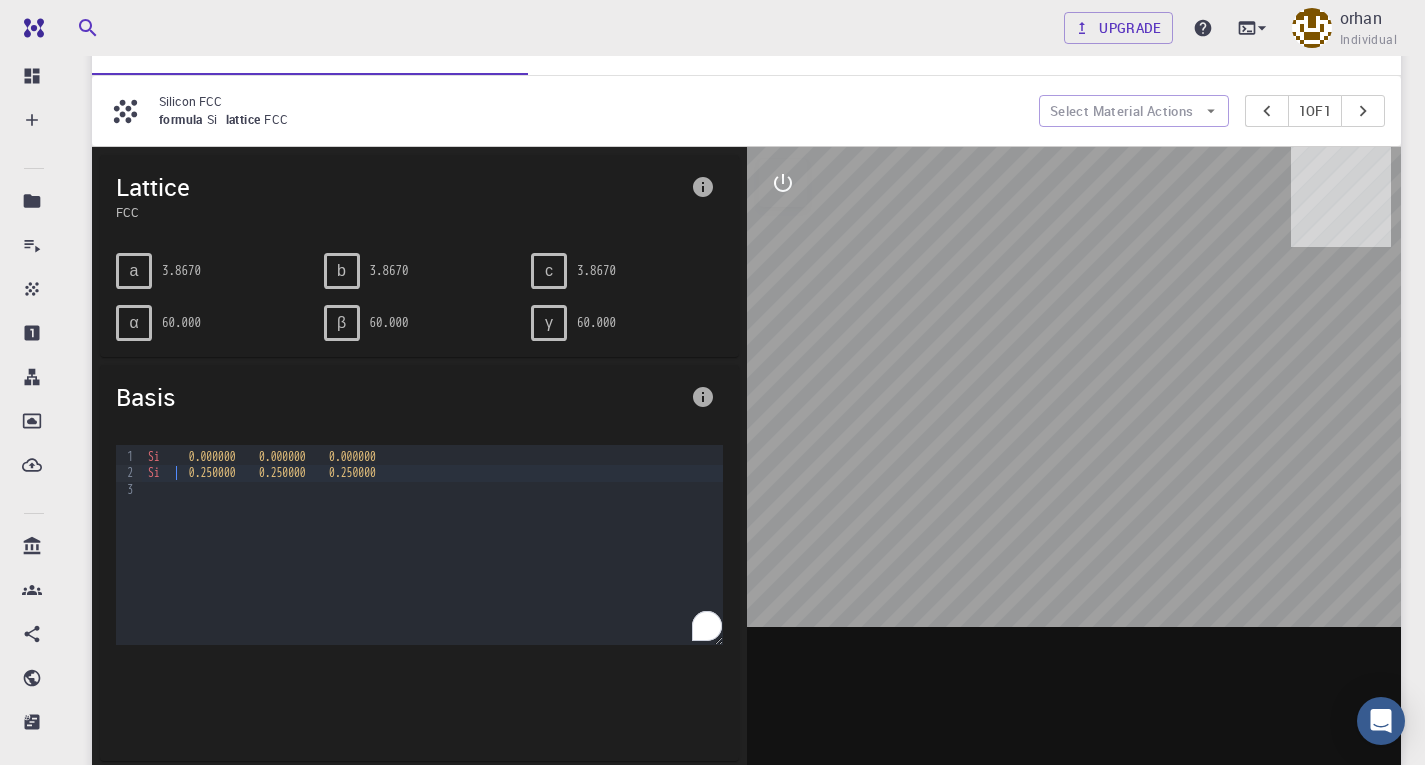 click on "Si       0.250000      0.250000      0.250000" at bounding box center (432, 473) 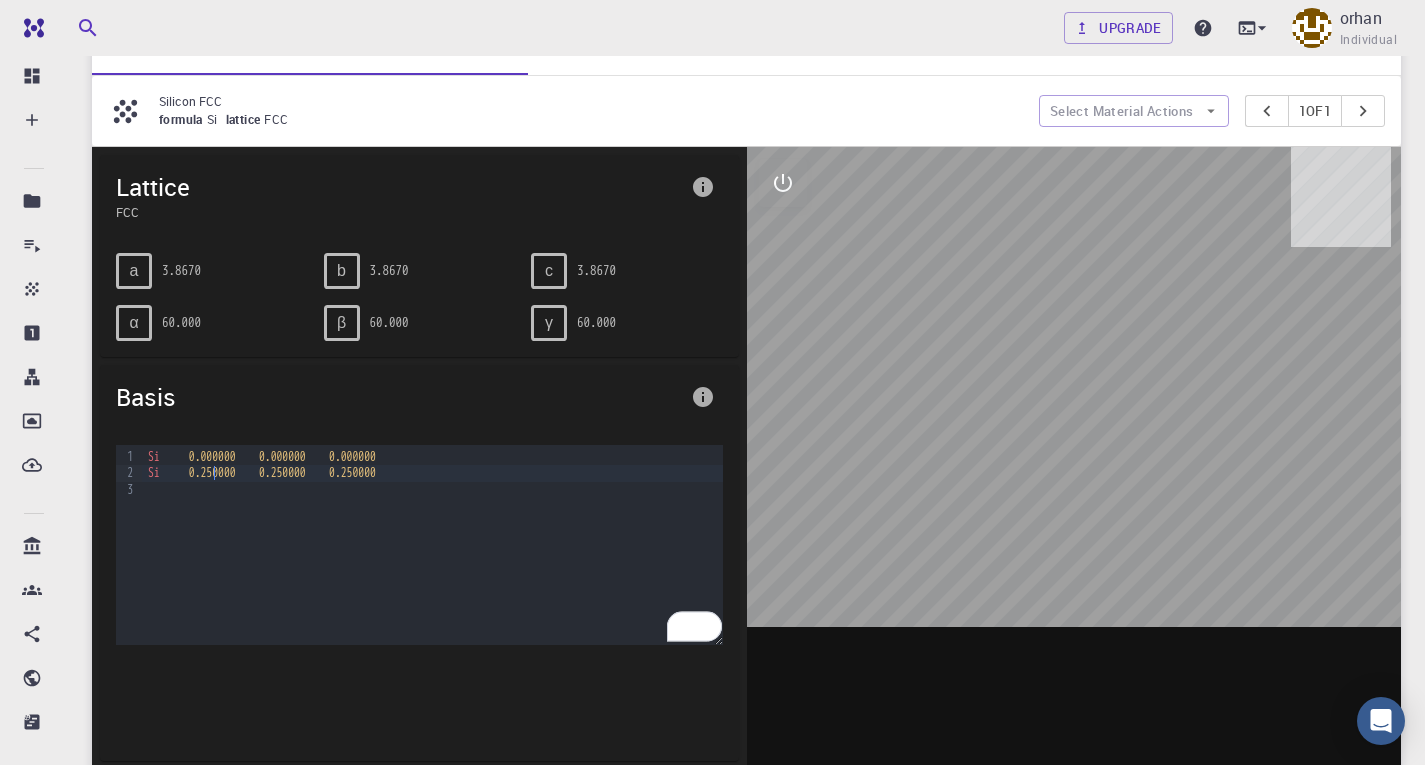 click on "0.250000" at bounding box center (212, 473) 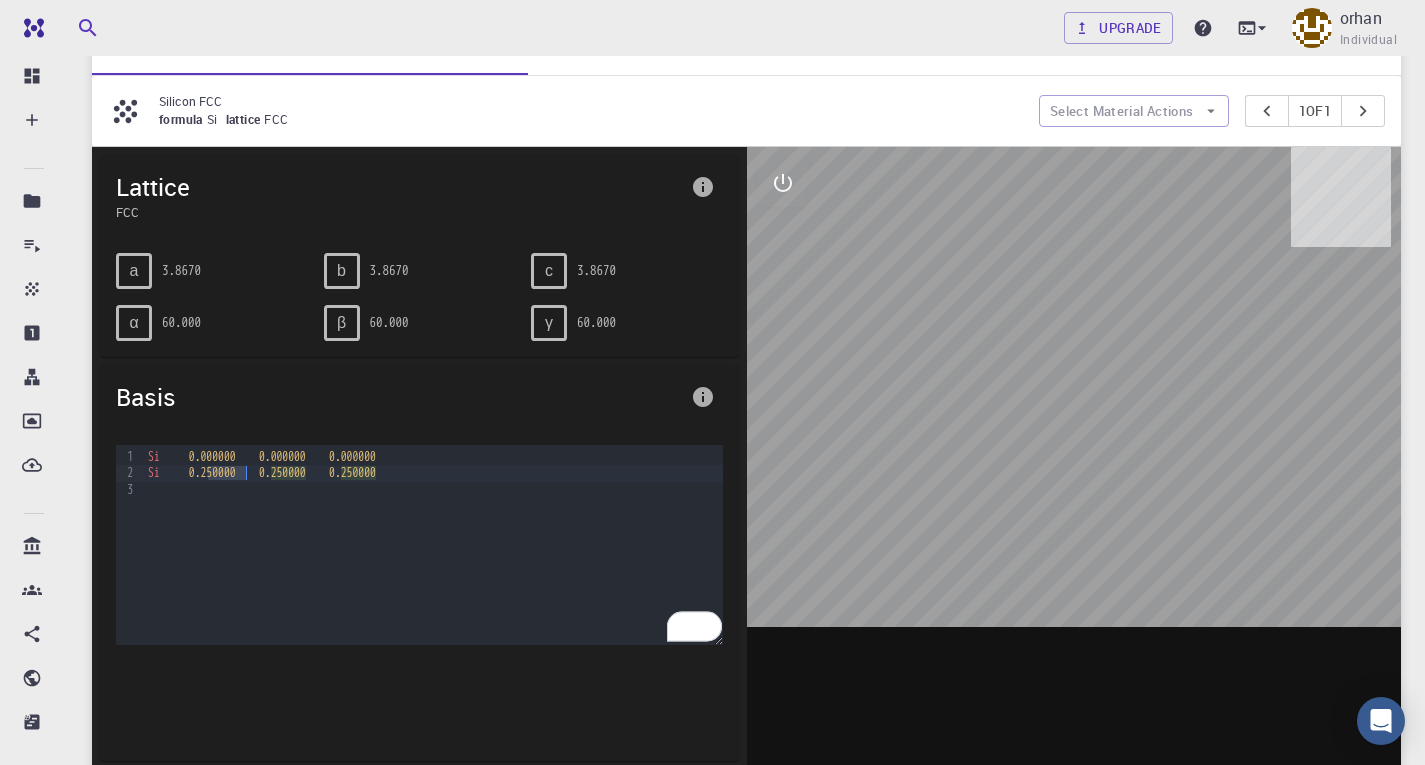 click on "0.250000" at bounding box center (212, 473) 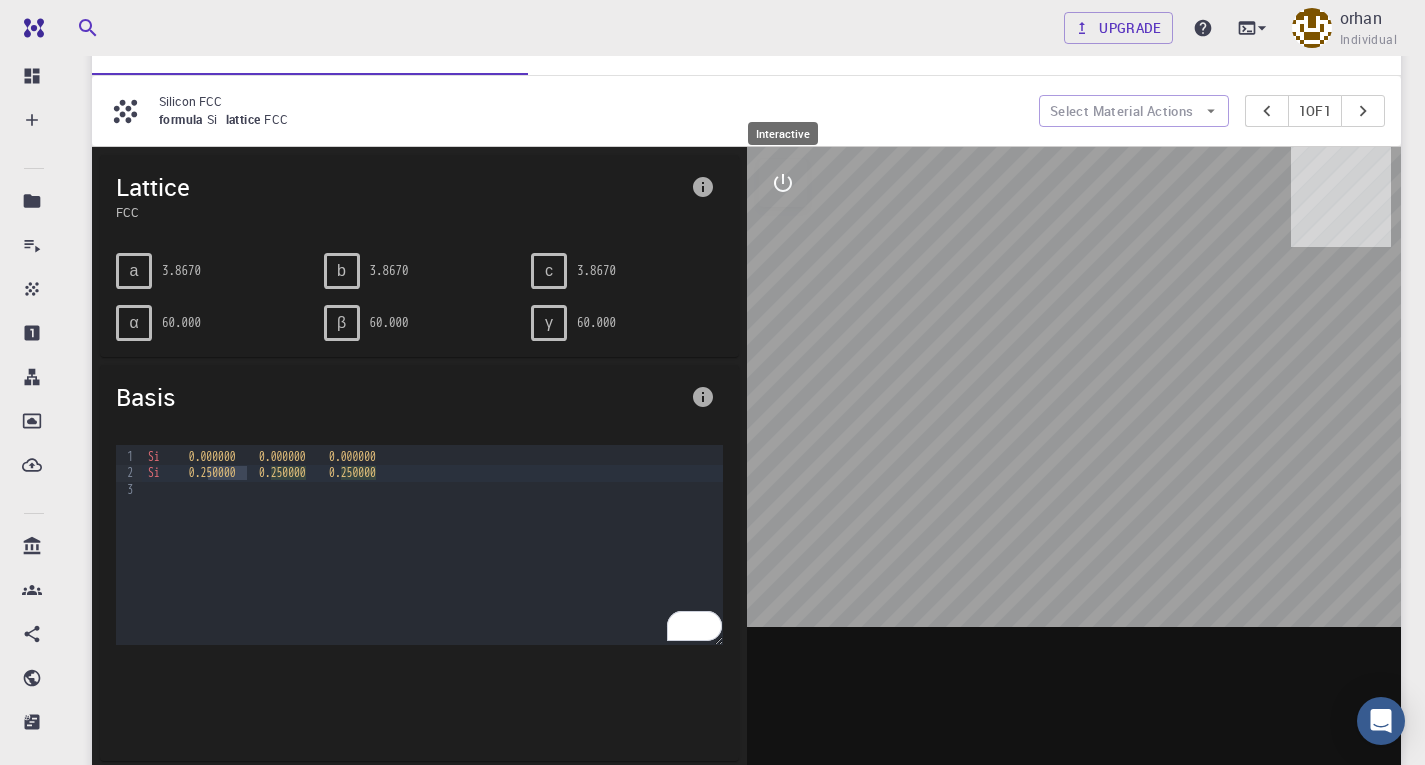 click 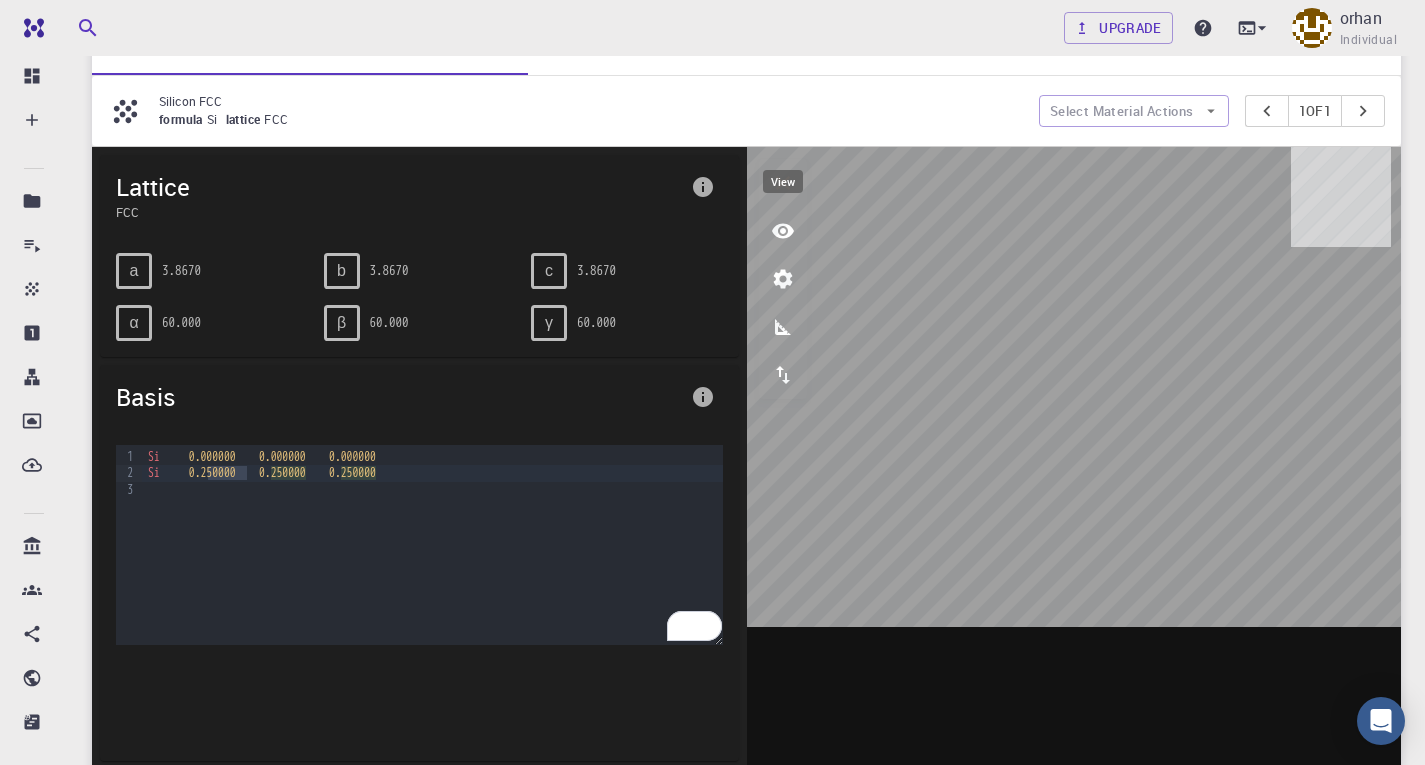 click at bounding box center (783, 231) 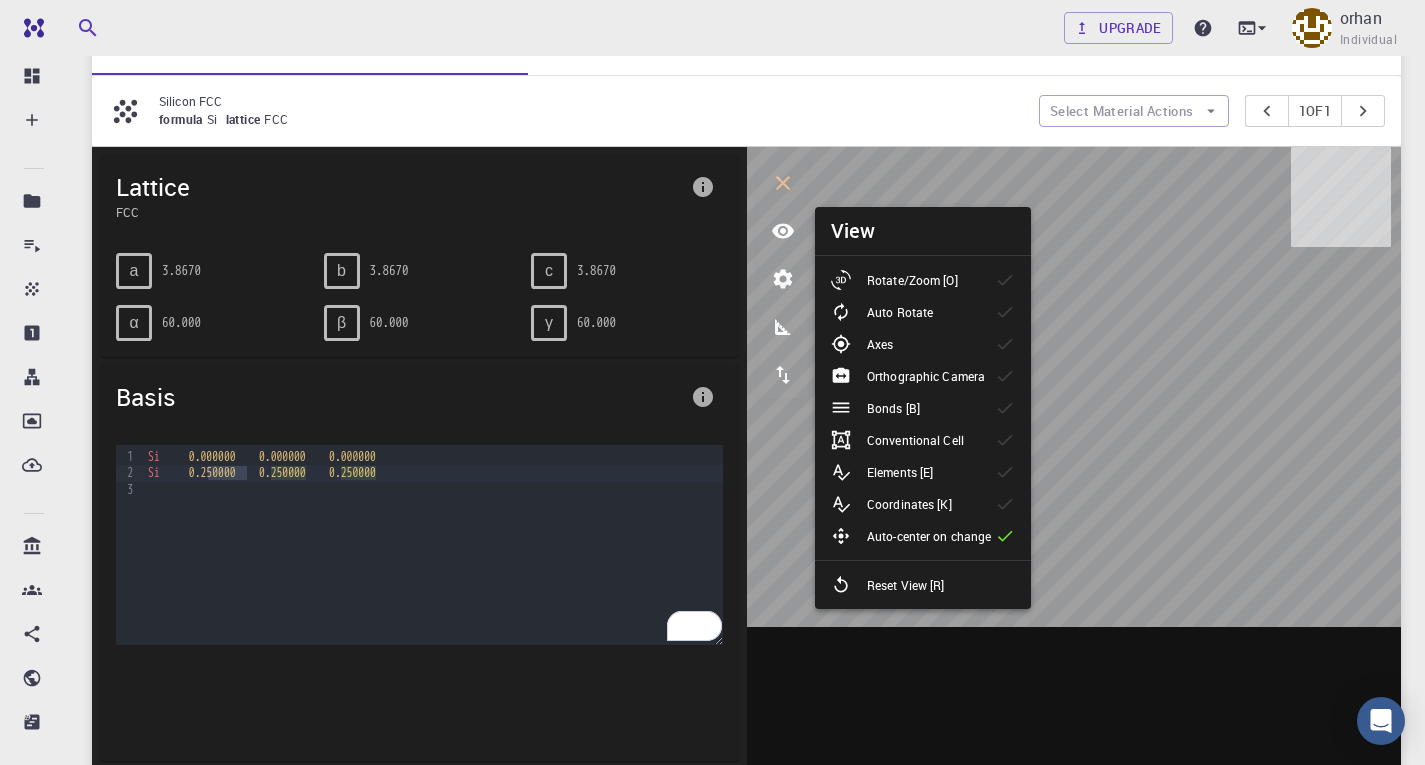 click on "Rotate/Zoom [O]" at bounding box center (912, 280) 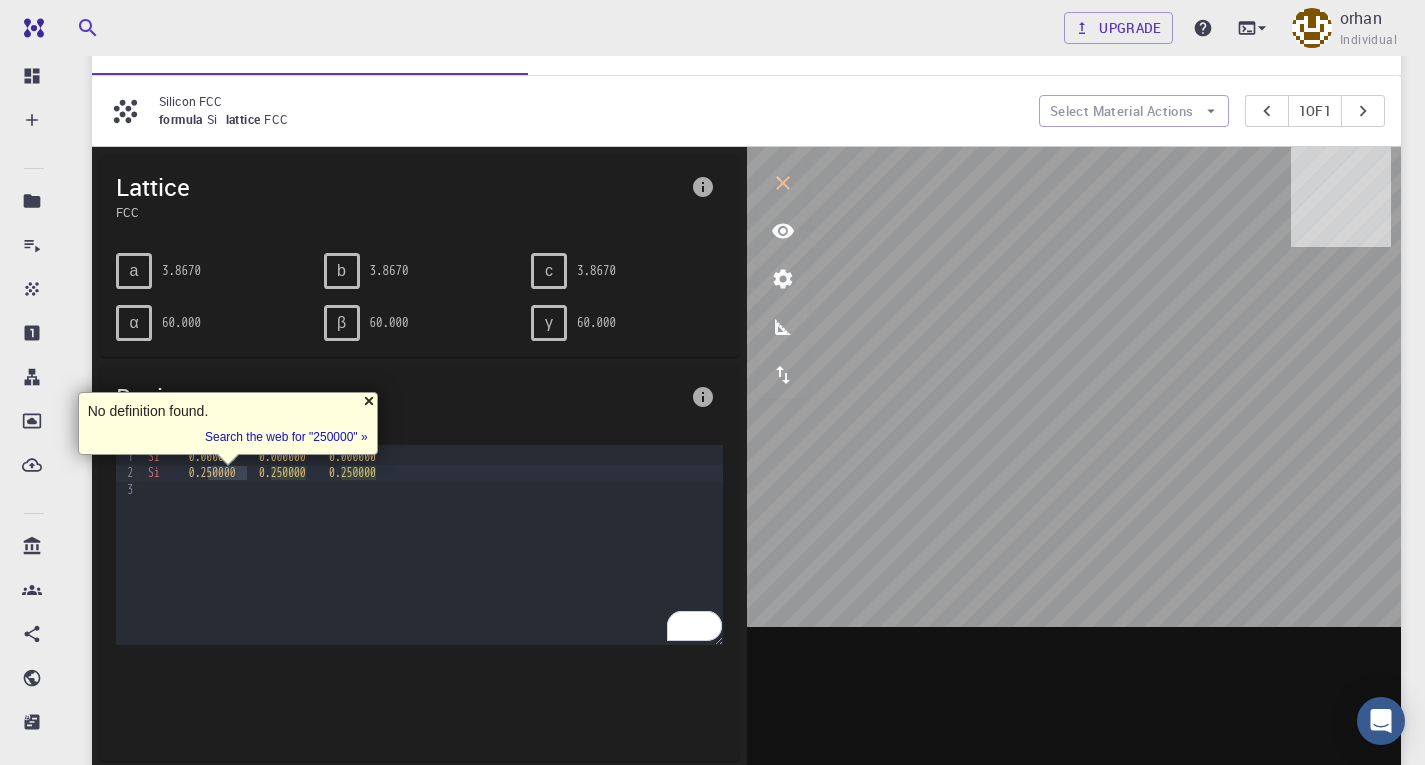 click at bounding box center (369, 401) 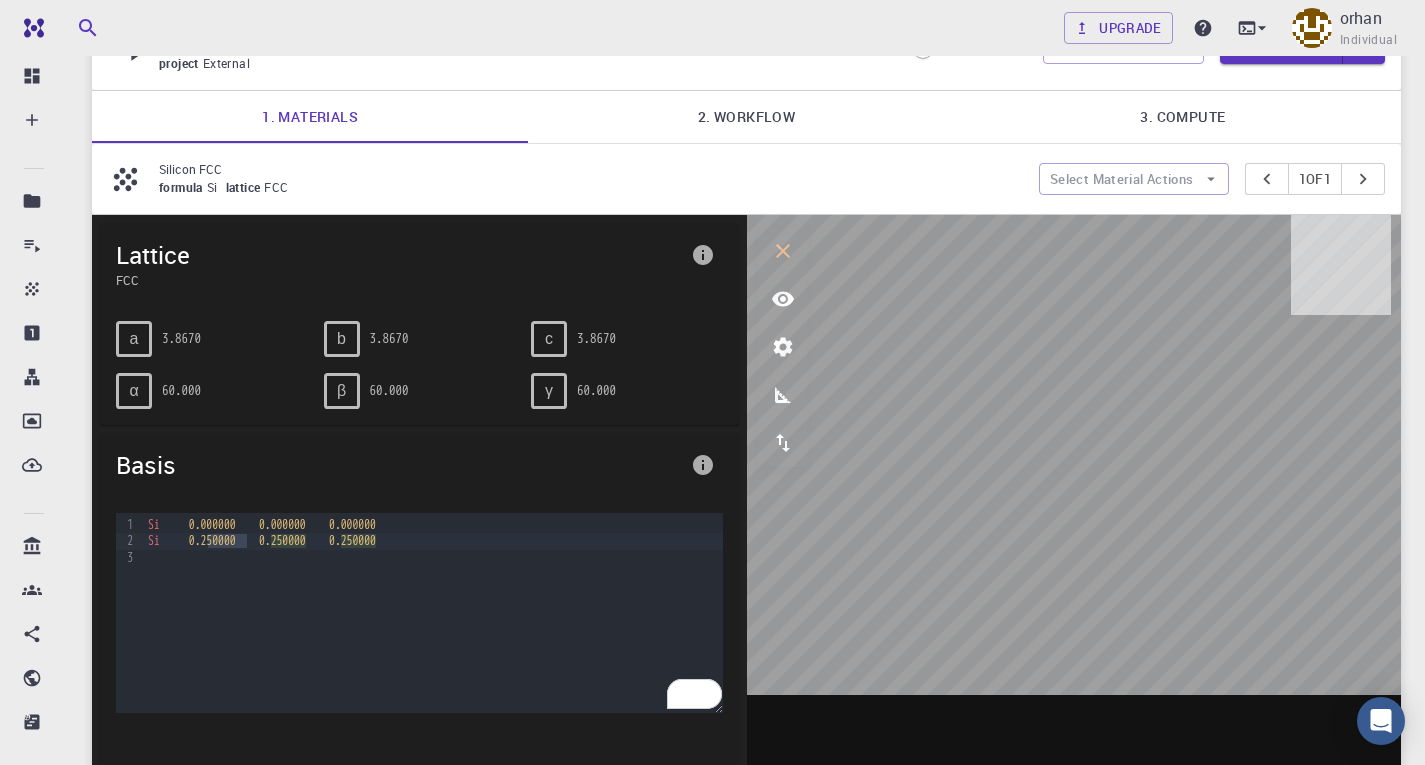 scroll, scrollTop: 0, scrollLeft: 0, axis: both 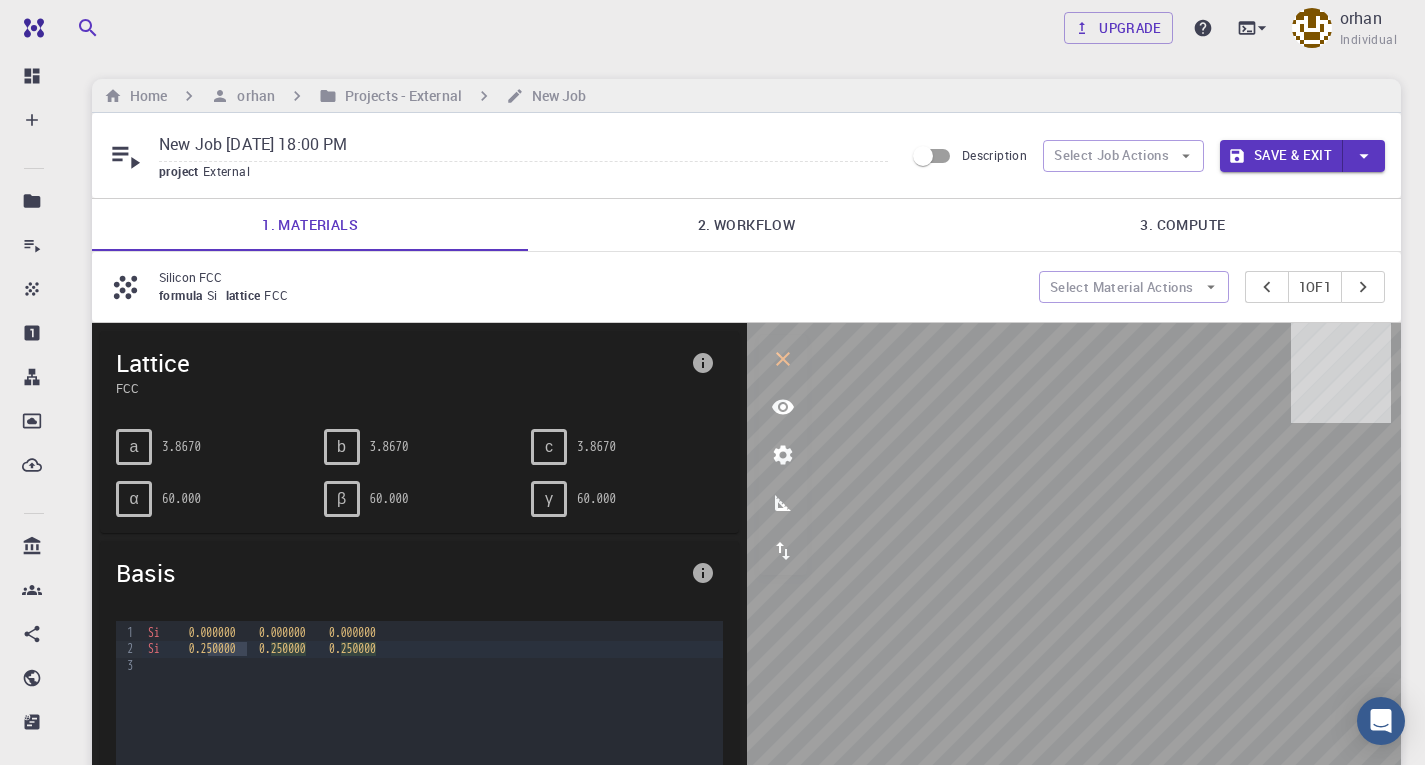 click on "Silicon FCC" at bounding box center [591, 277] 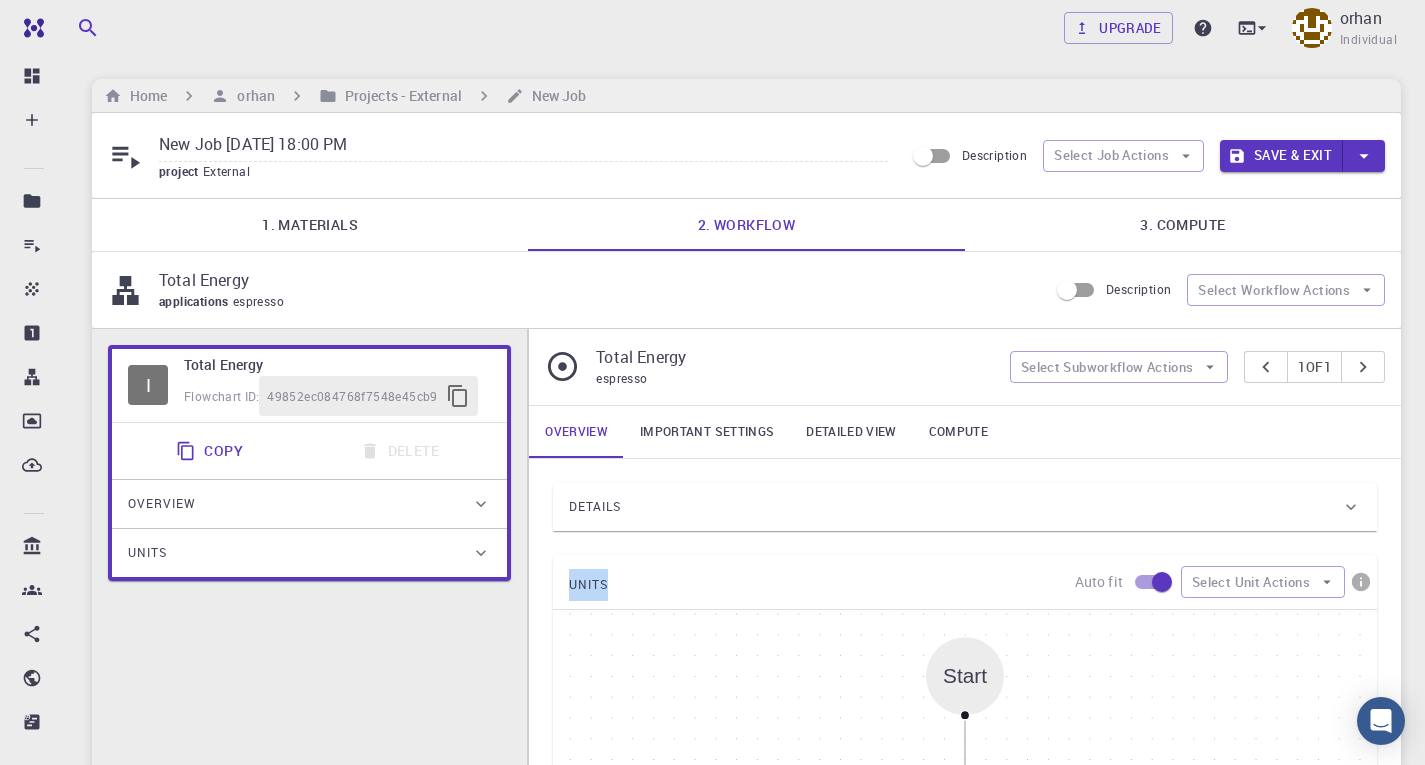 drag, startPoint x: 708, startPoint y: 557, endPoint x: 718, endPoint y: 430, distance: 127.39309 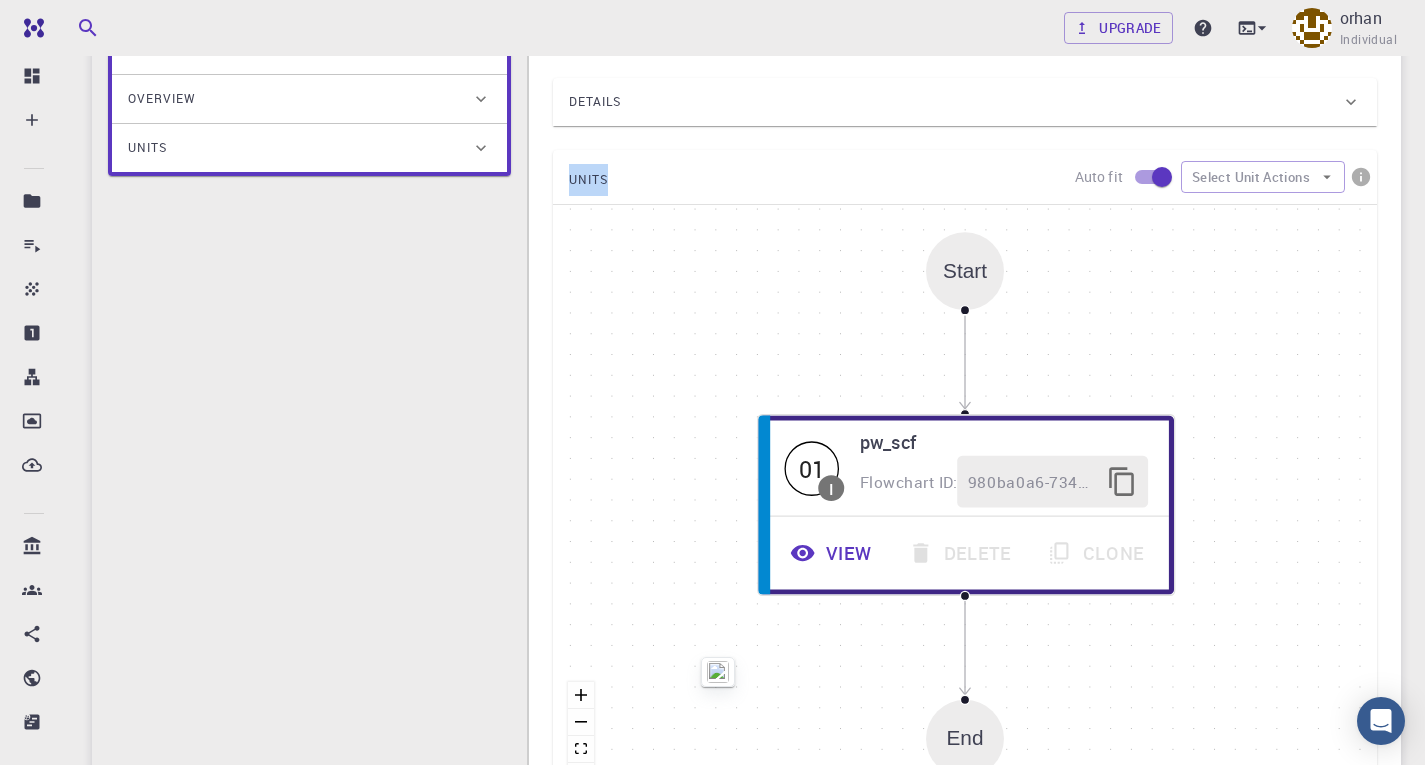 scroll, scrollTop: 407, scrollLeft: 0, axis: vertical 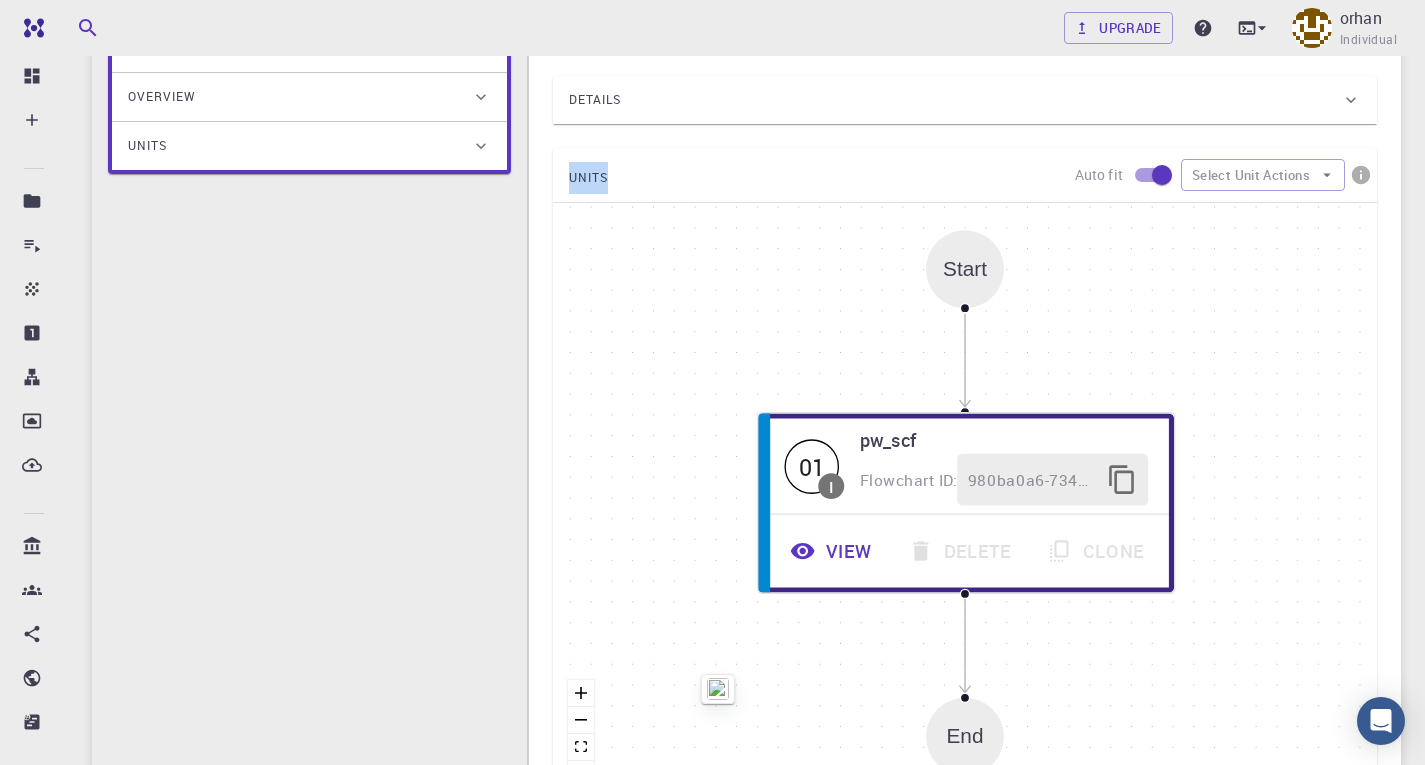 click on "Start" at bounding box center [965, 268] 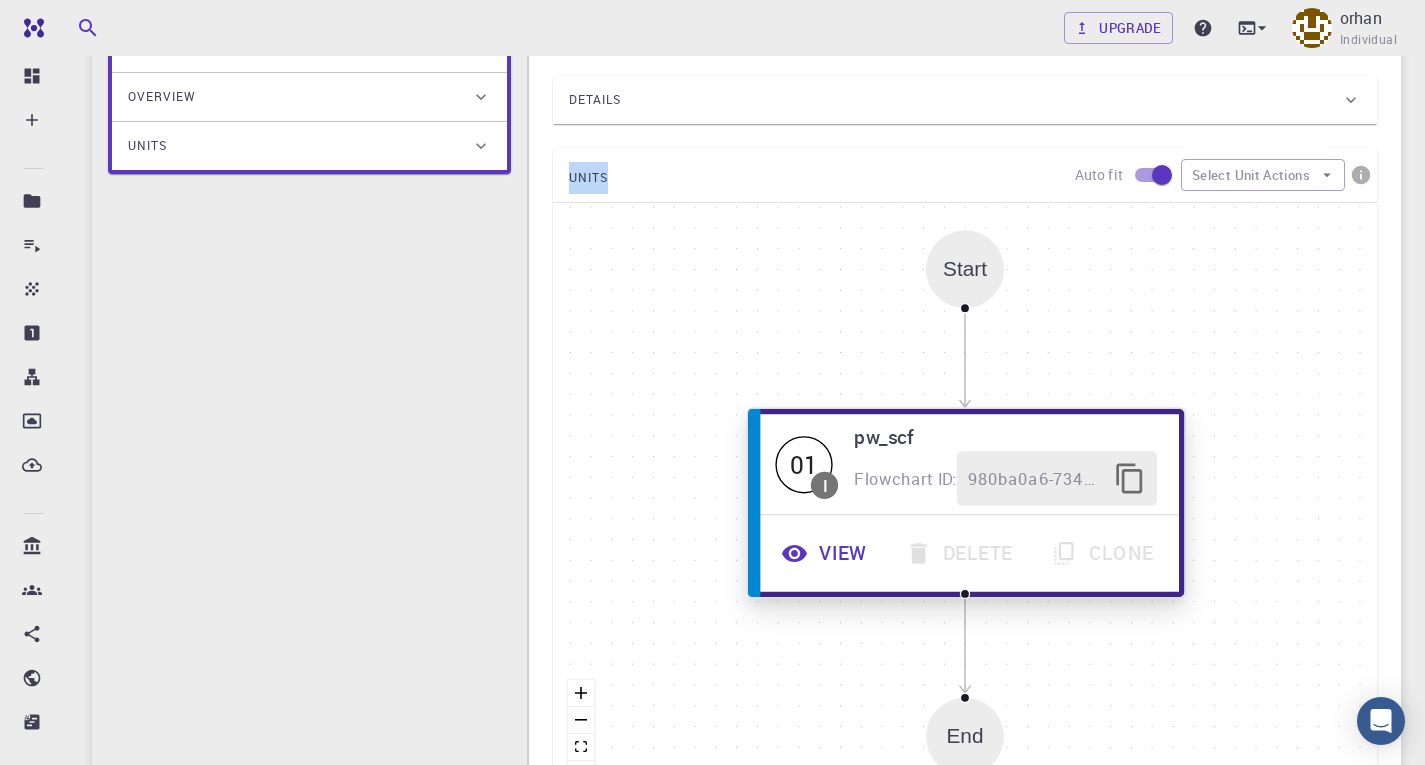 click on "View Delete Clone" at bounding box center (967, 553) 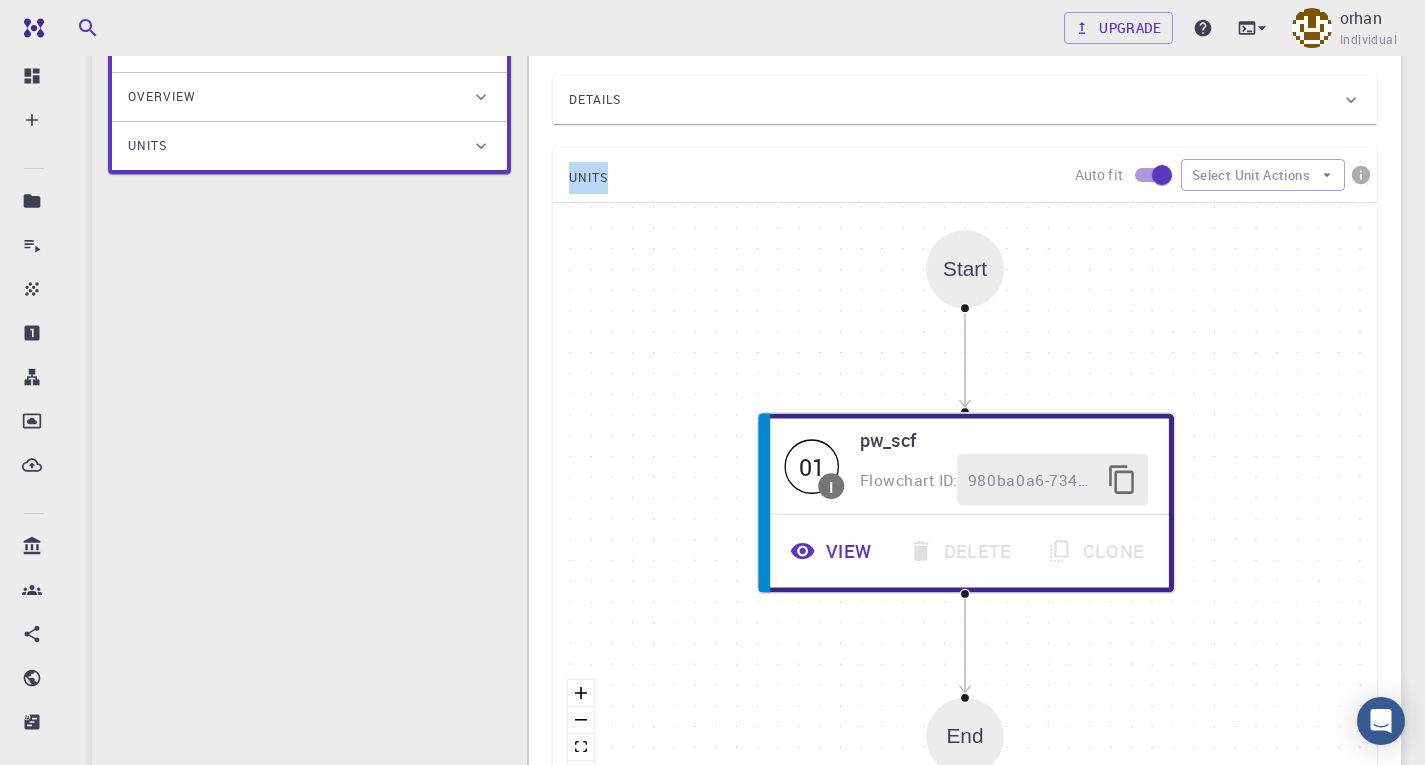 click on "Start" at bounding box center [965, 268] 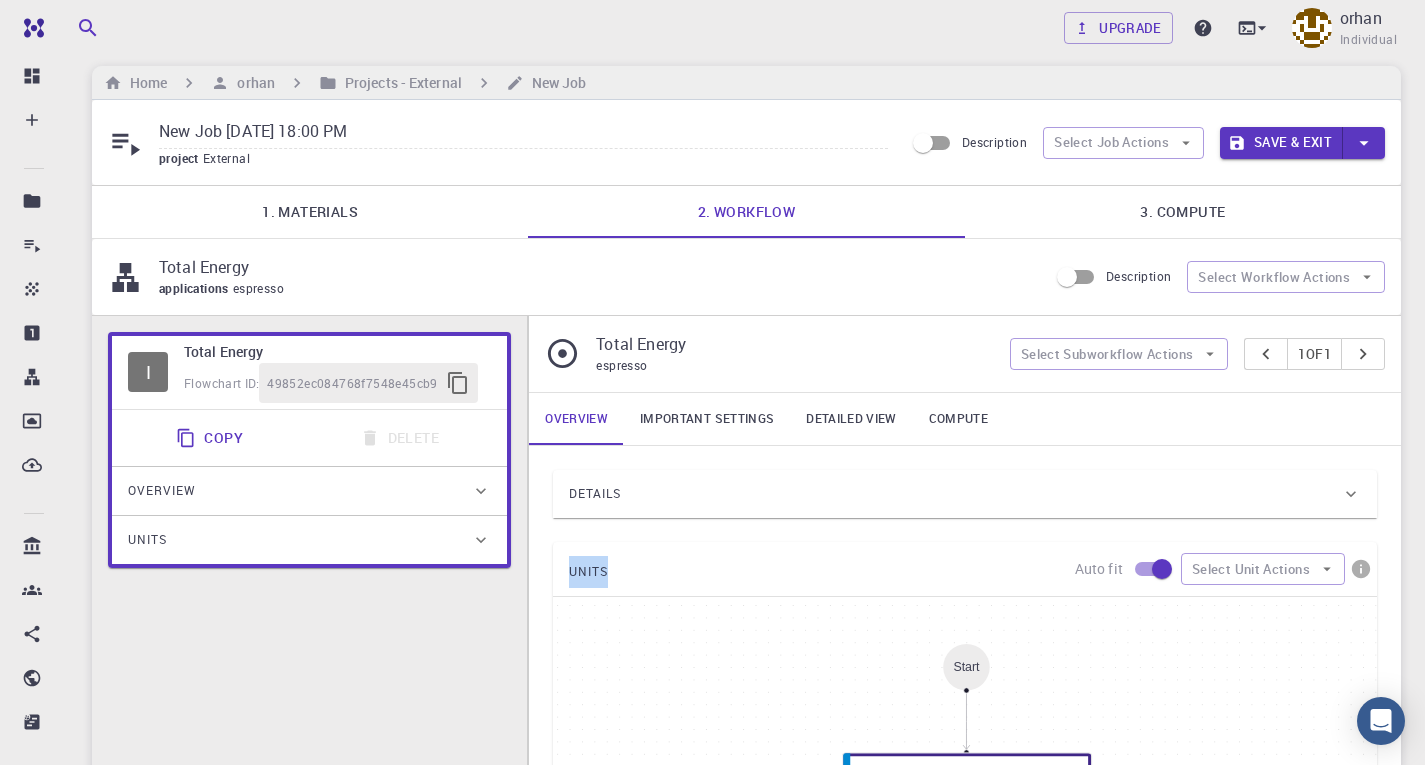 scroll, scrollTop: 0, scrollLeft: 0, axis: both 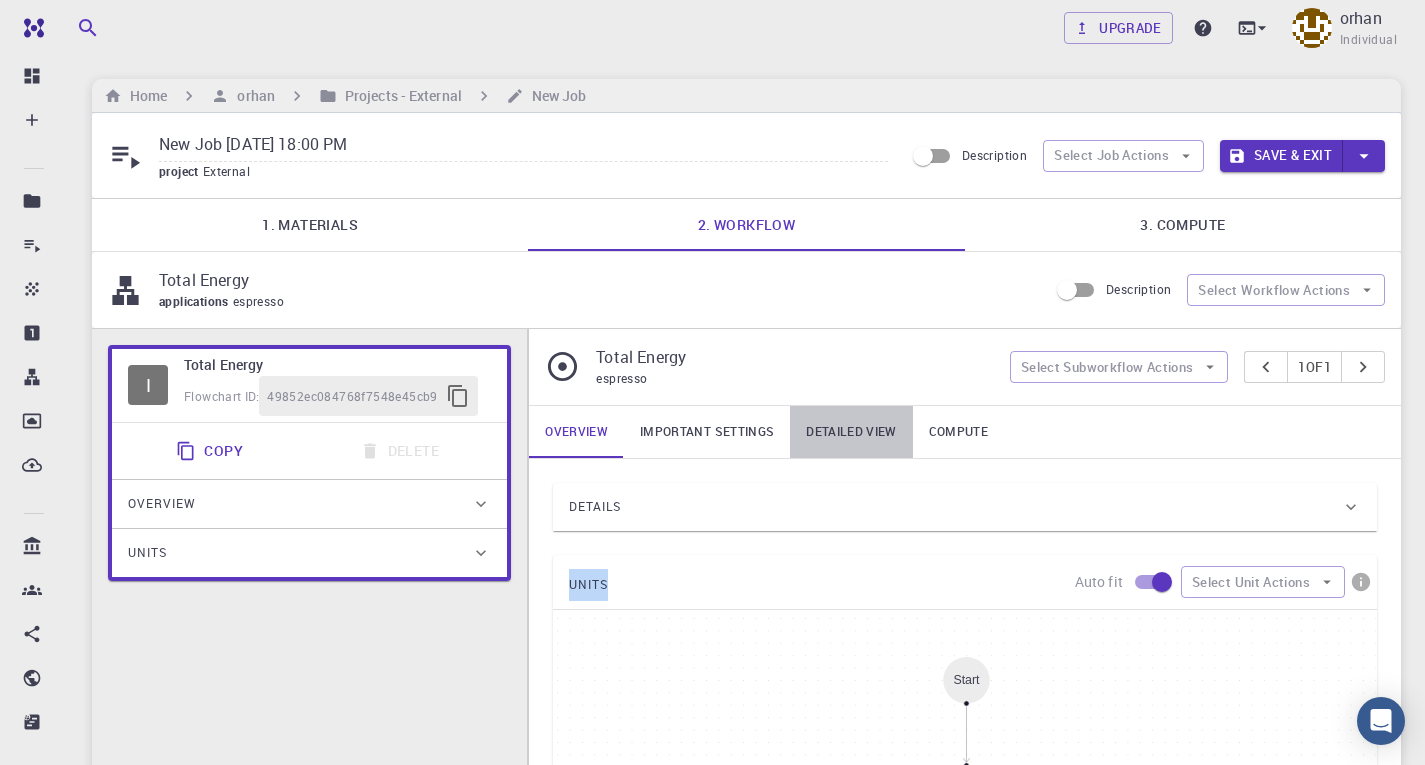 click on "Detailed view" at bounding box center (851, 432) 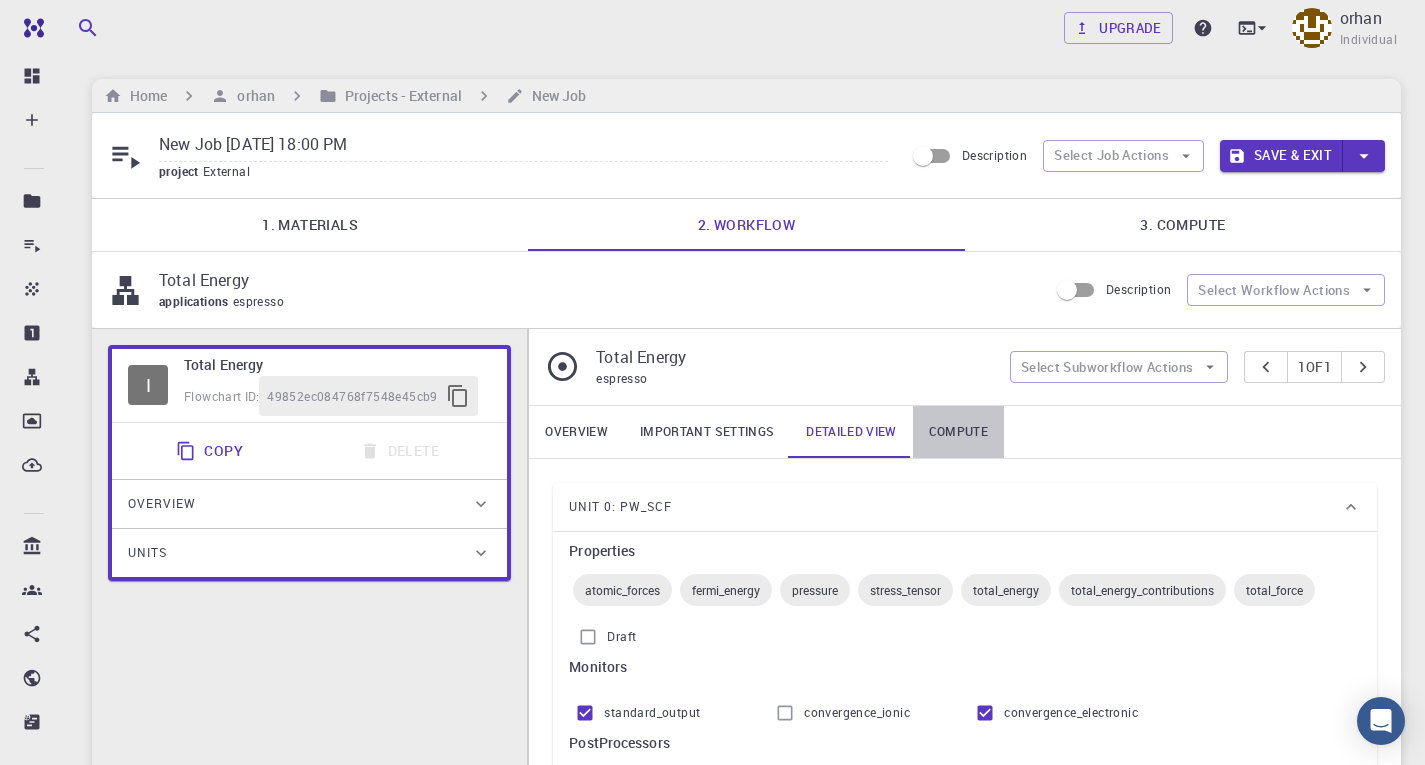 click on "Compute" at bounding box center (958, 432) 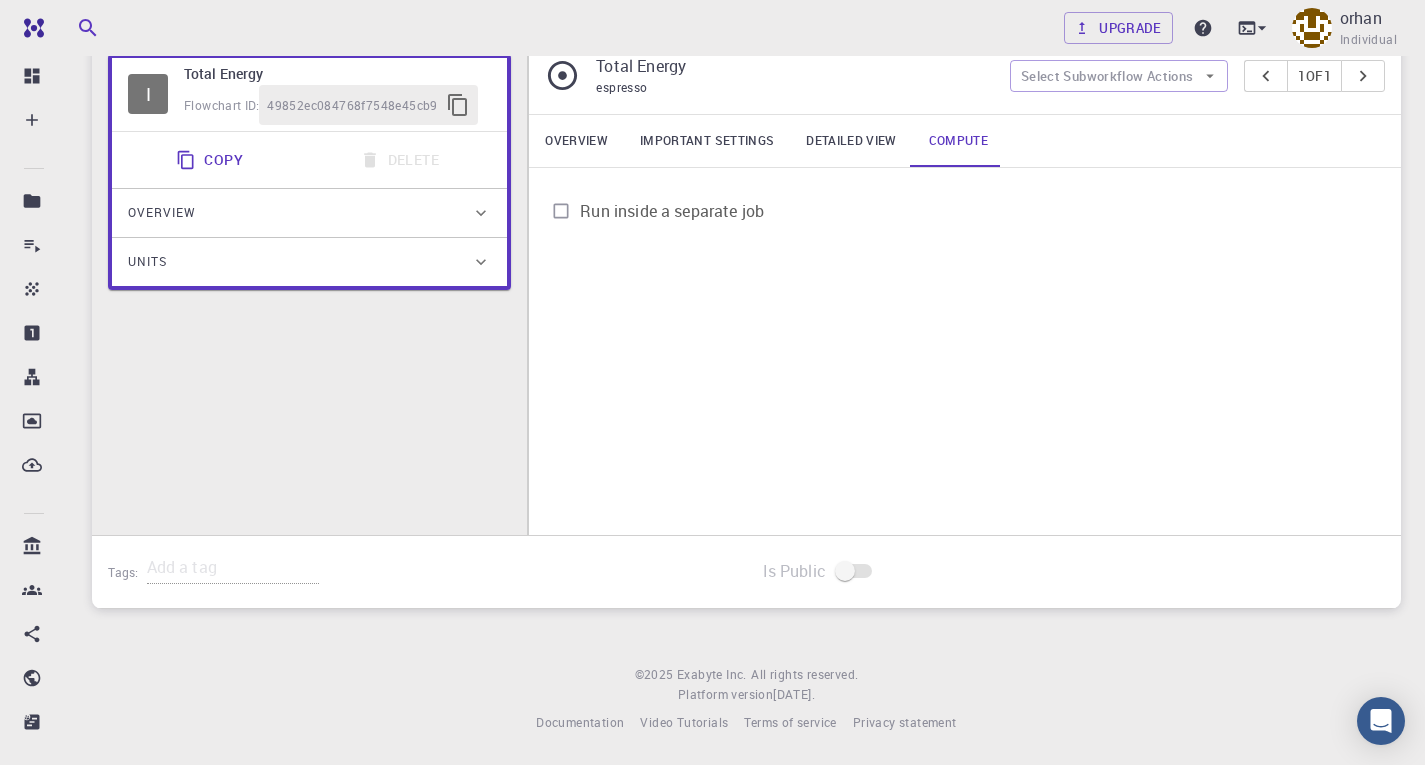 scroll, scrollTop: 0, scrollLeft: 0, axis: both 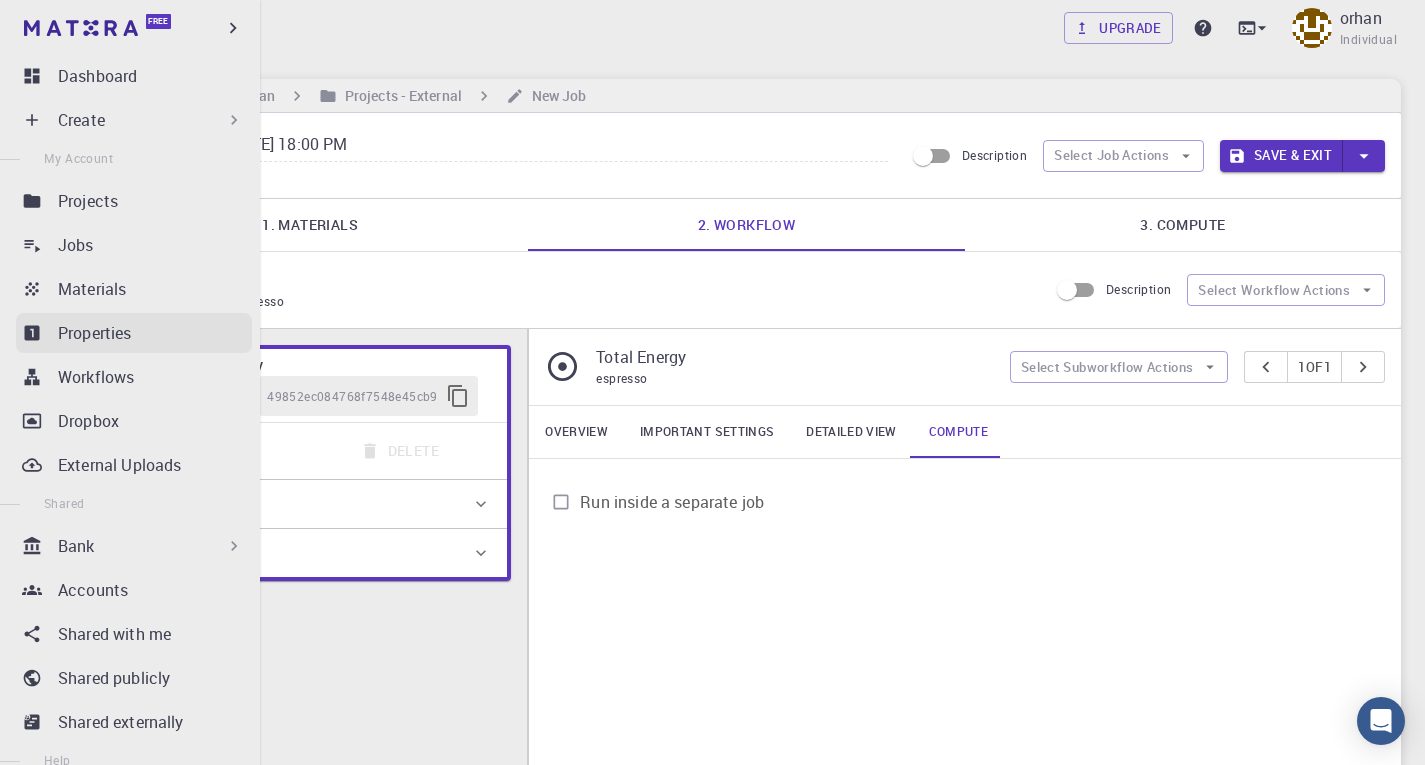click on "Properties" at bounding box center [95, 333] 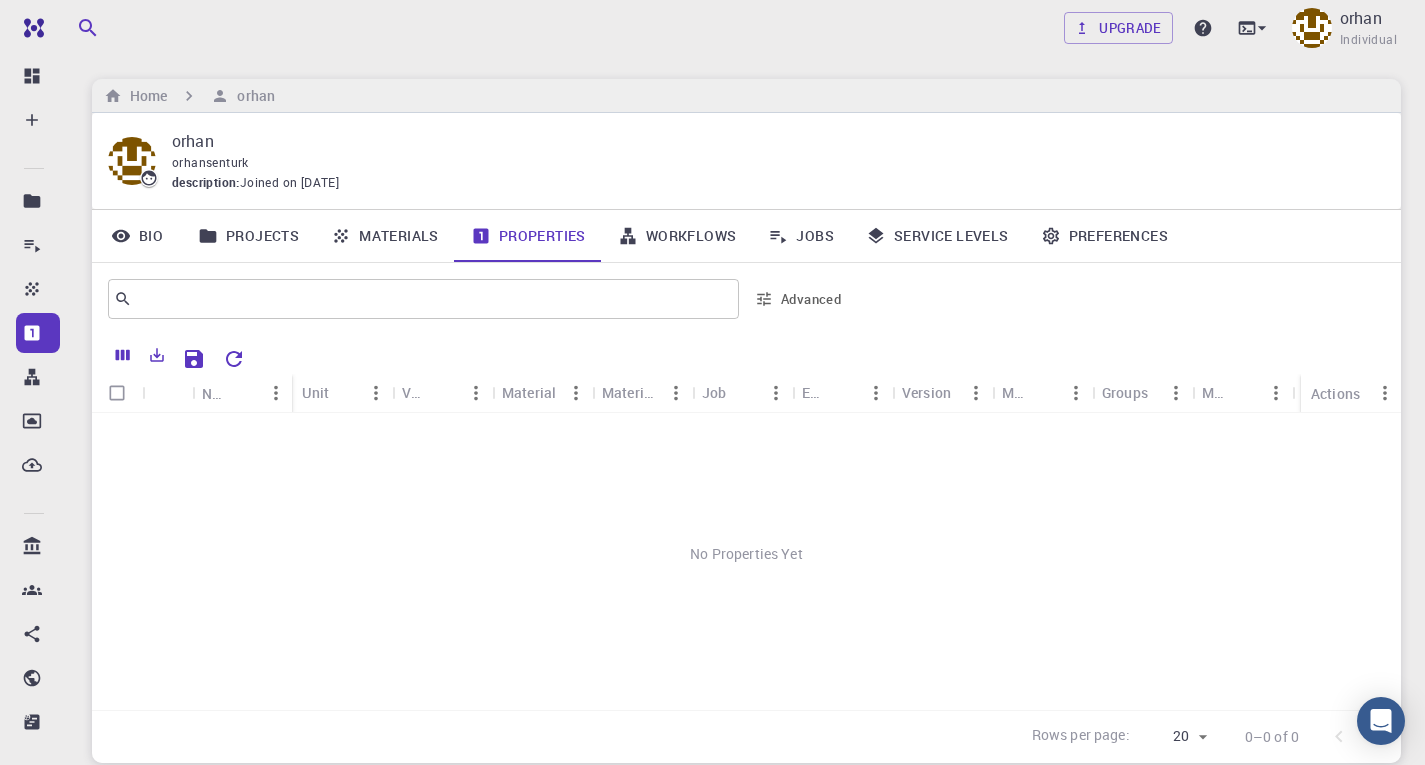 click on "Projects" at bounding box center [248, 236] 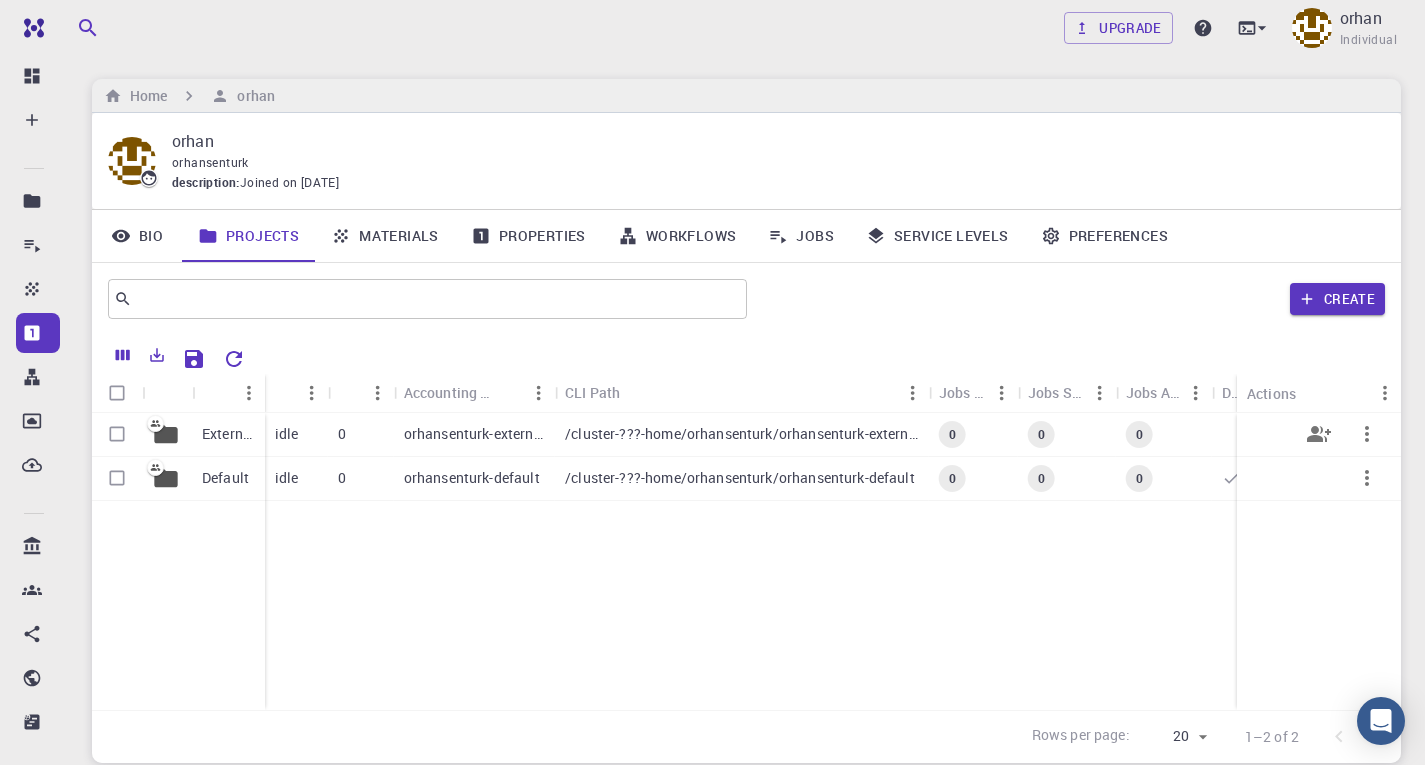 click at bounding box center (117, 434) 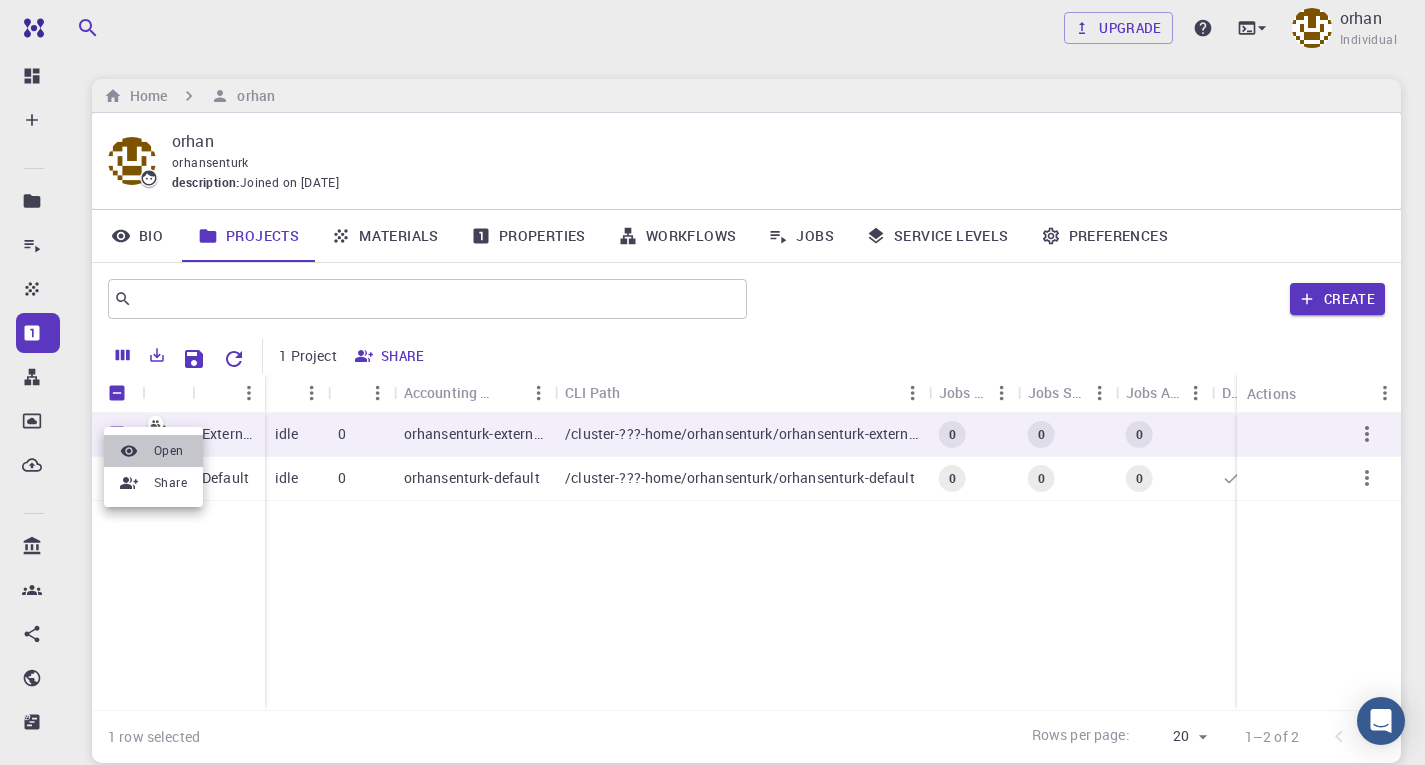click on "Open" at bounding box center (169, 451) 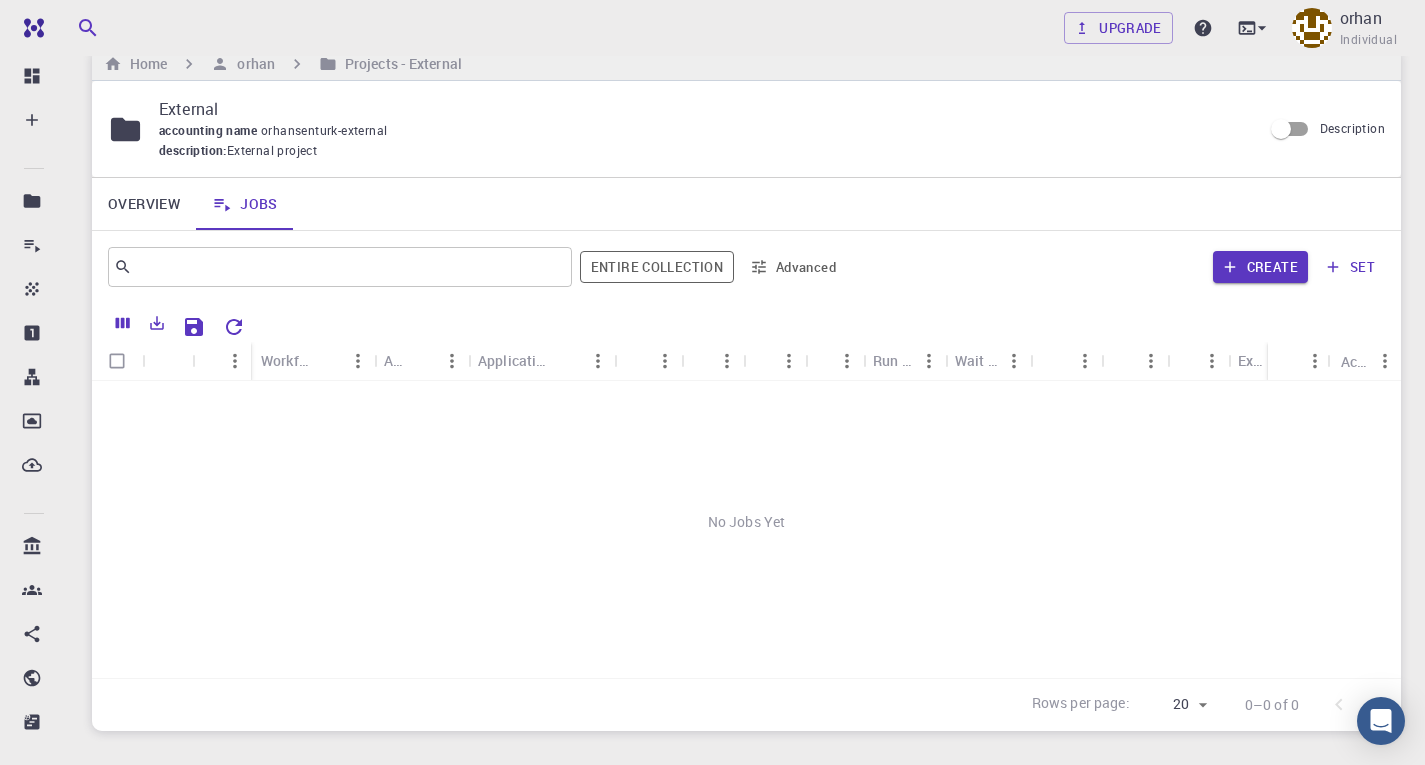 scroll, scrollTop: 19, scrollLeft: 0, axis: vertical 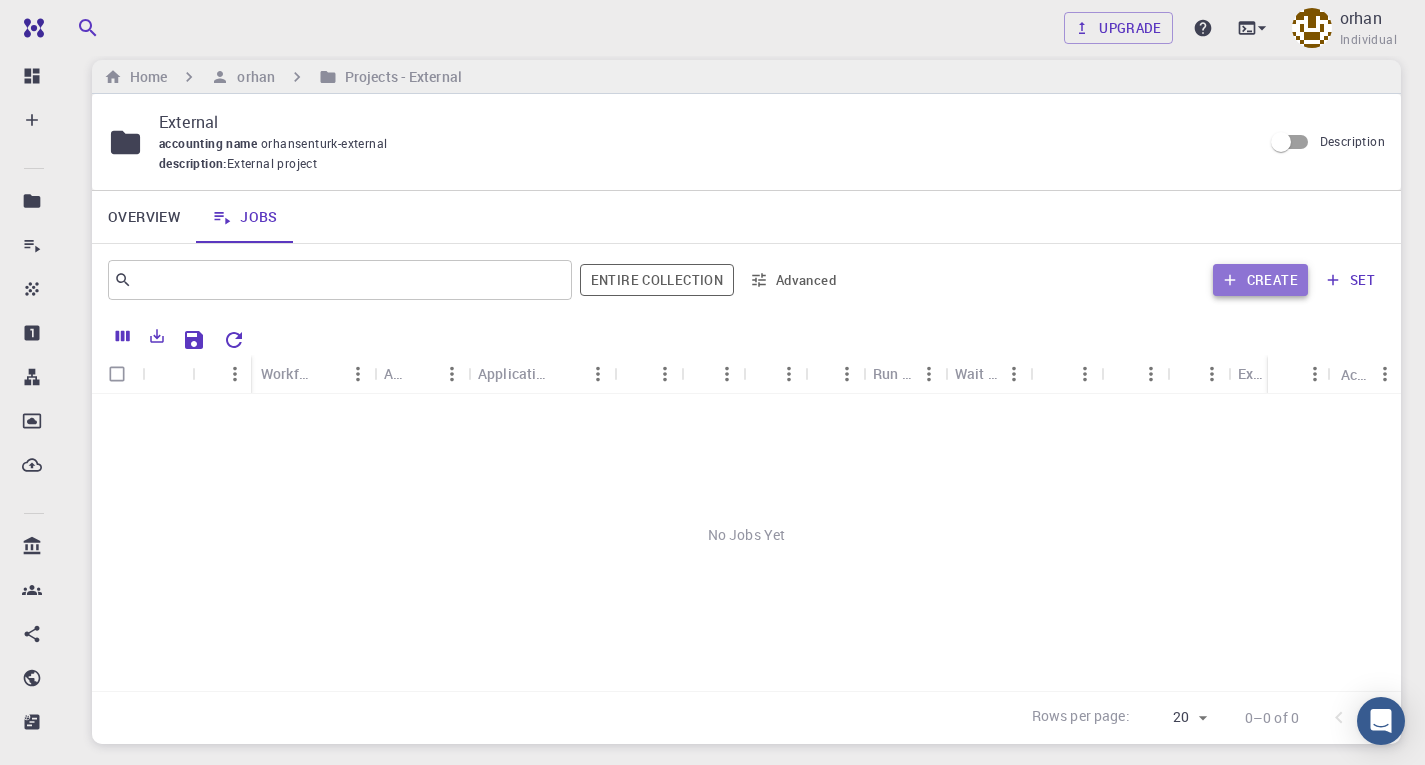 click on "Create" at bounding box center [1260, 280] 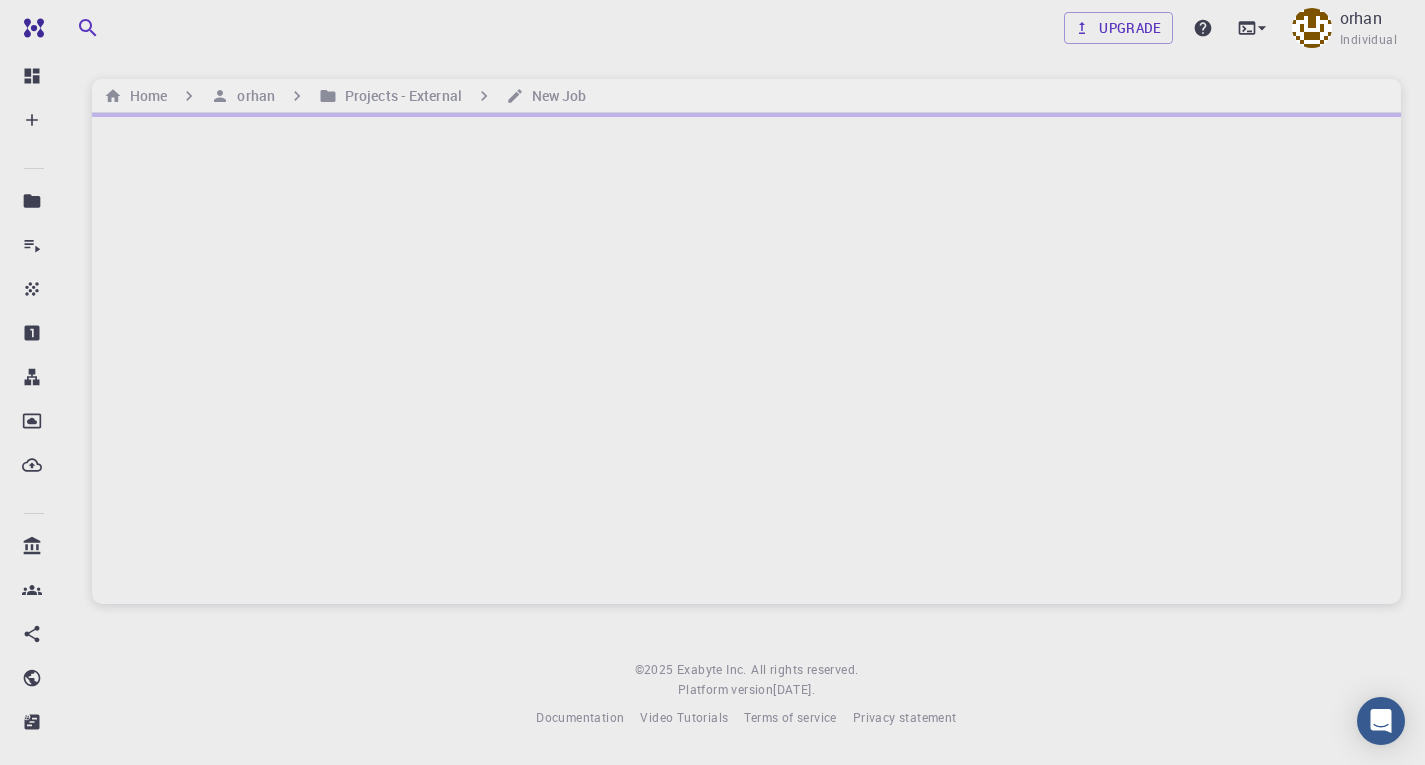 scroll, scrollTop: 0, scrollLeft: 0, axis: both 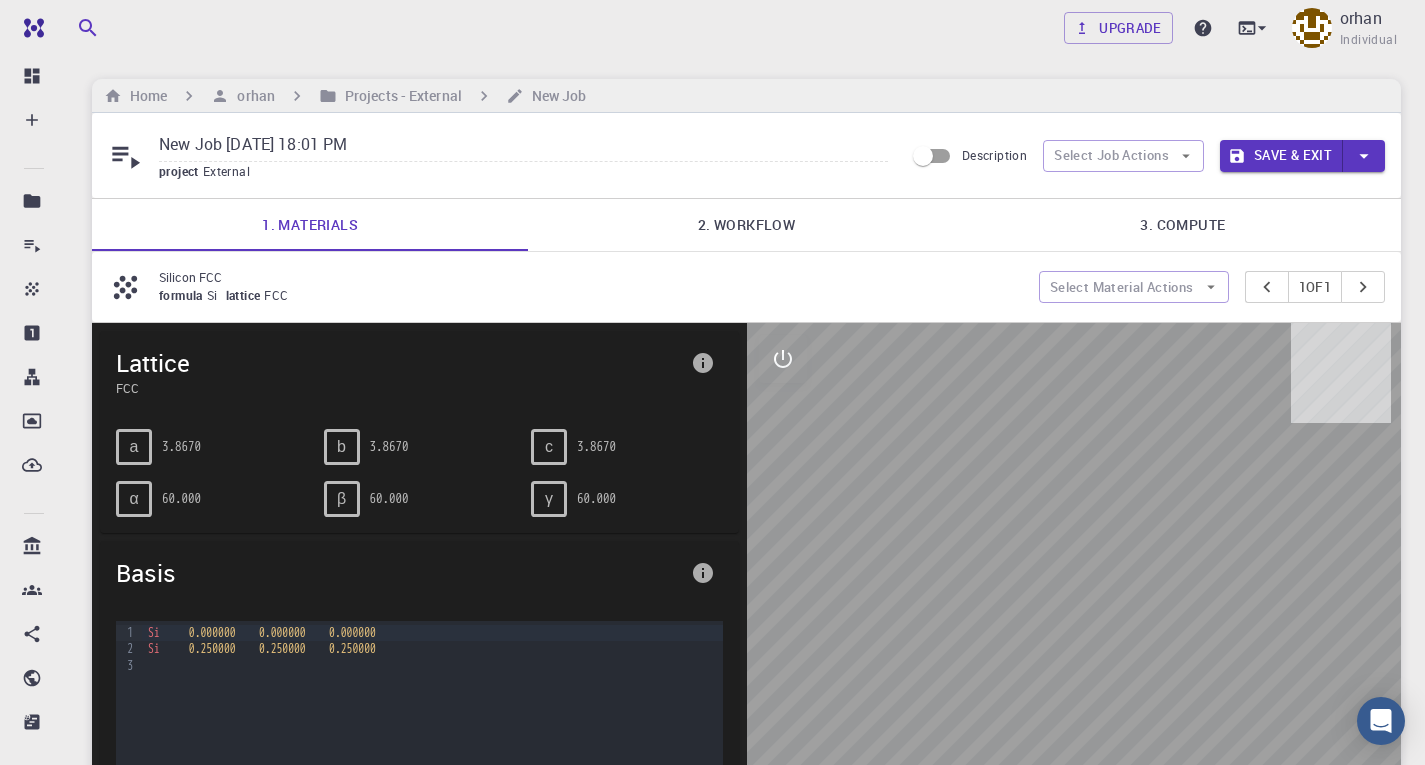 click on "formula" at bounding box center (183, 295) 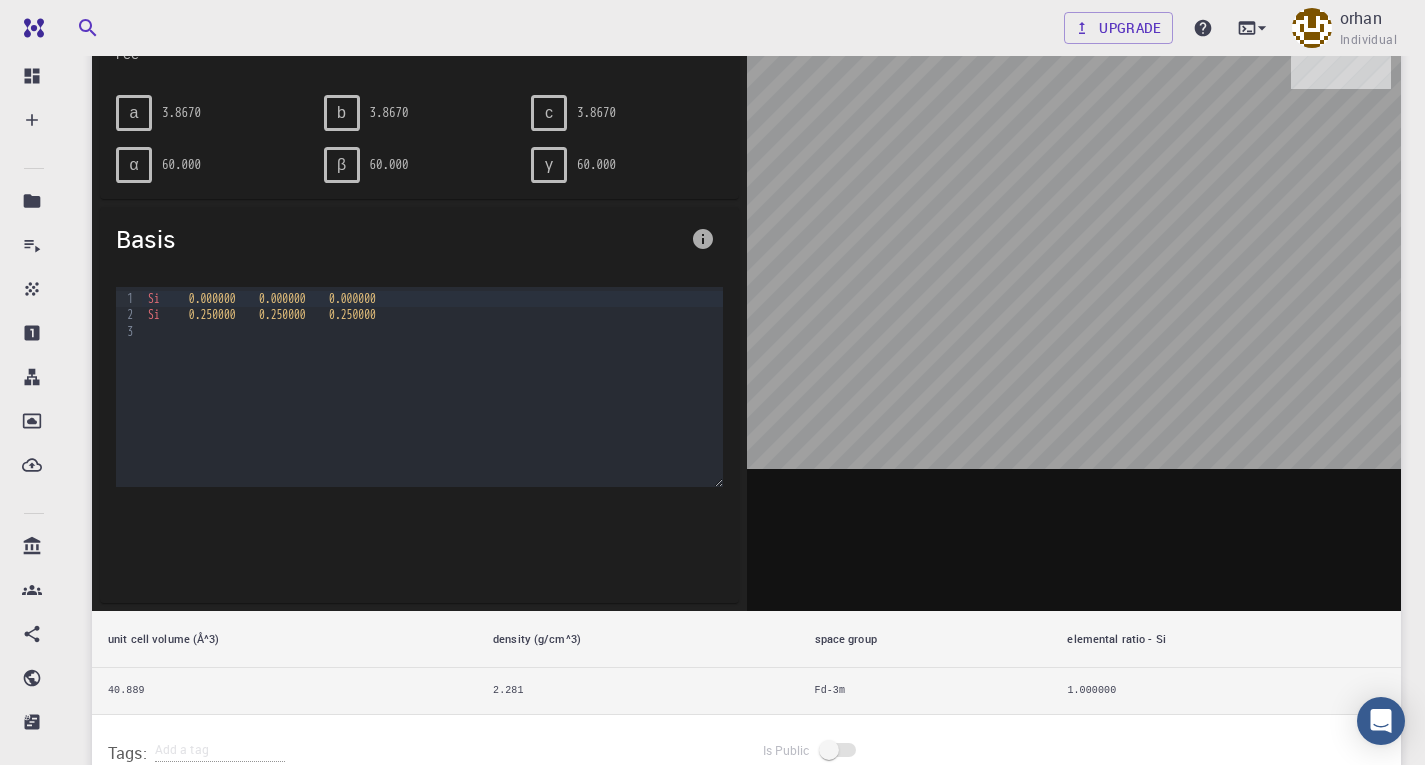 scroll, scrollTop: 516, scrollLeft: 0, axis: vertical 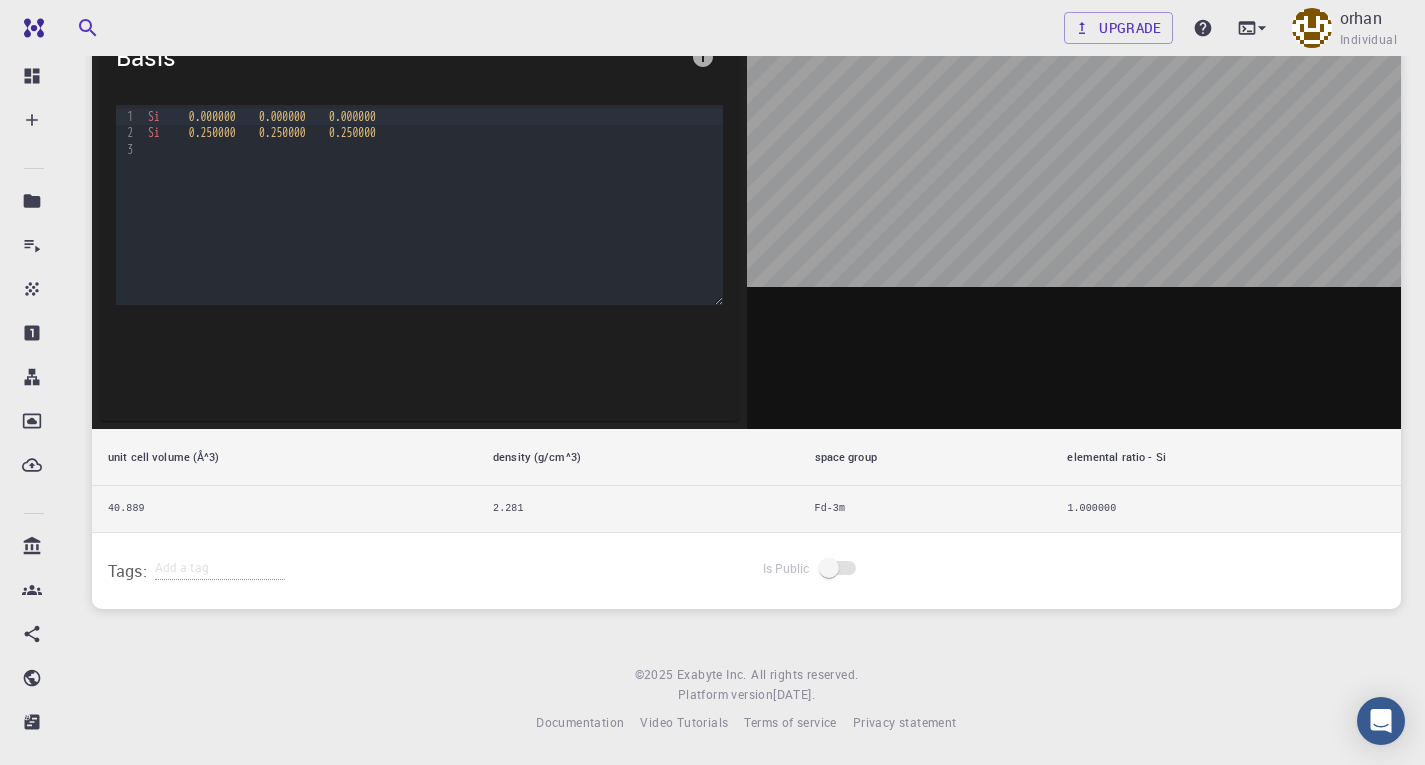 click on "40.889" at bounding box center [284, 509] 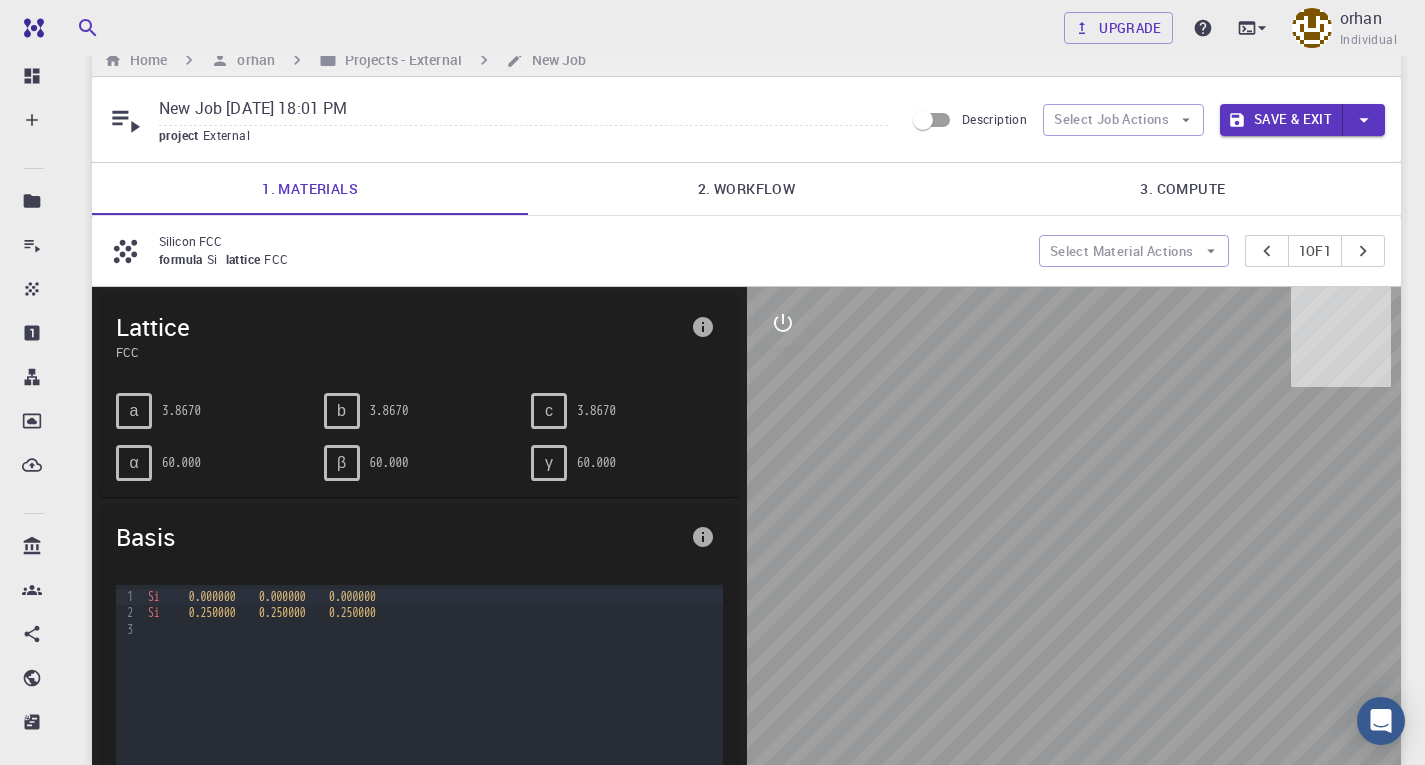 scroll, scrollTop: 32, scrollLeft: 0, axis: vertical 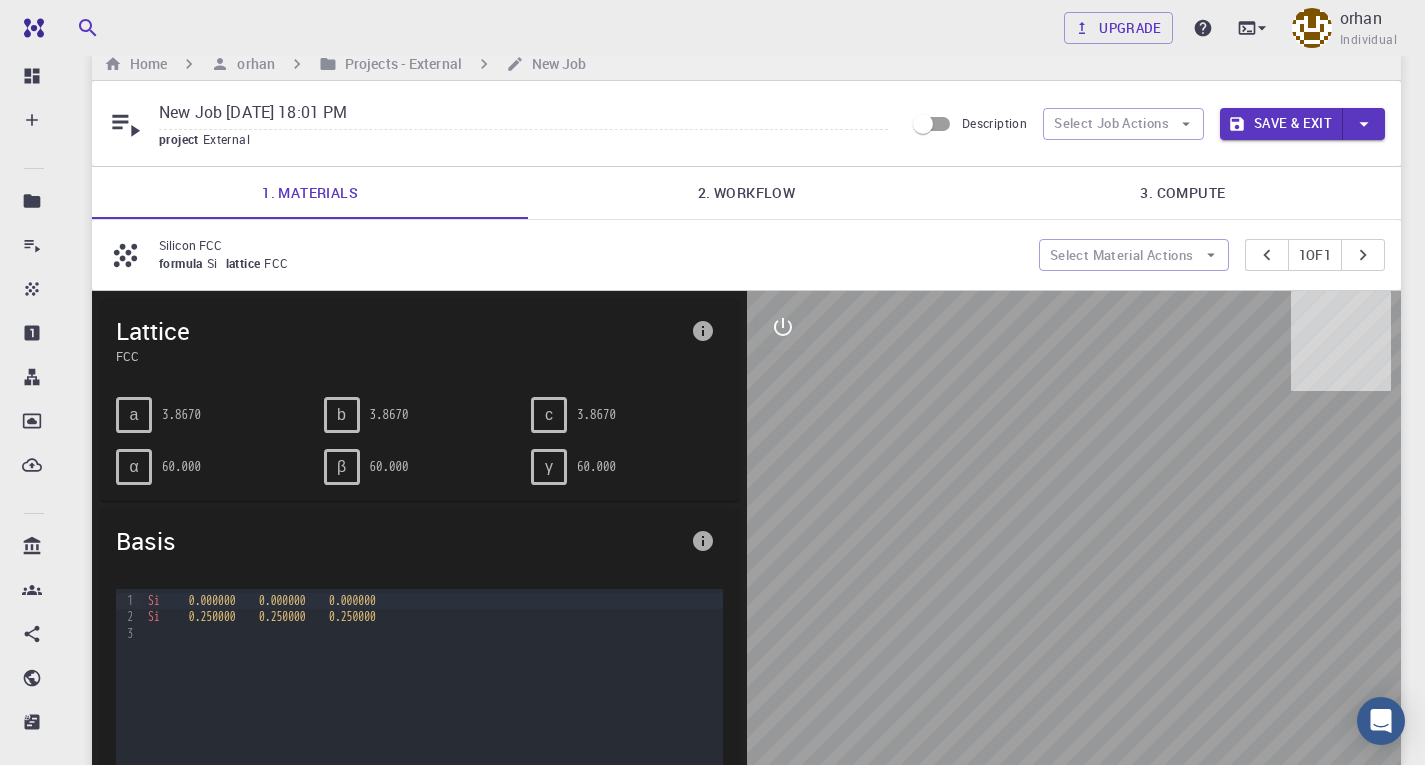 click on "b 3.8670" at bounding box center [412, 407] 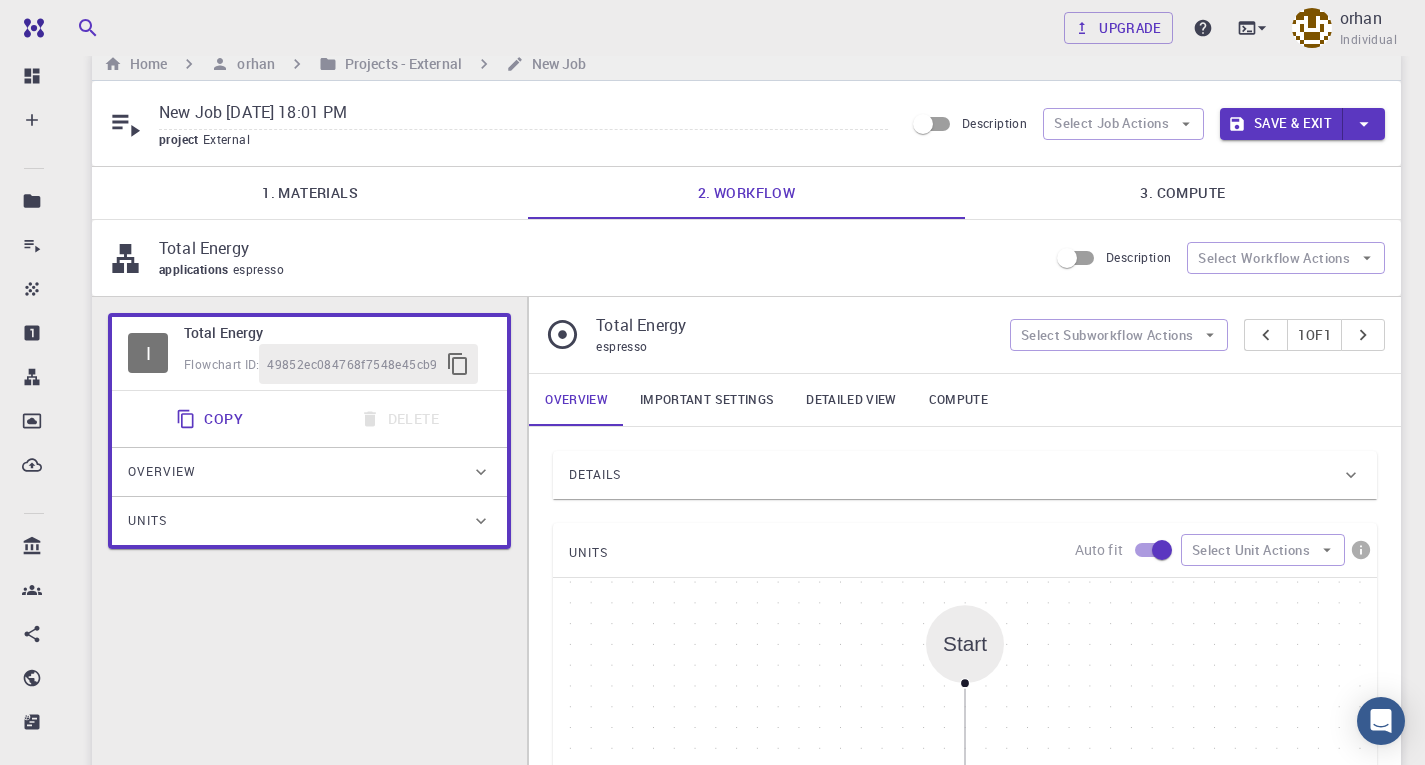 click on "Compute" at bounding box center [958, 400] 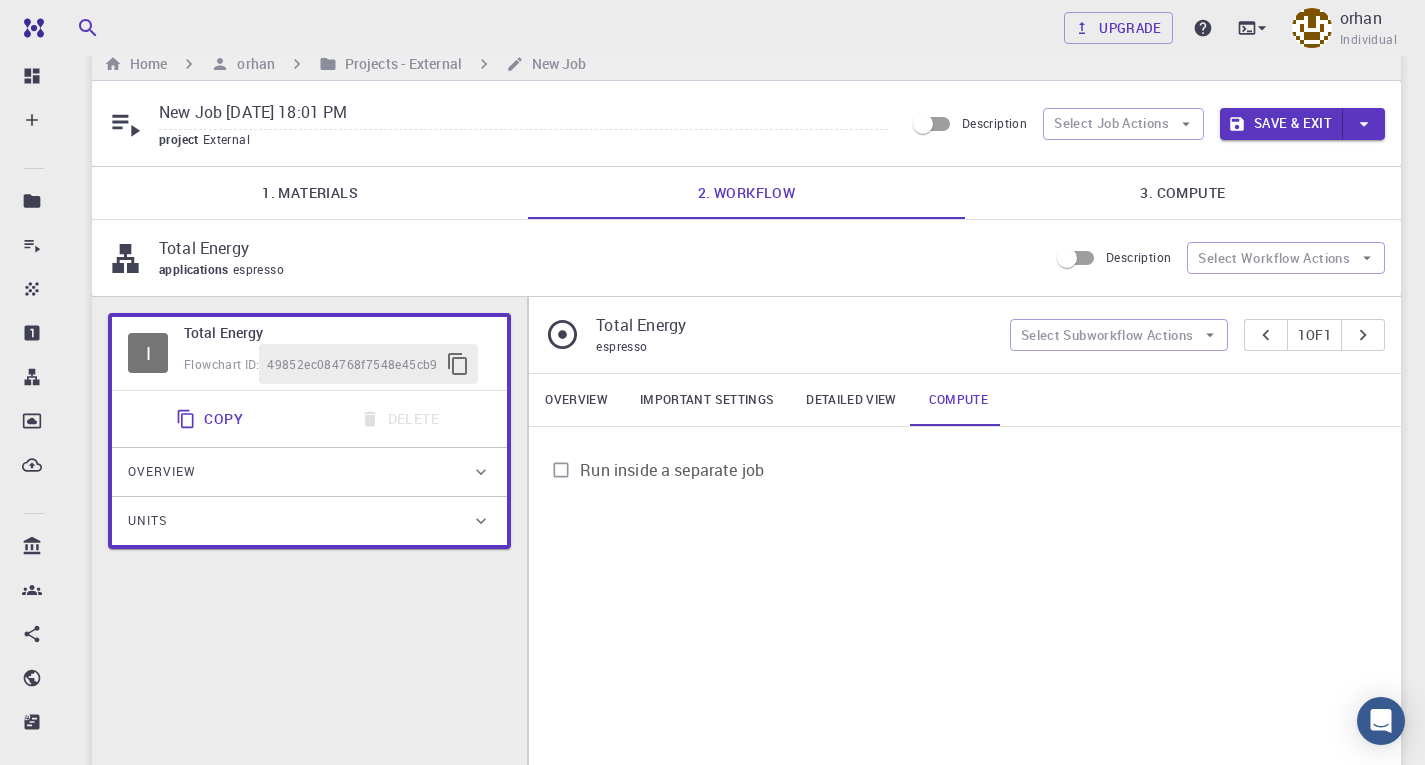 click on "Detailed view" at bounding box center [851, 400] 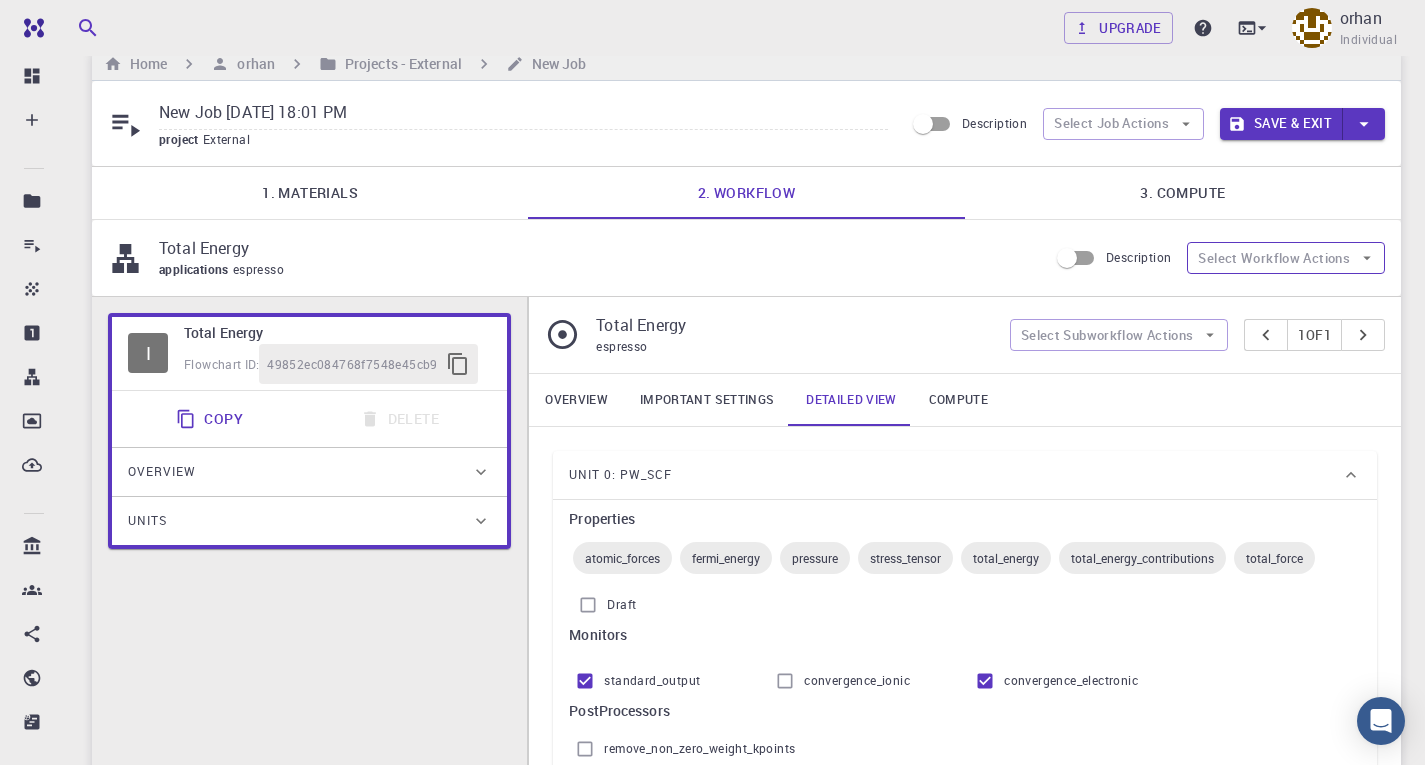 click on "Select Workflow Actions" at bounding box center [1286, 258] 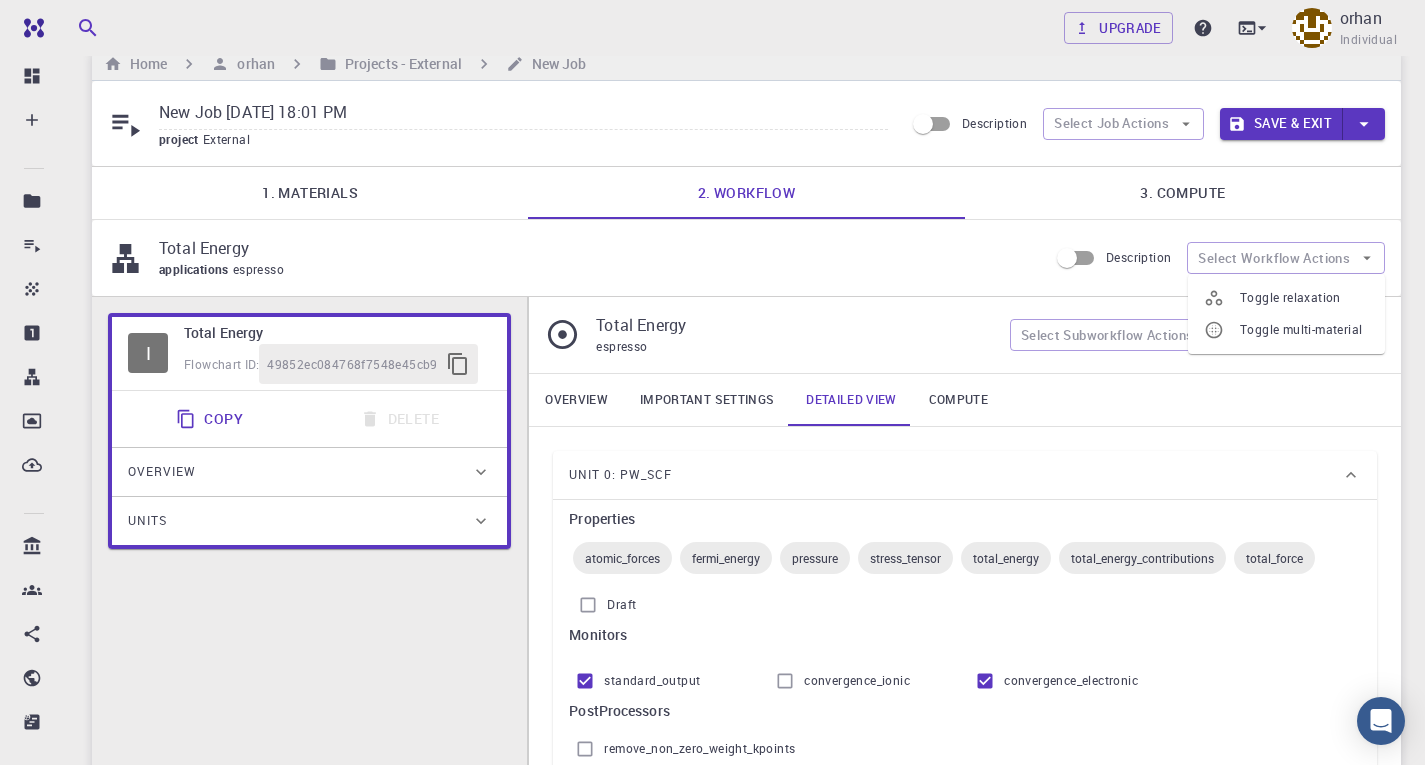 click on "Toggle relaxation" at bounding box center (1304, 298) 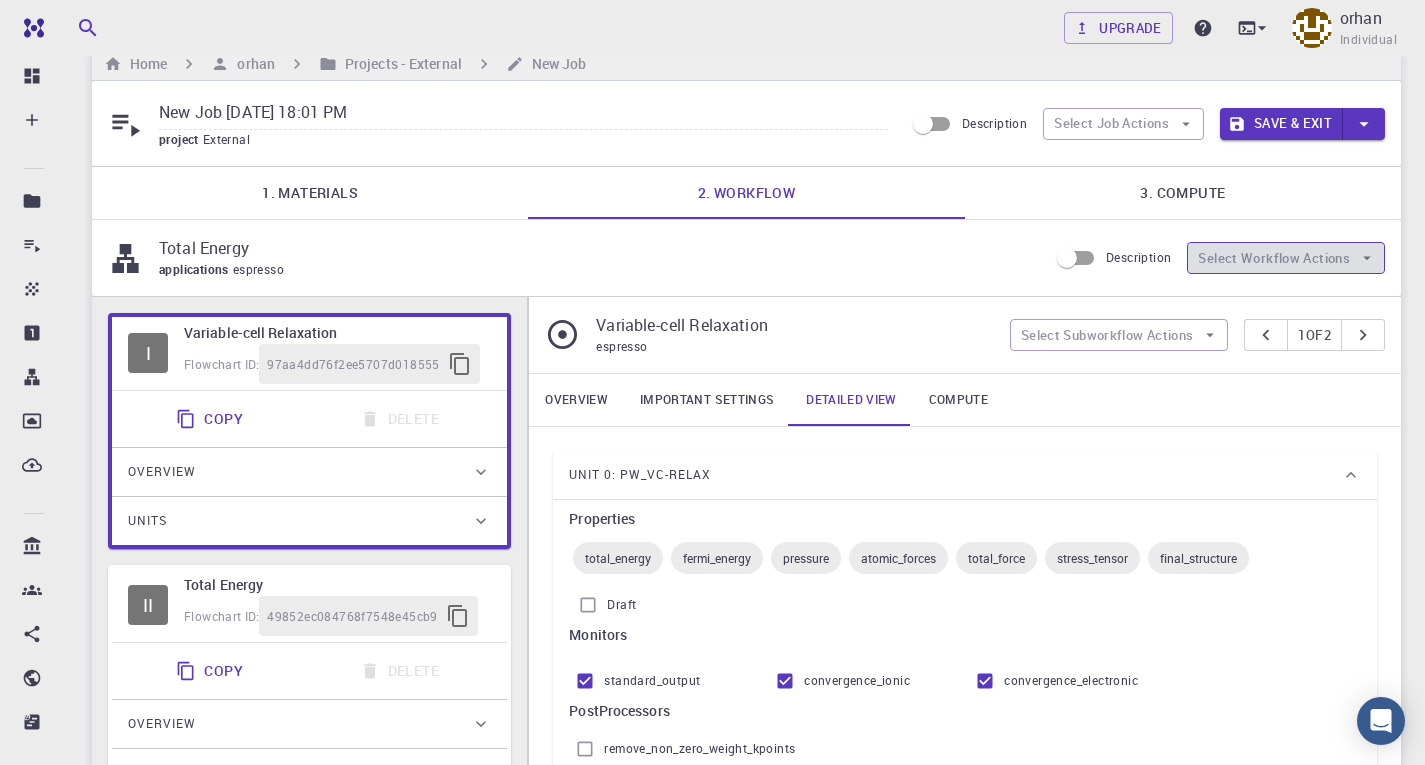 click on "Select Workflow Actions" at bounding box center [1286, 258] 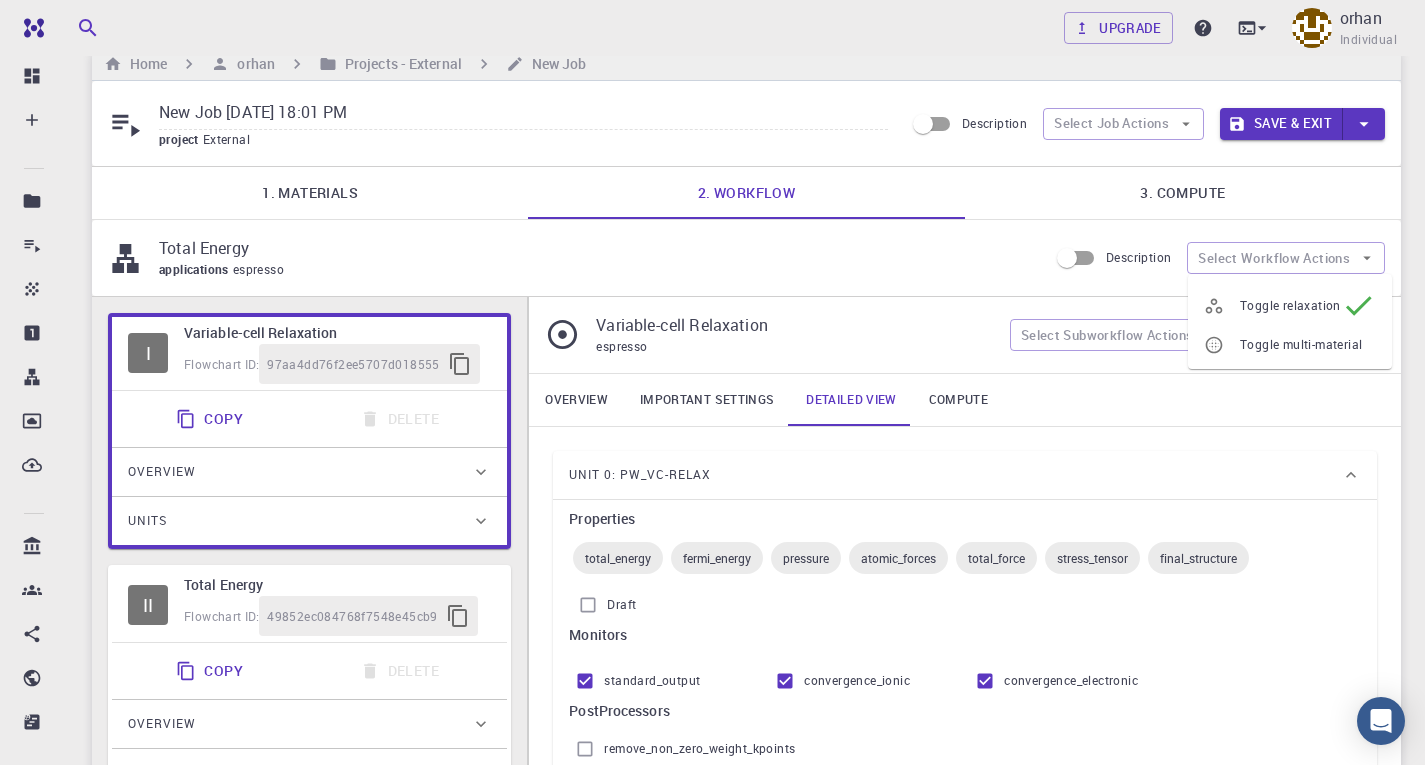 click on "Toggle multi-material" at bounding box center [1290, 345] 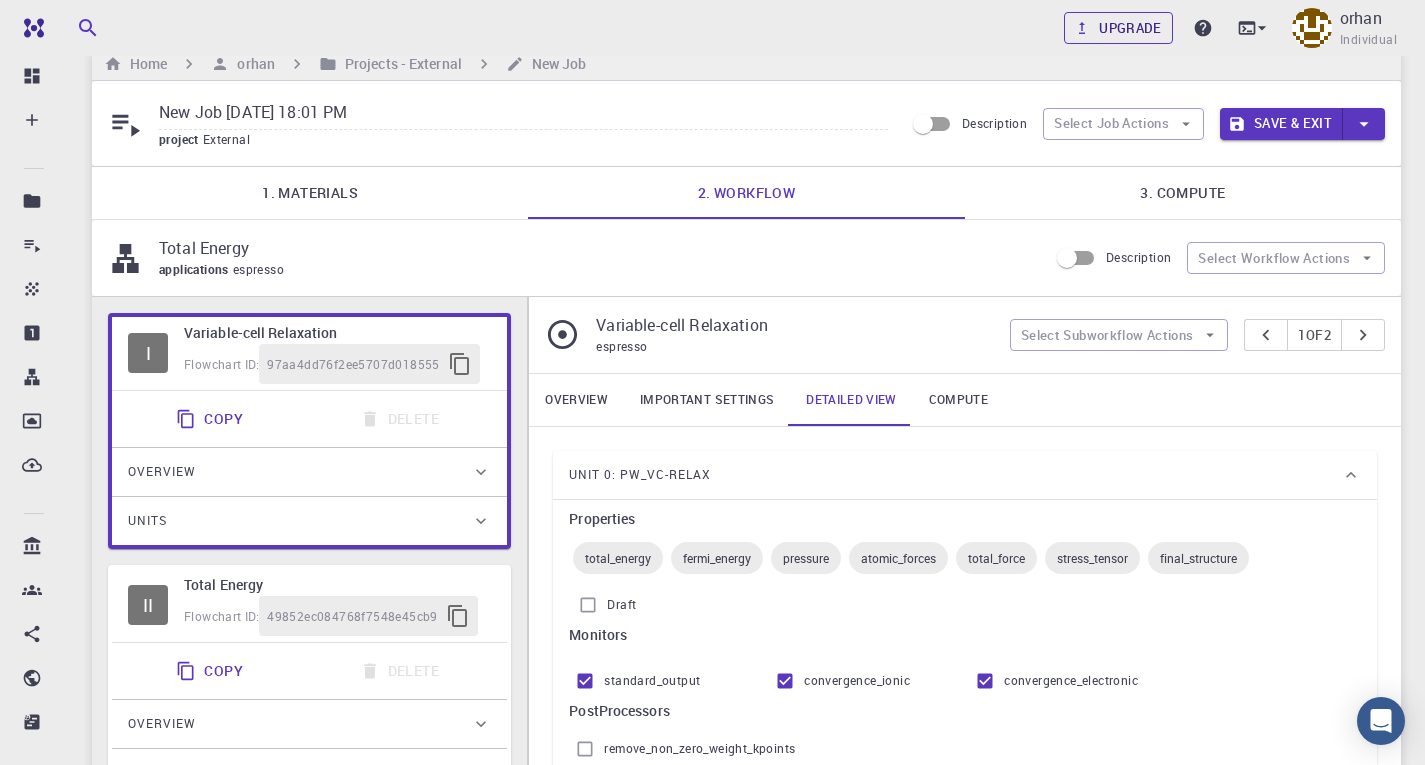 click on "Upgrade" at bounding box center (1118, 28) 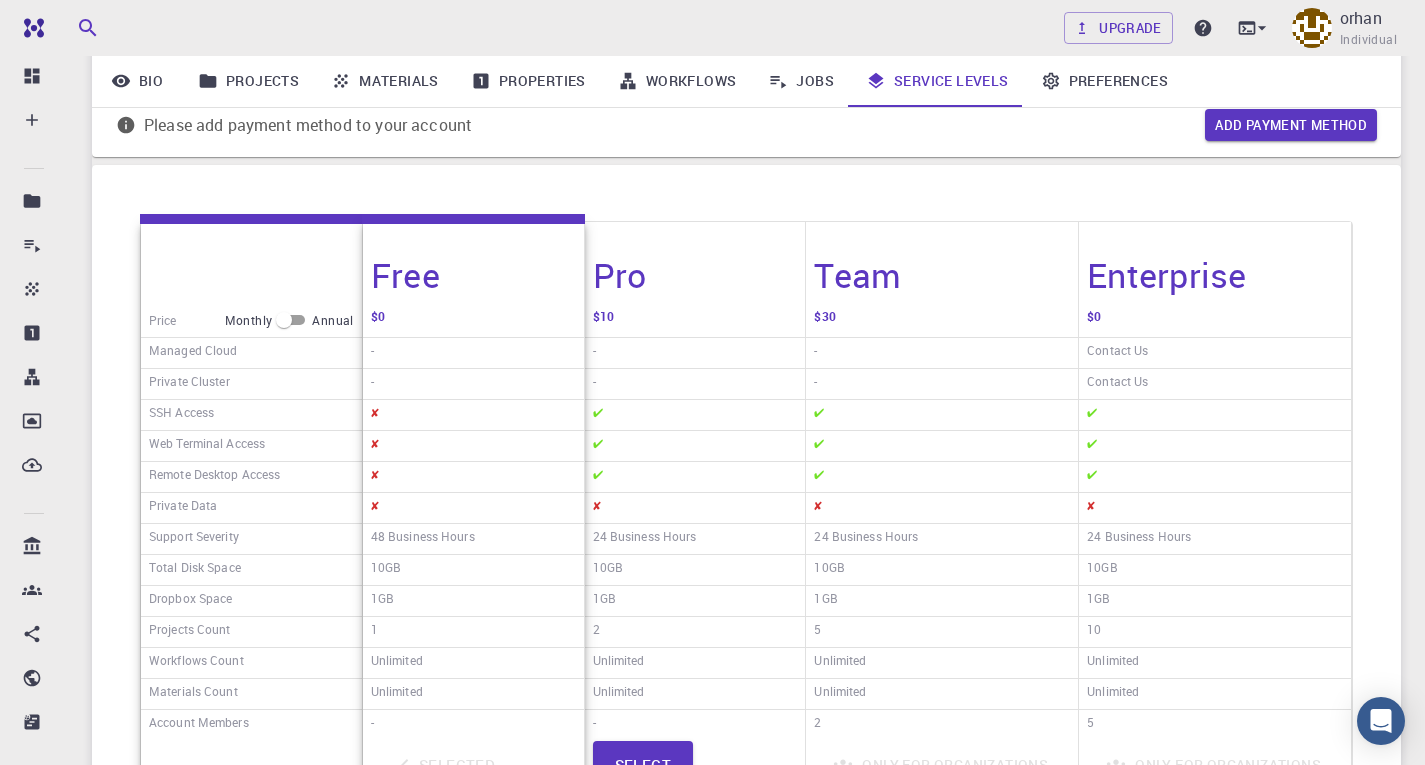 scroll, scrollTop: 184, scrollLeft: 0, axis: vertical 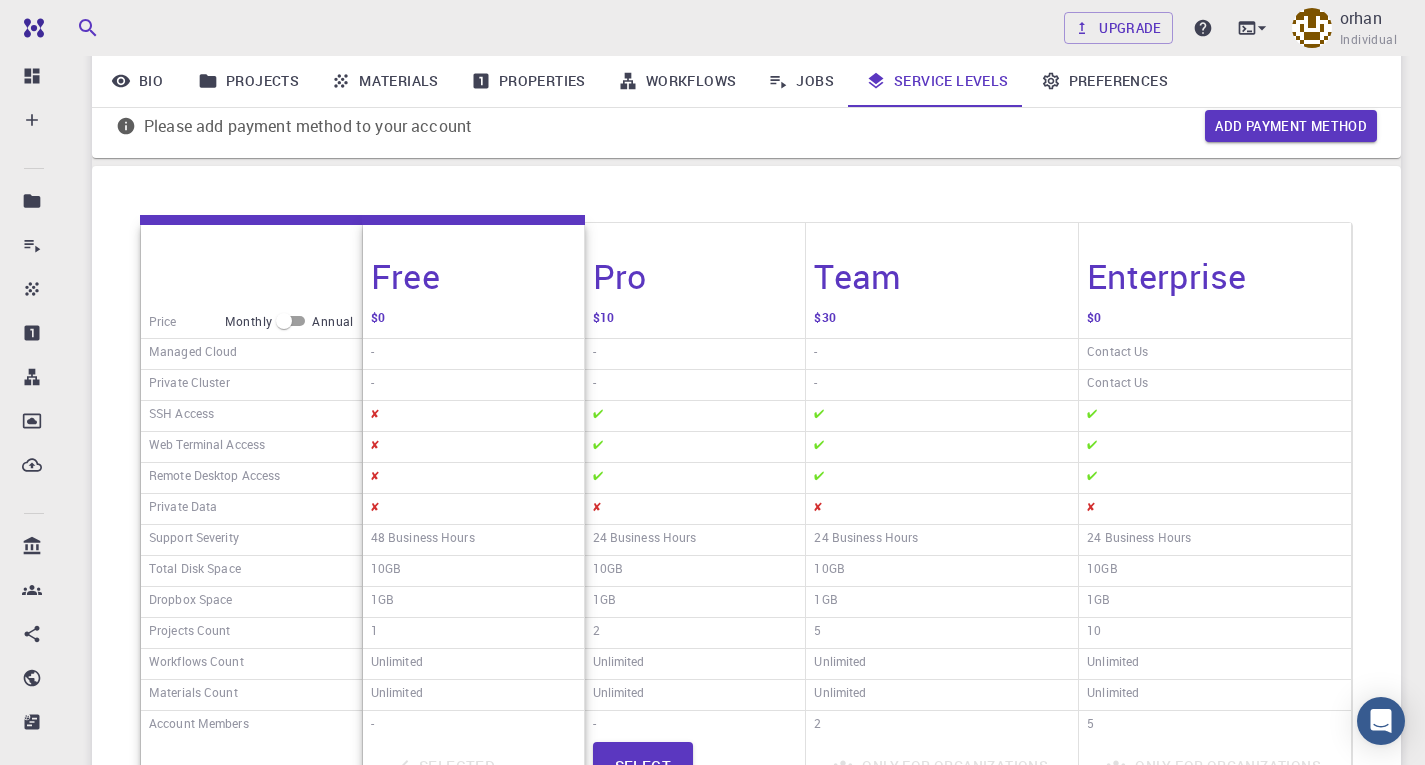 click on "Enterprise" at bounding box center (1167, 276) 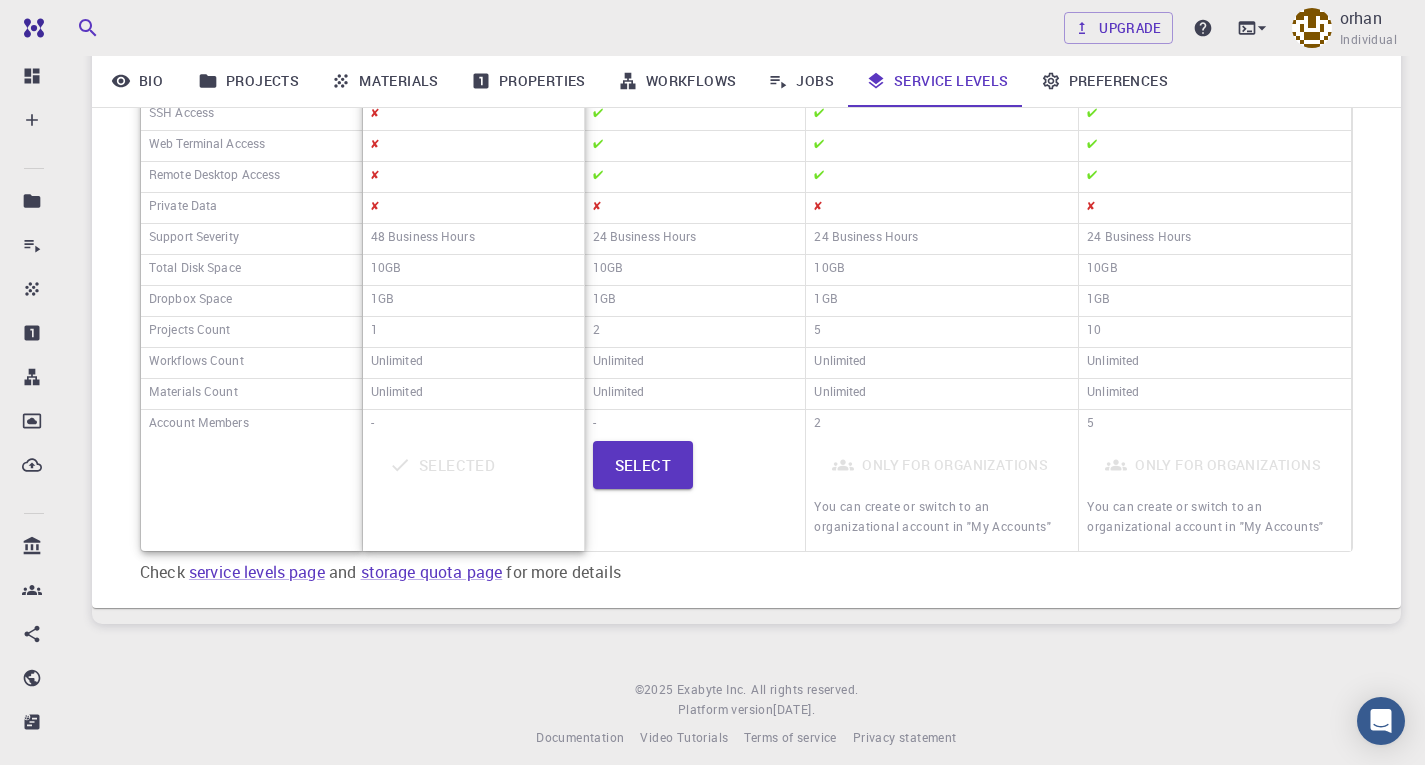 scroll, scrollTop: 500, scrollLeft: 0, axis: vertical 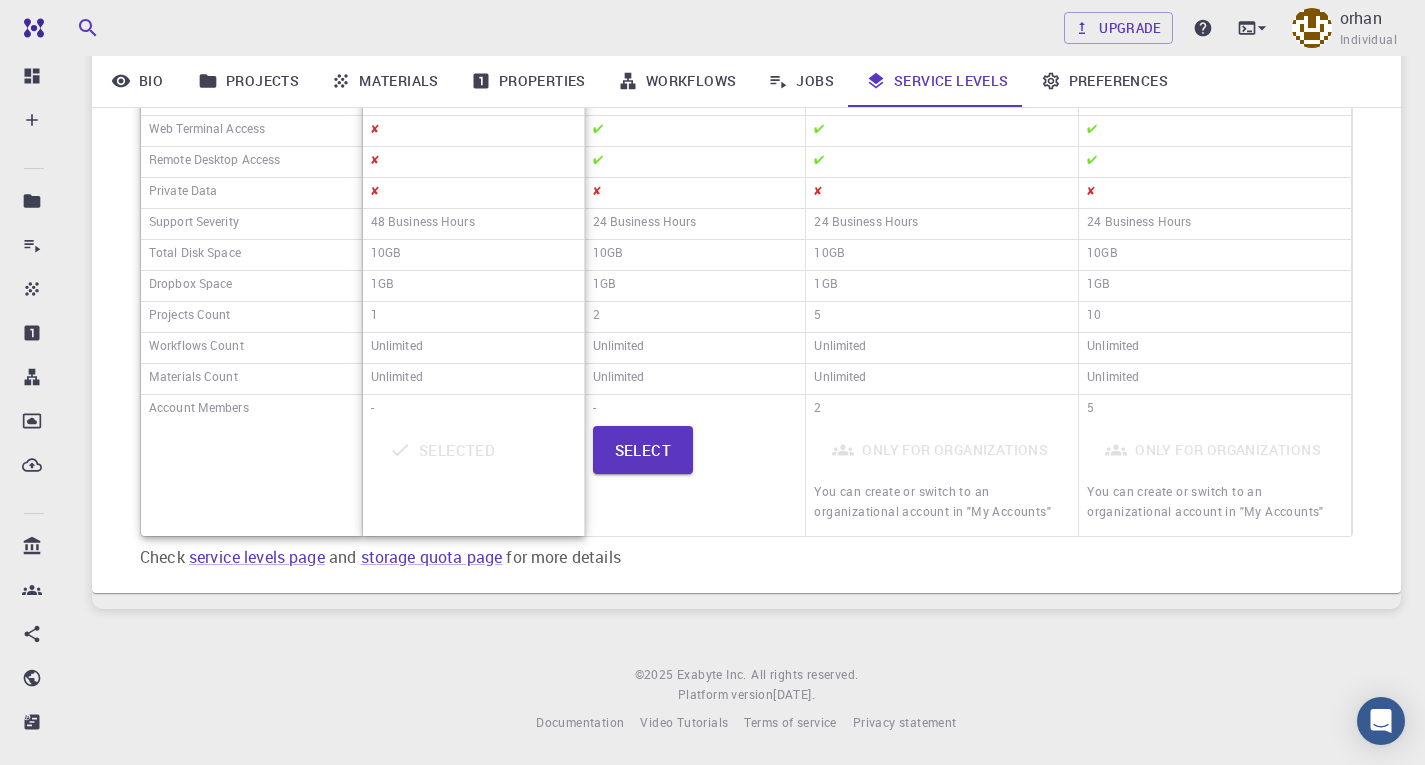 click on "Only for organizations You can create or switch to an organizational account in "My Accounts"" at bounding box center [1215, 480] 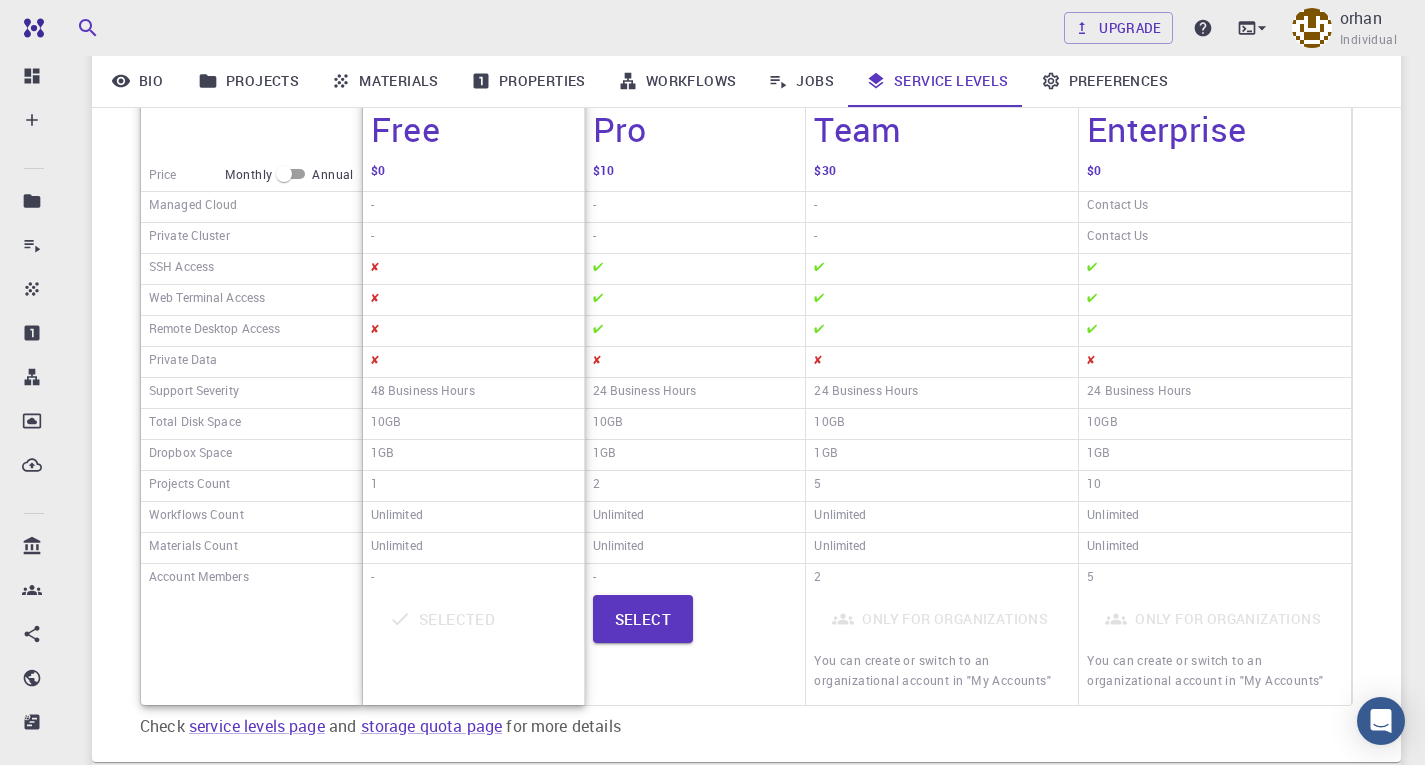 scroll, scrollTop: 0, scrollLeft: 0, axis: both 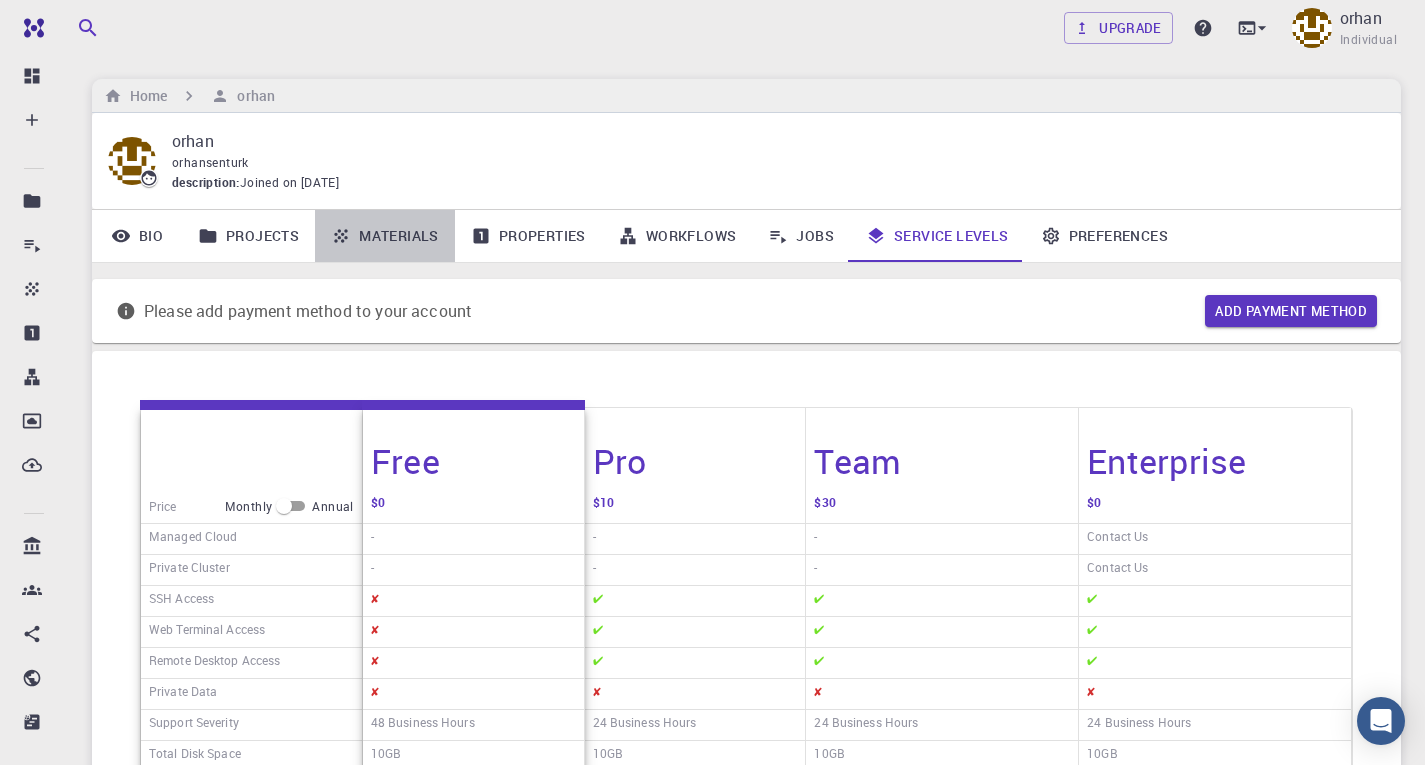 click on "Materials" at bounding box center (385, 236) 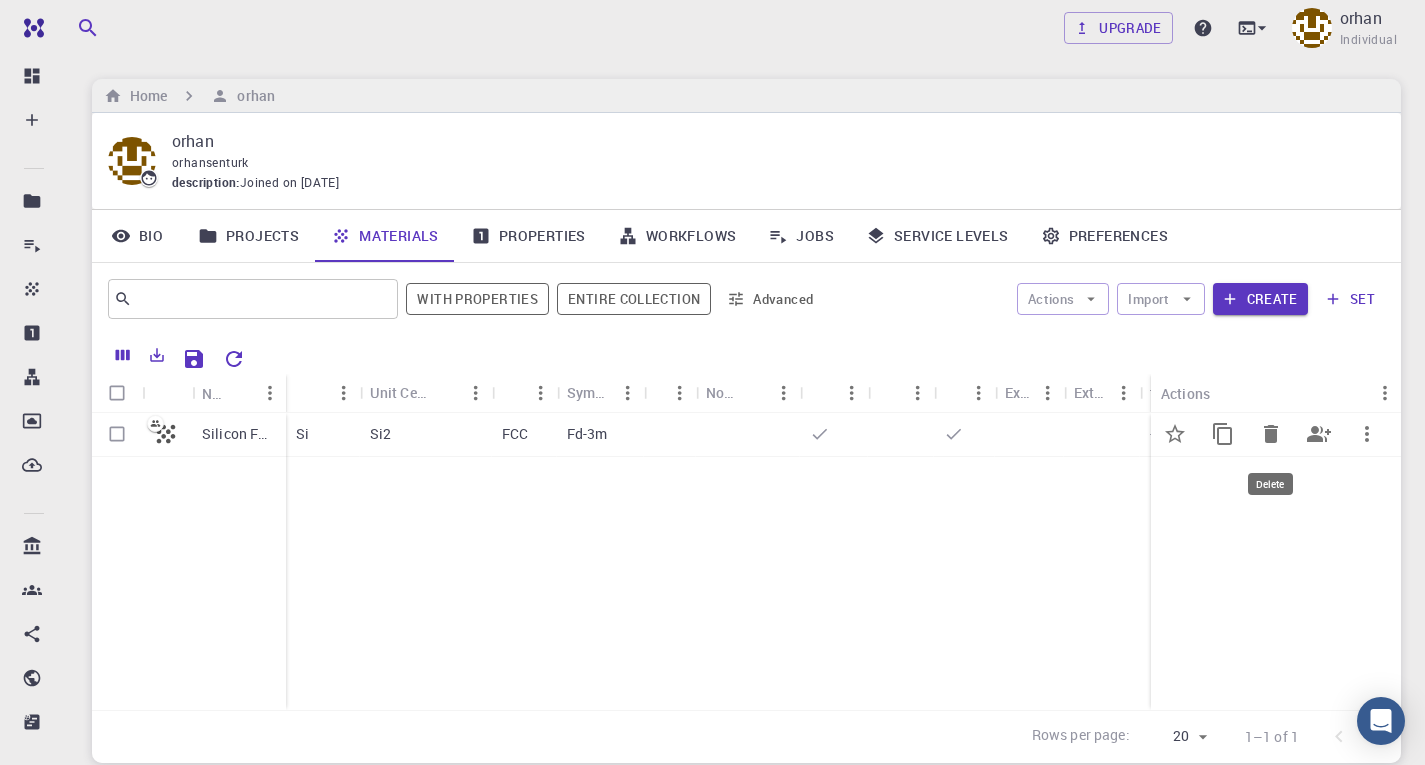 click 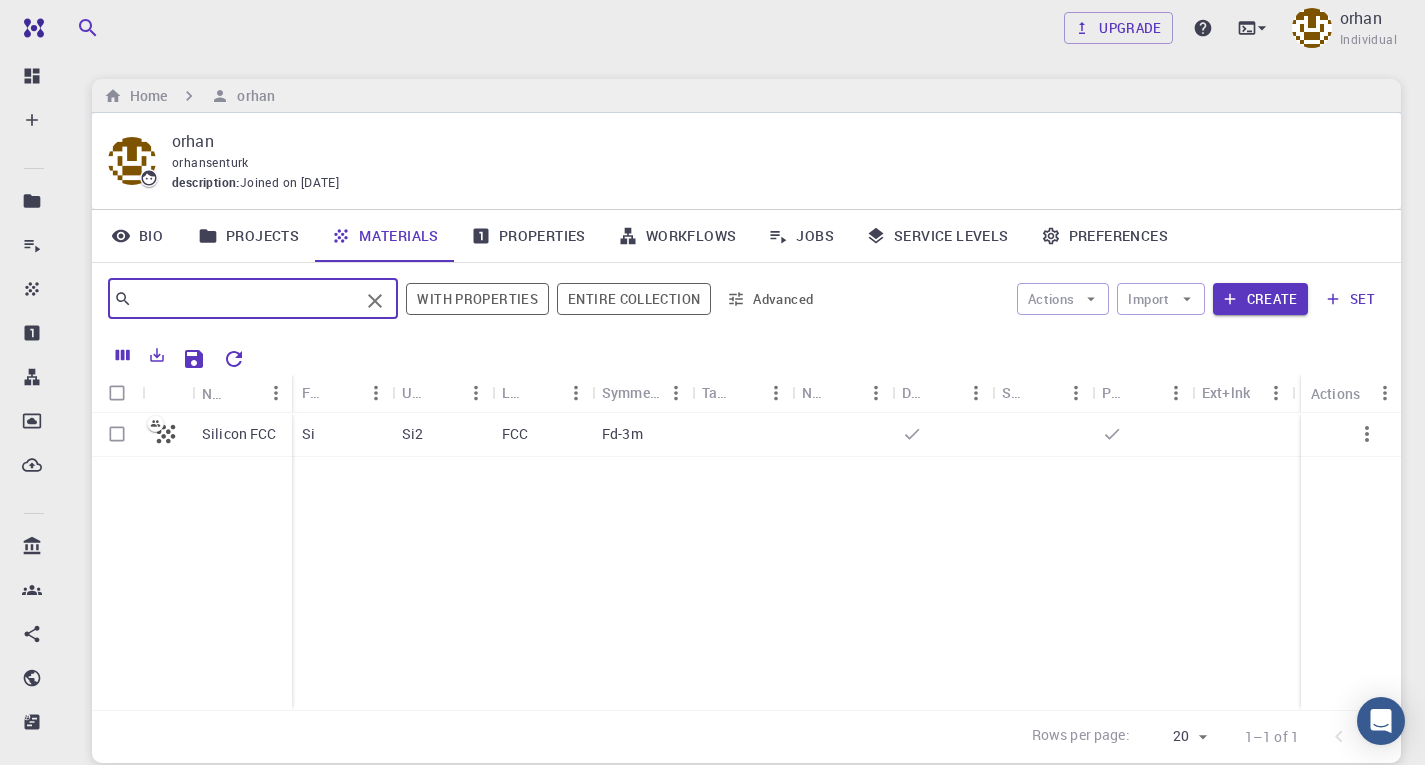 click at bounding box center (245, 299) 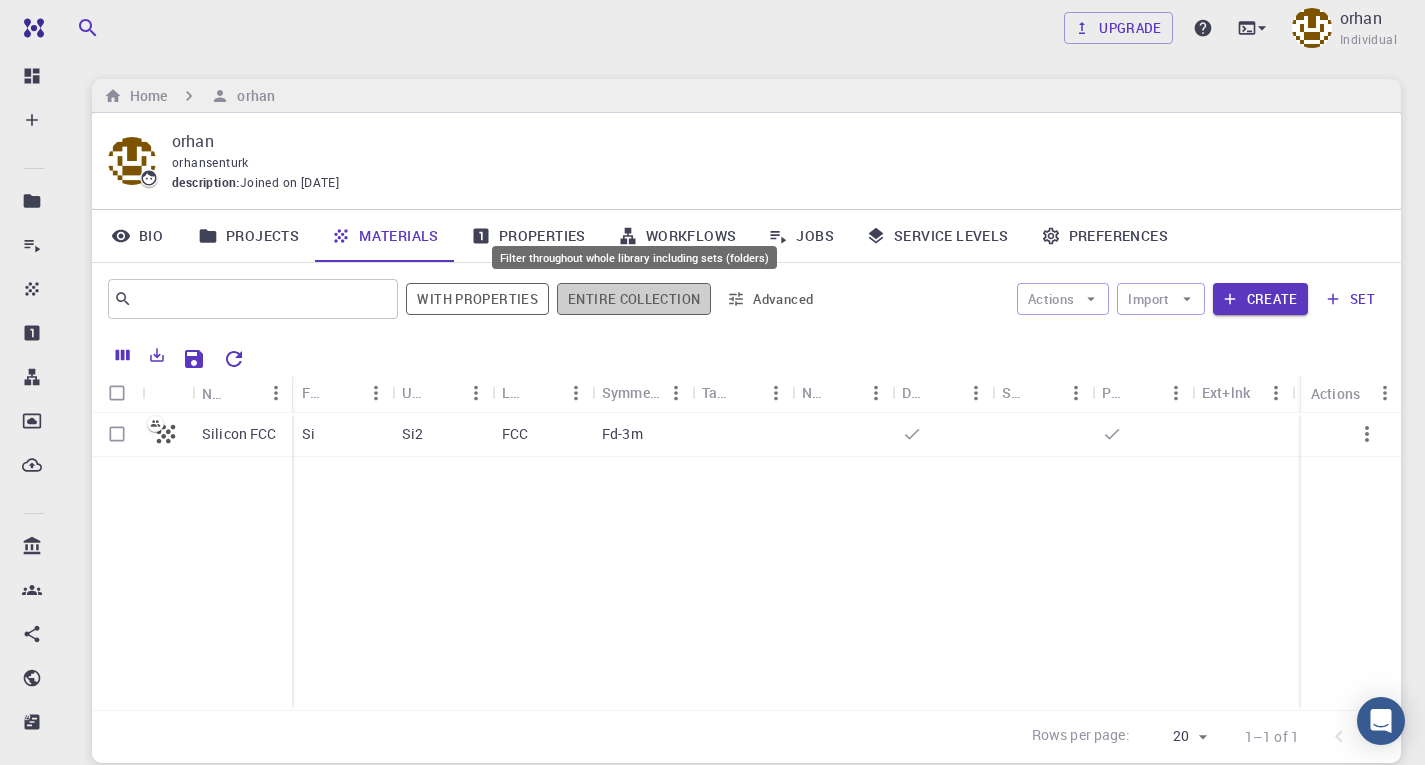 click on "Entire collection" at bounding box center (634, 299) 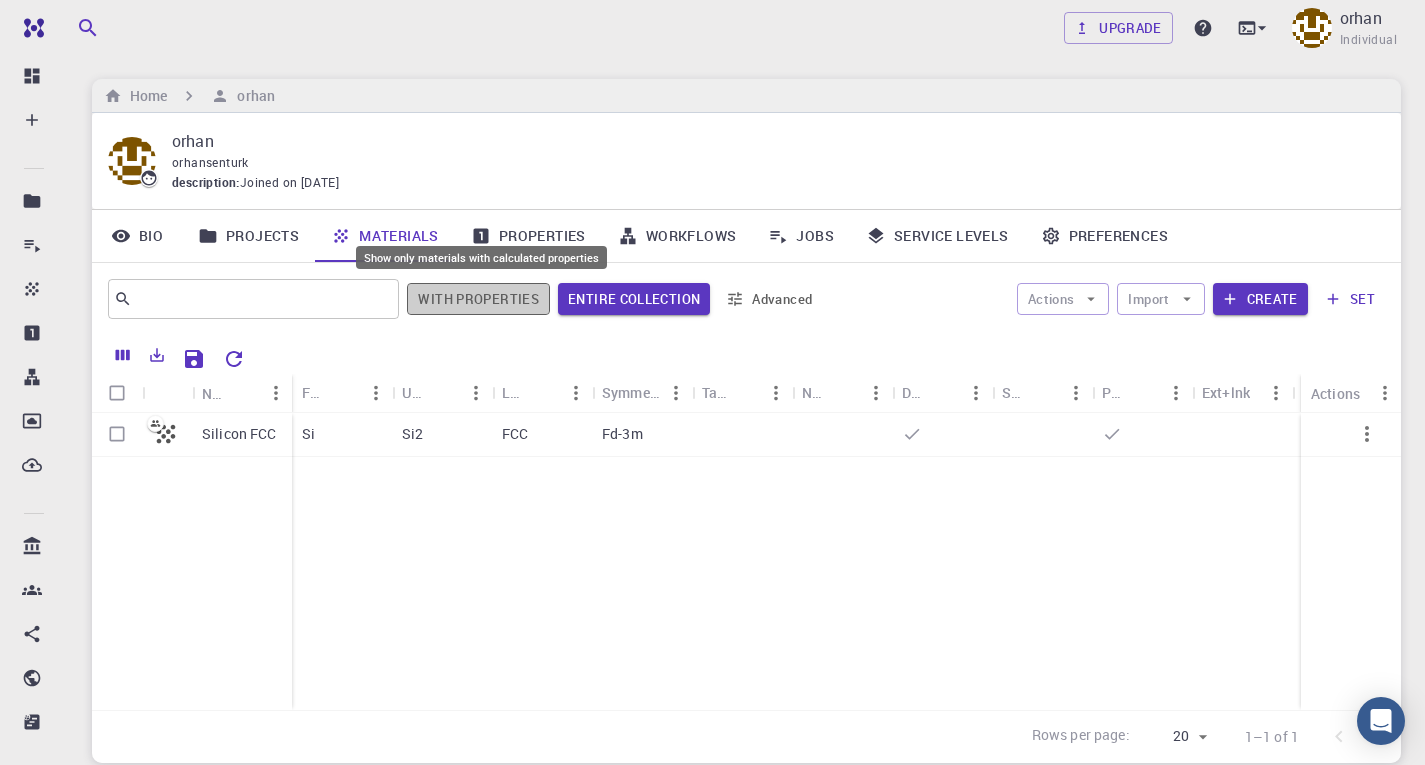 click on "With properties" at bounding box center (478, 299) 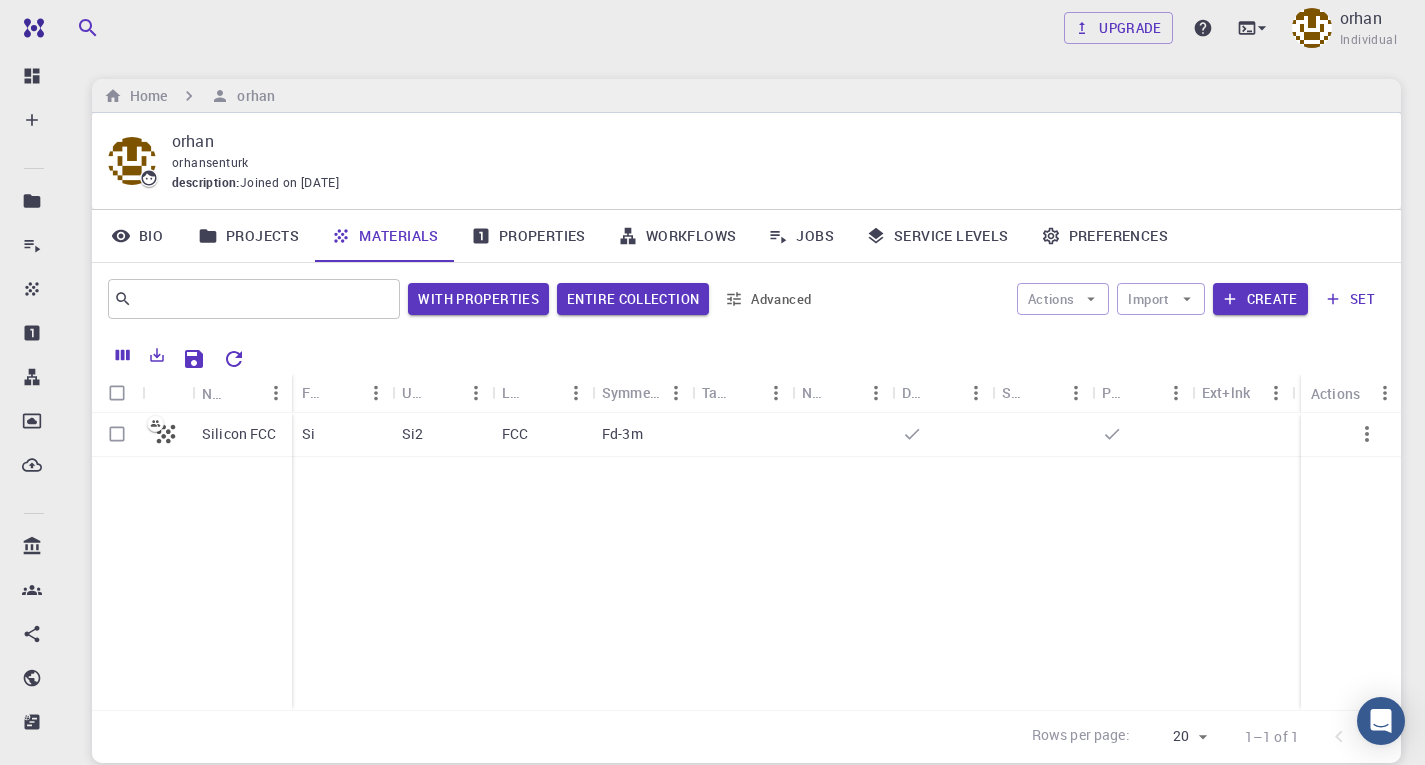 click on "Properties" at bounding box center (528, 236) 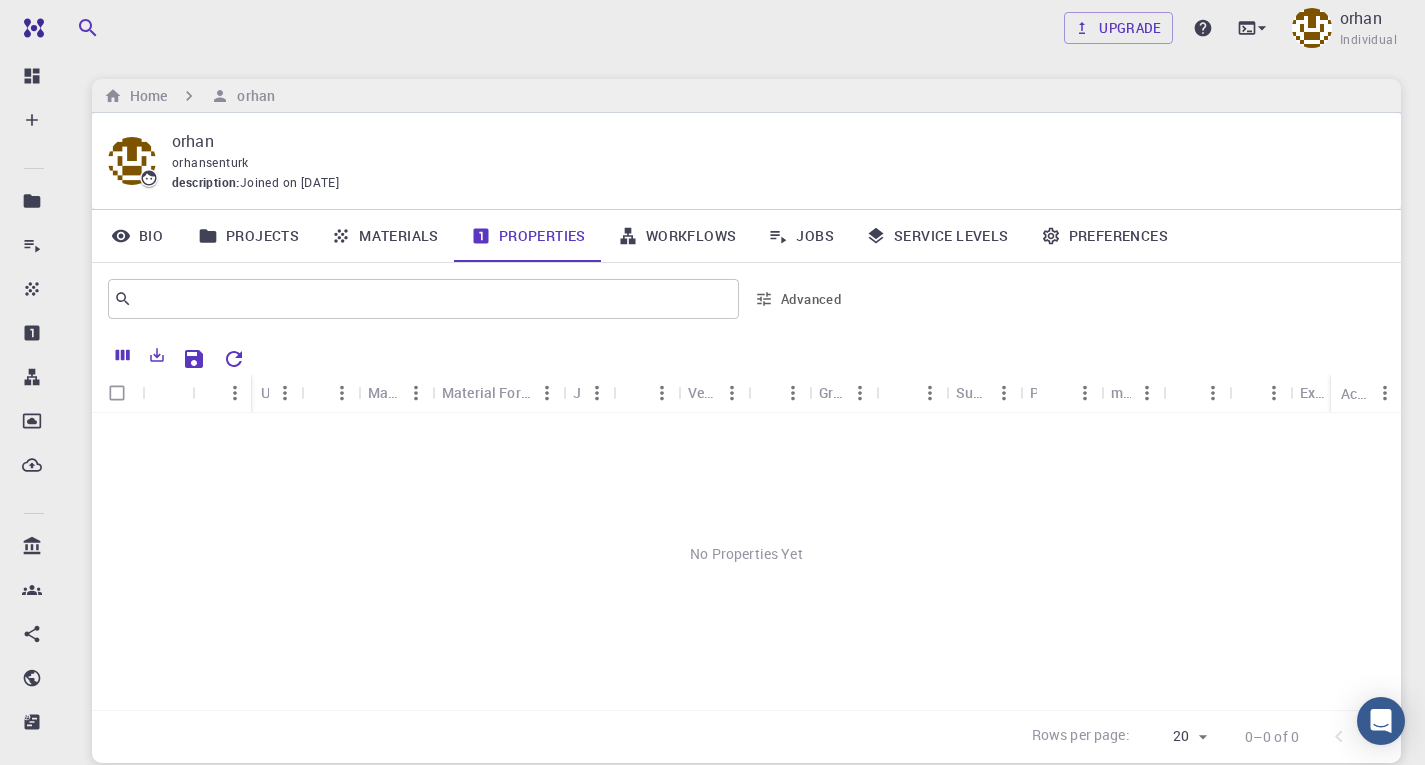 click on "Materials" at bounding box center [385, 236] 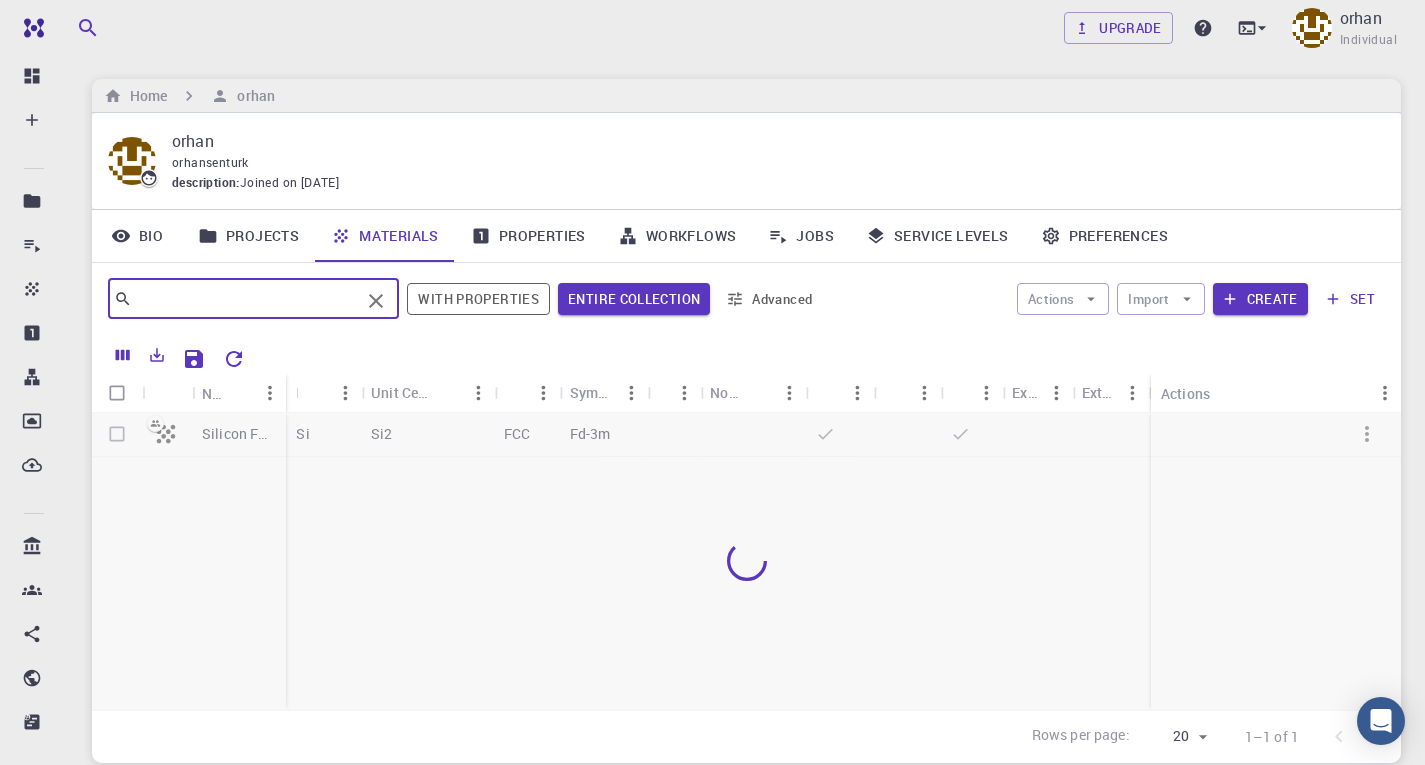click at bounding box center [246, 299] 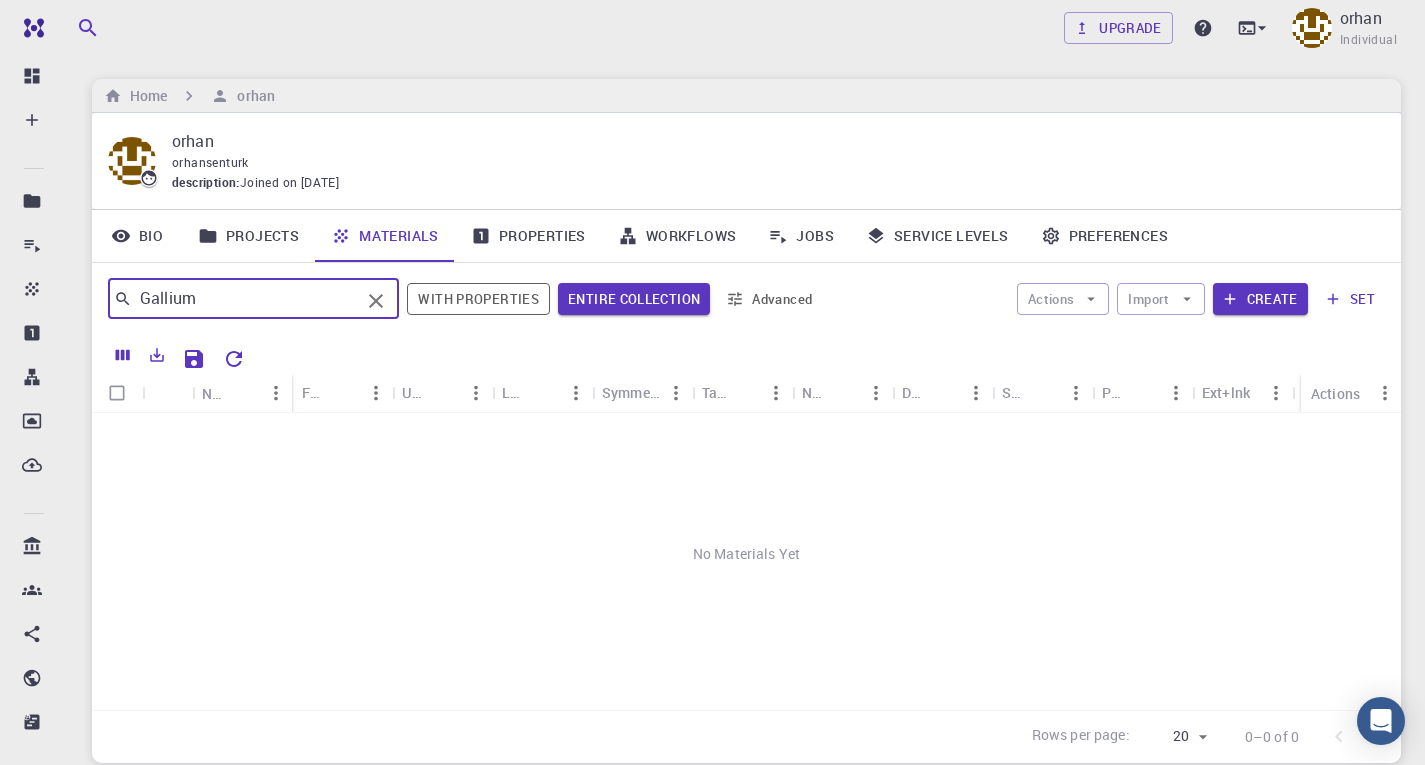 type on "Gallium" 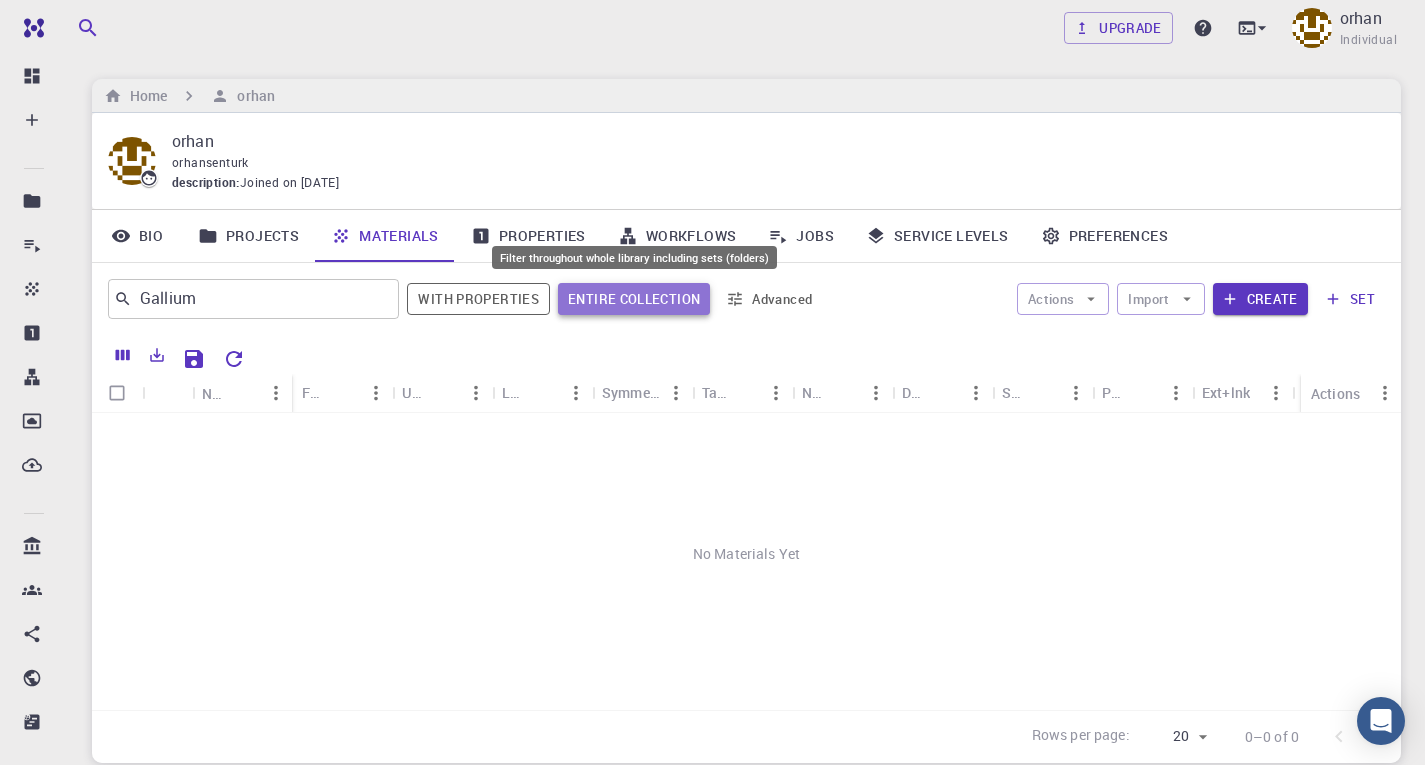 click on "Entire collection" at bounding box center [634, 299] 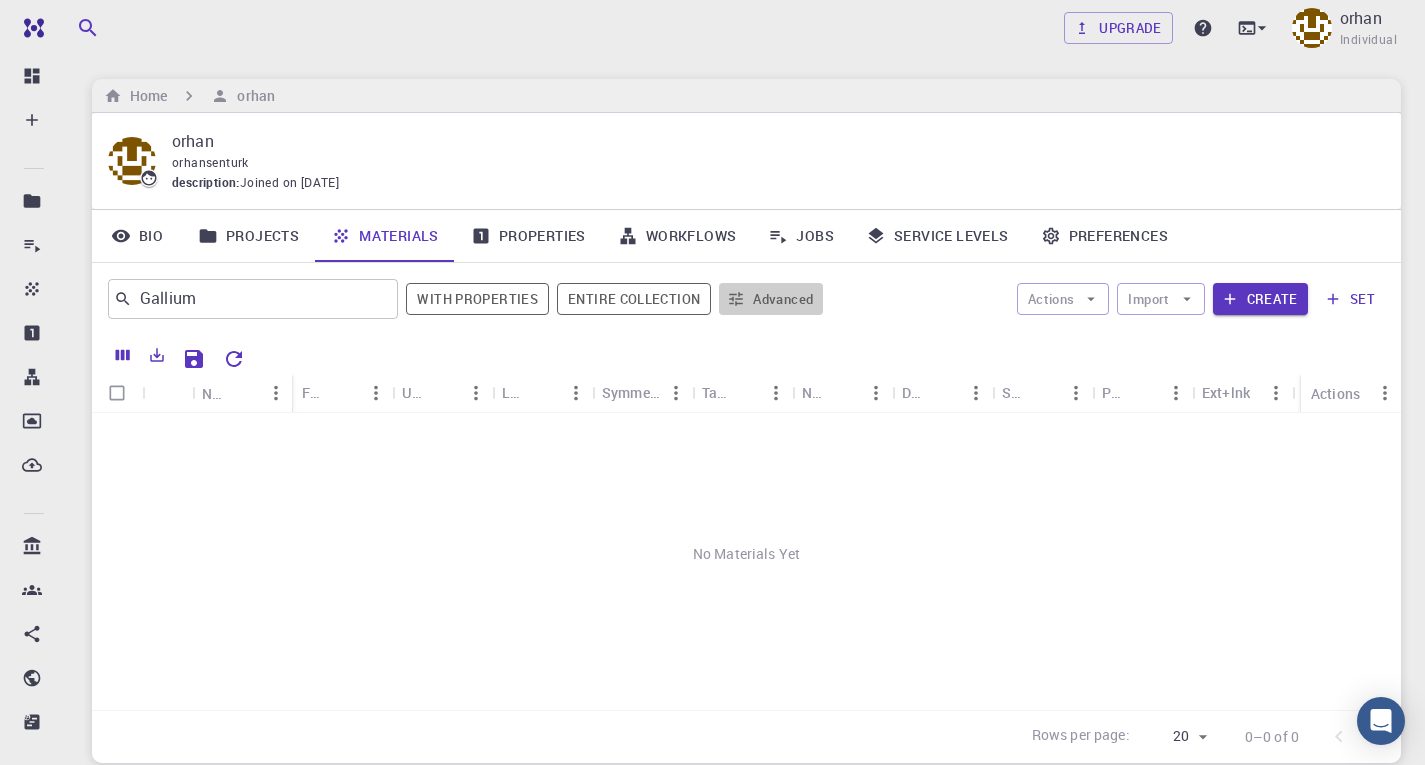 click on "Advanced" at bounding box center [771, 299] 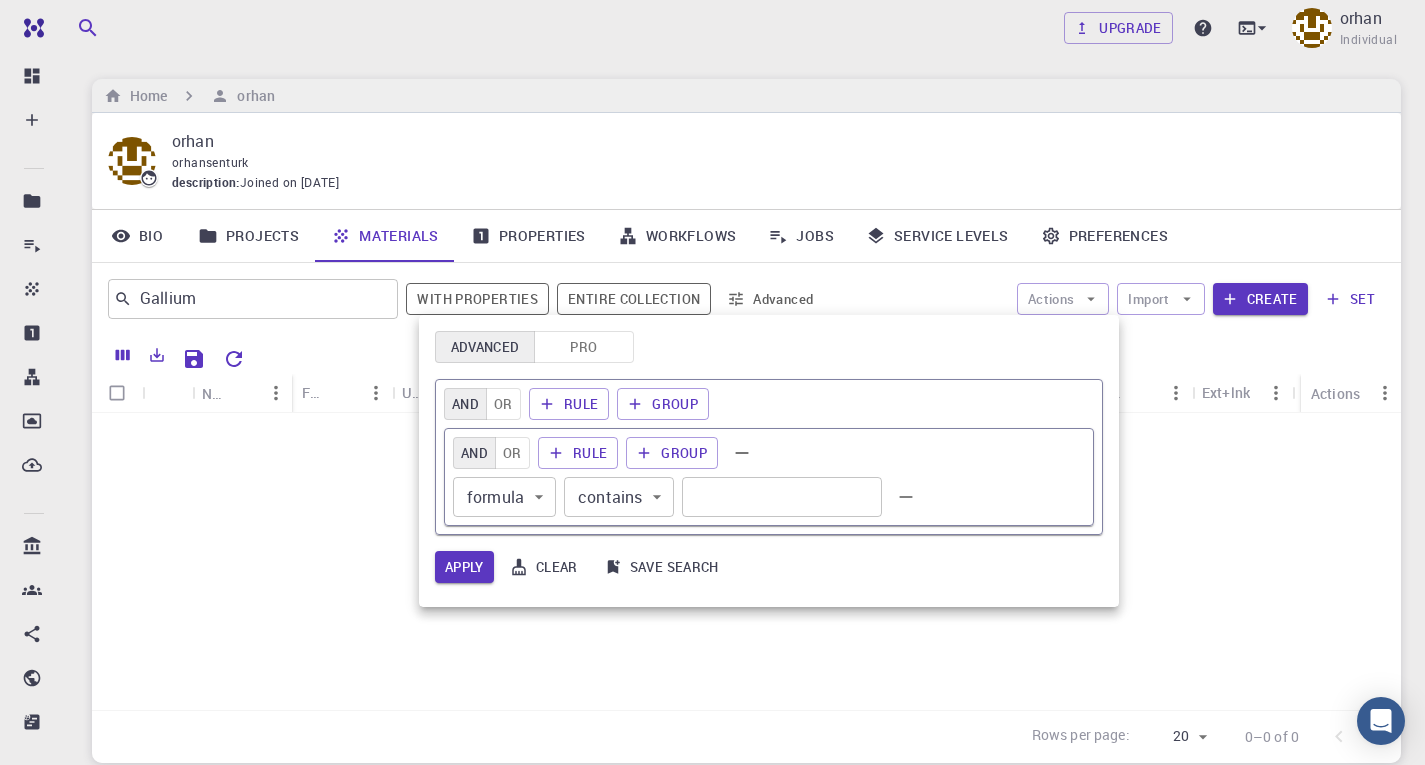 click at bounding box center [712, 382] 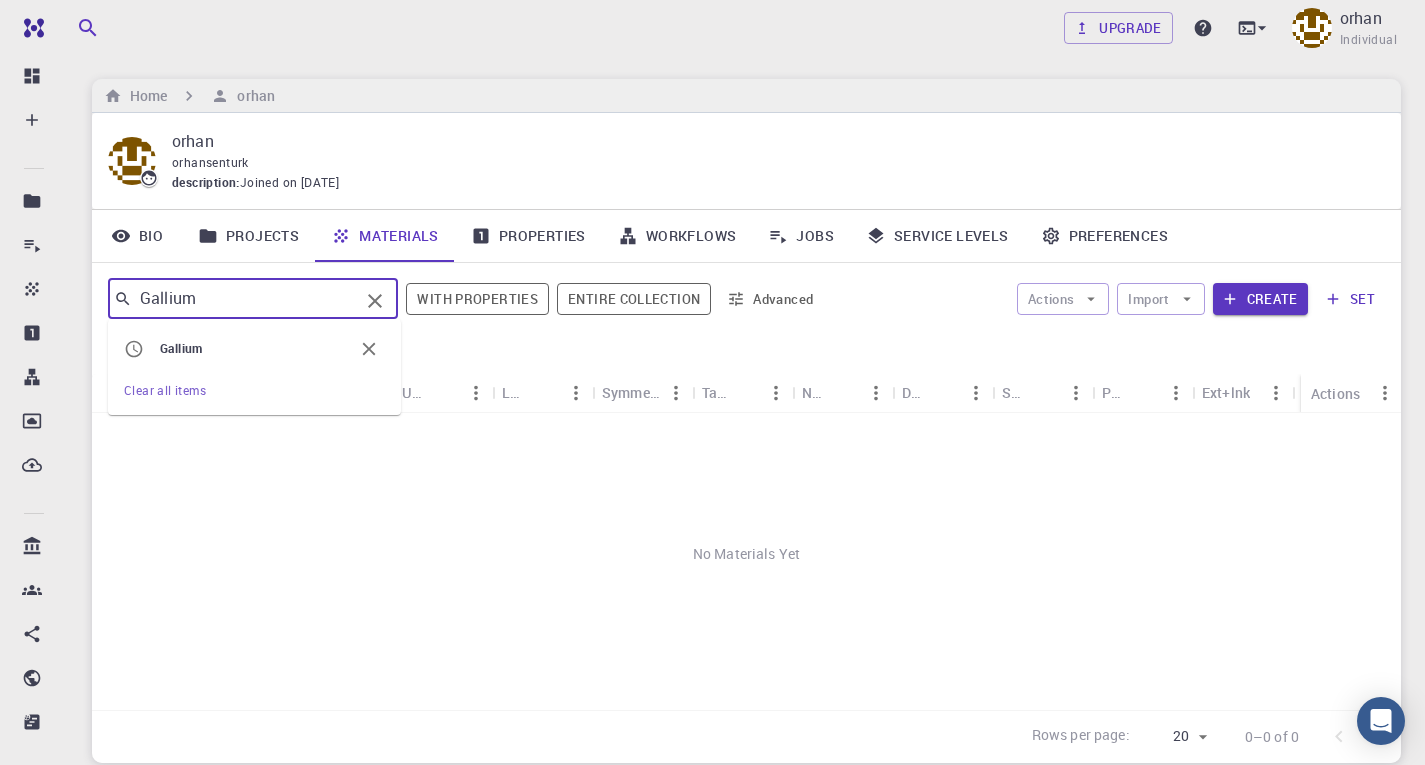 click on "Gallium" at bounding box center [245, 299] 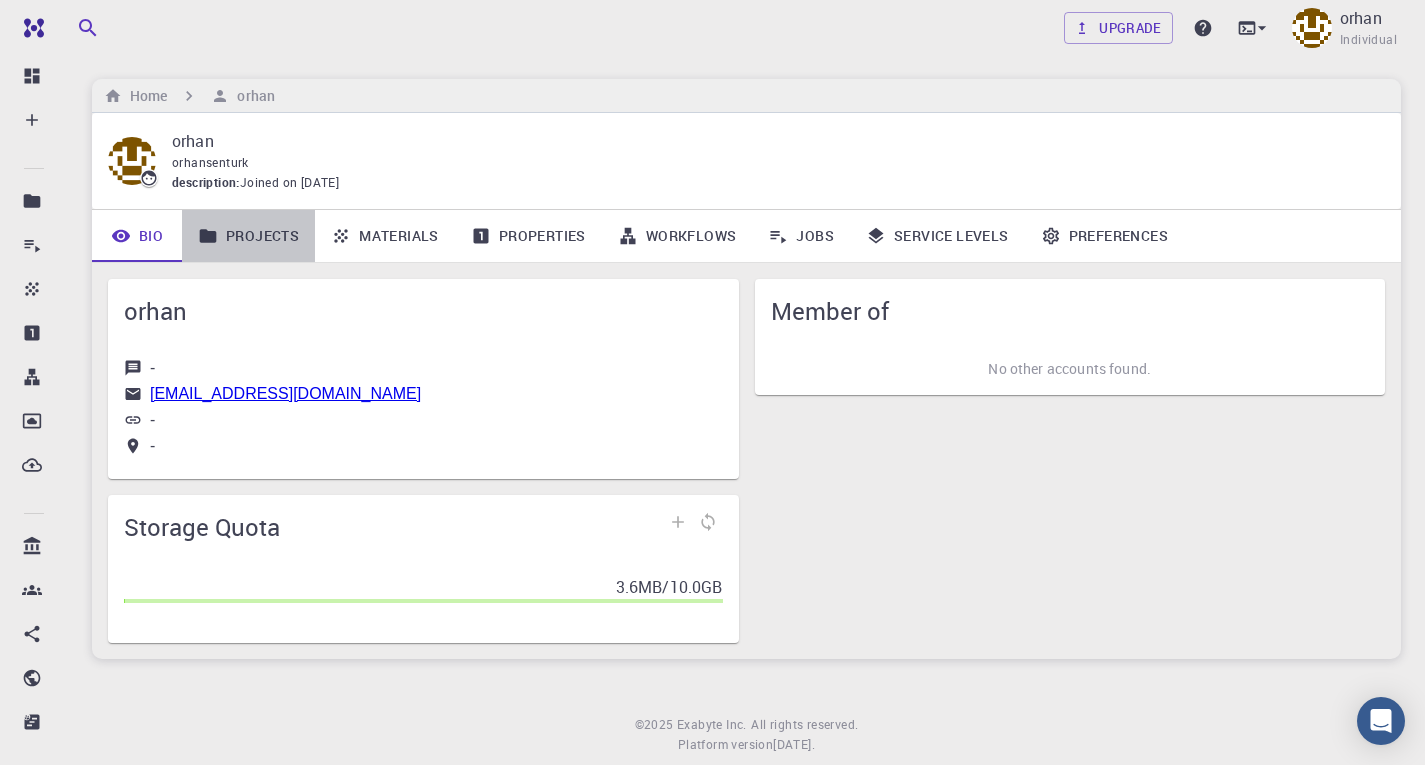 click on "Projects" at bounding box center (248, 236) 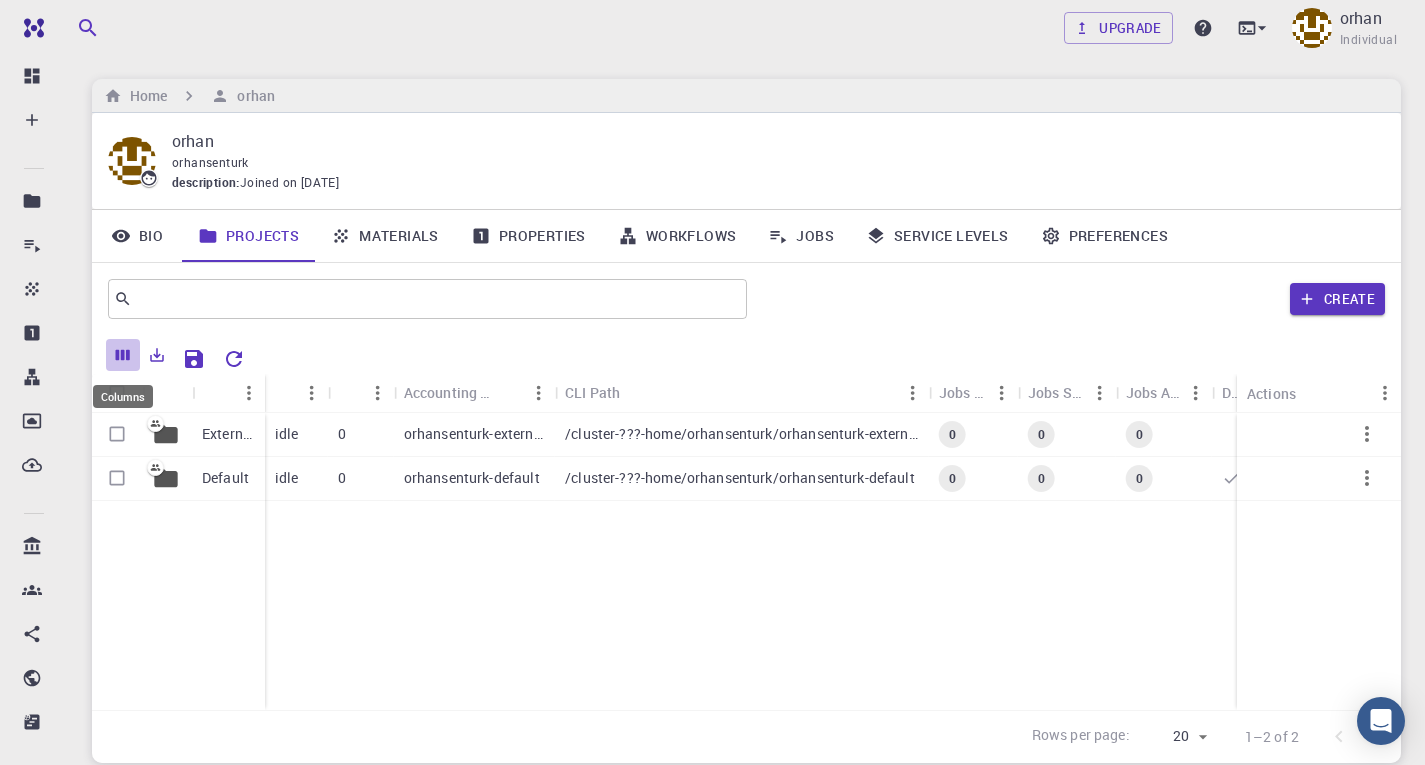 click 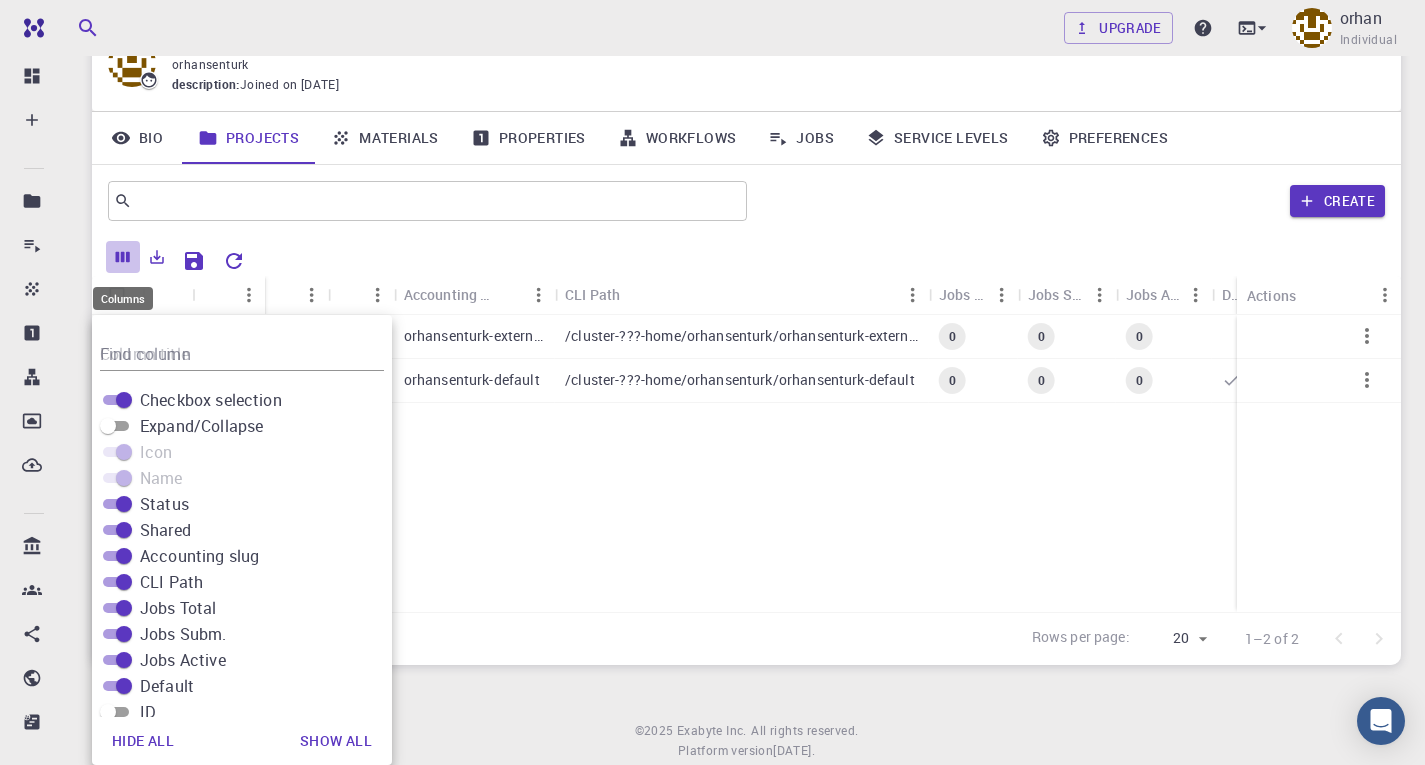 click at bounding box center [123, 257] 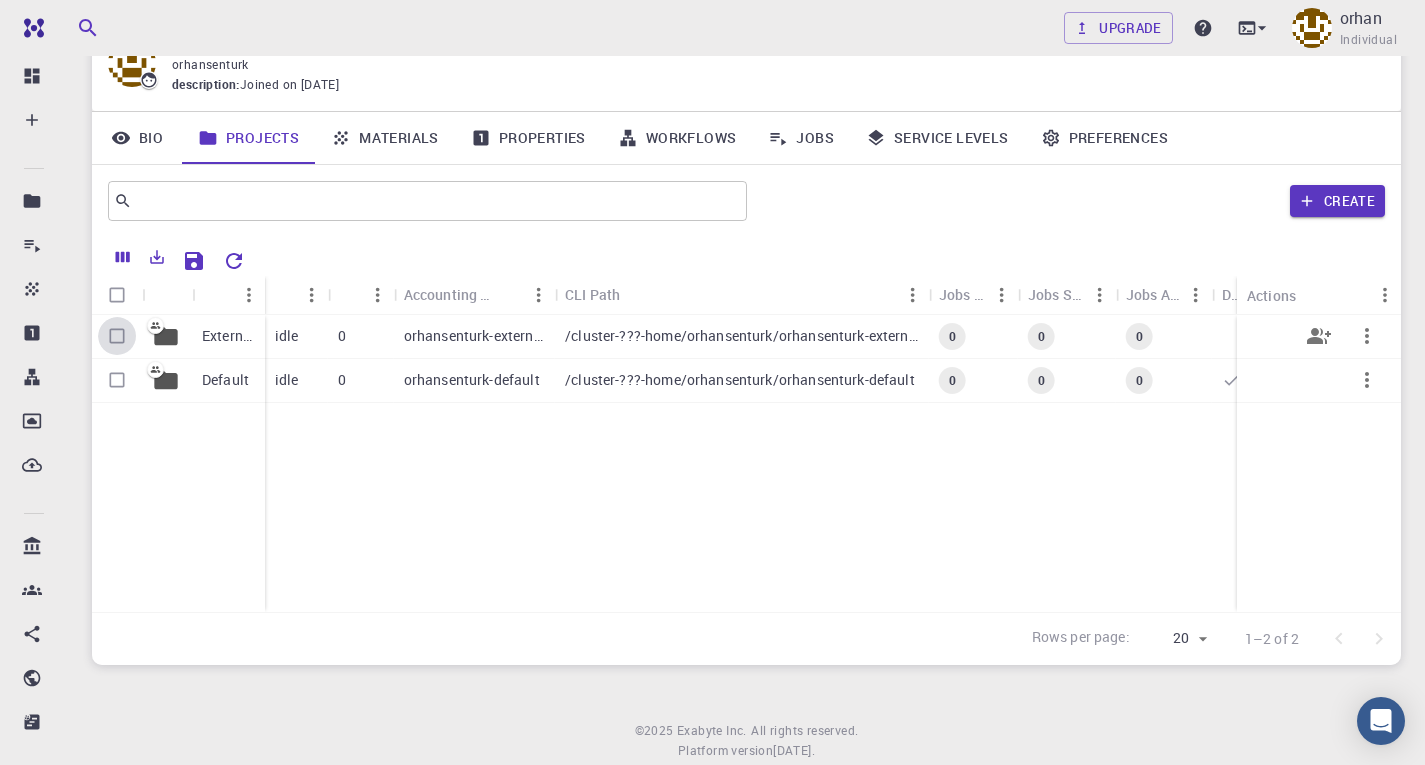 click at bounding box center (117, 336) 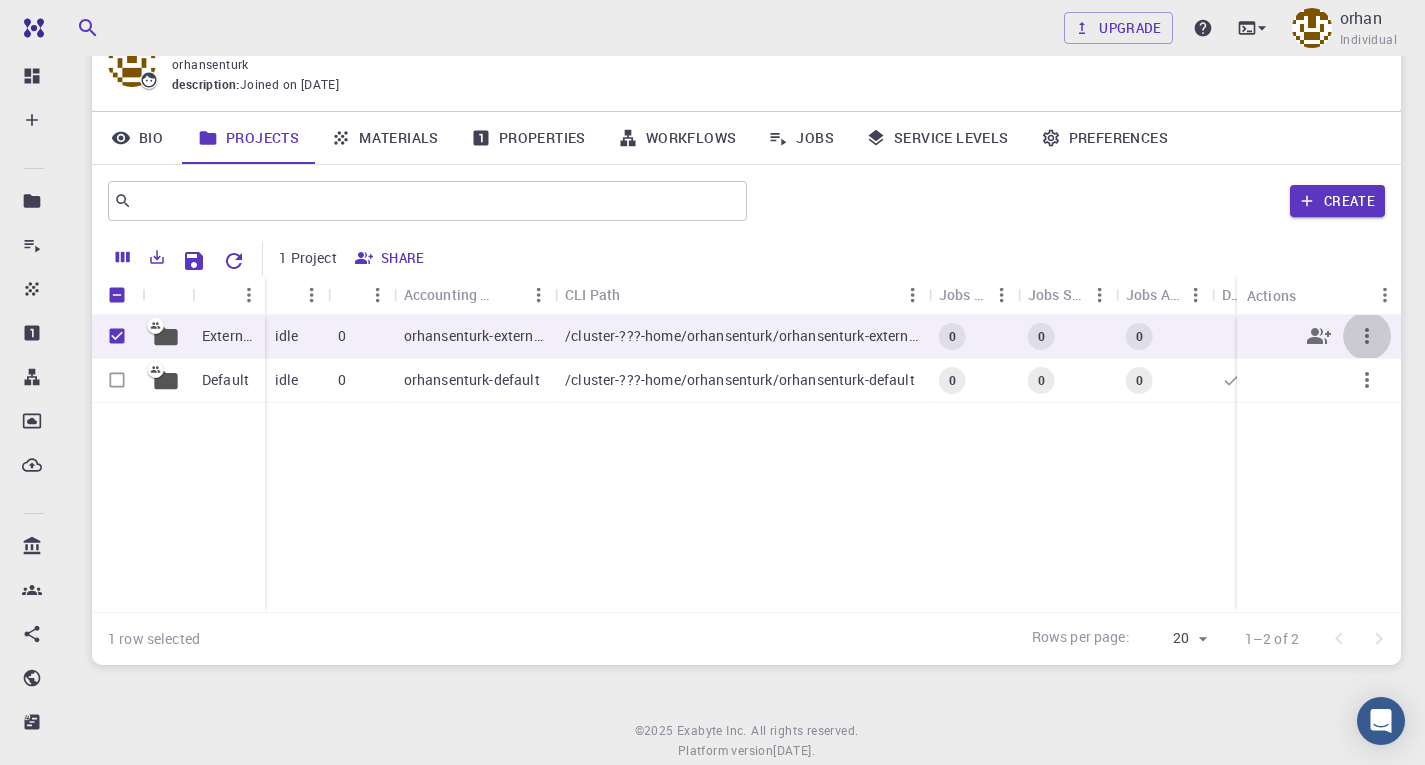 click 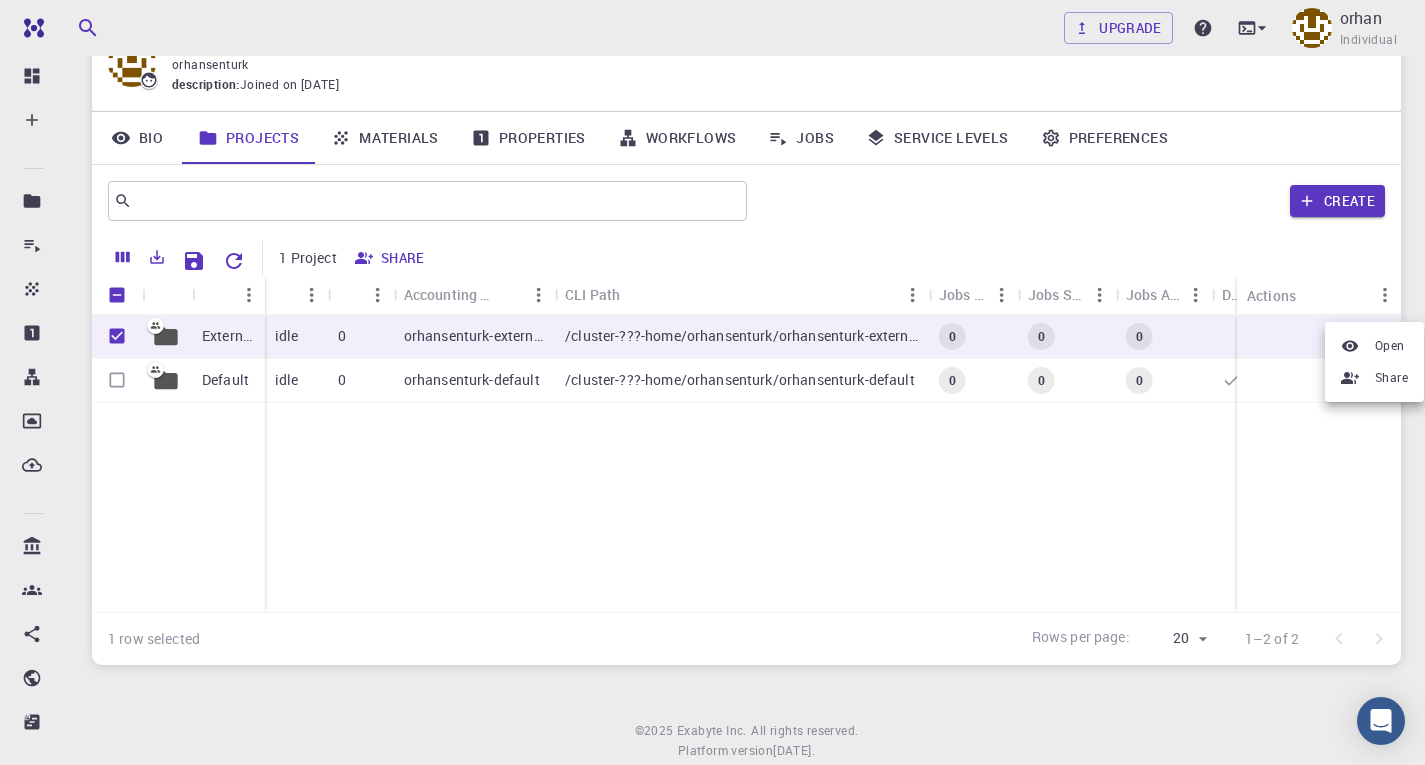 click at bounding box center (712, 382) 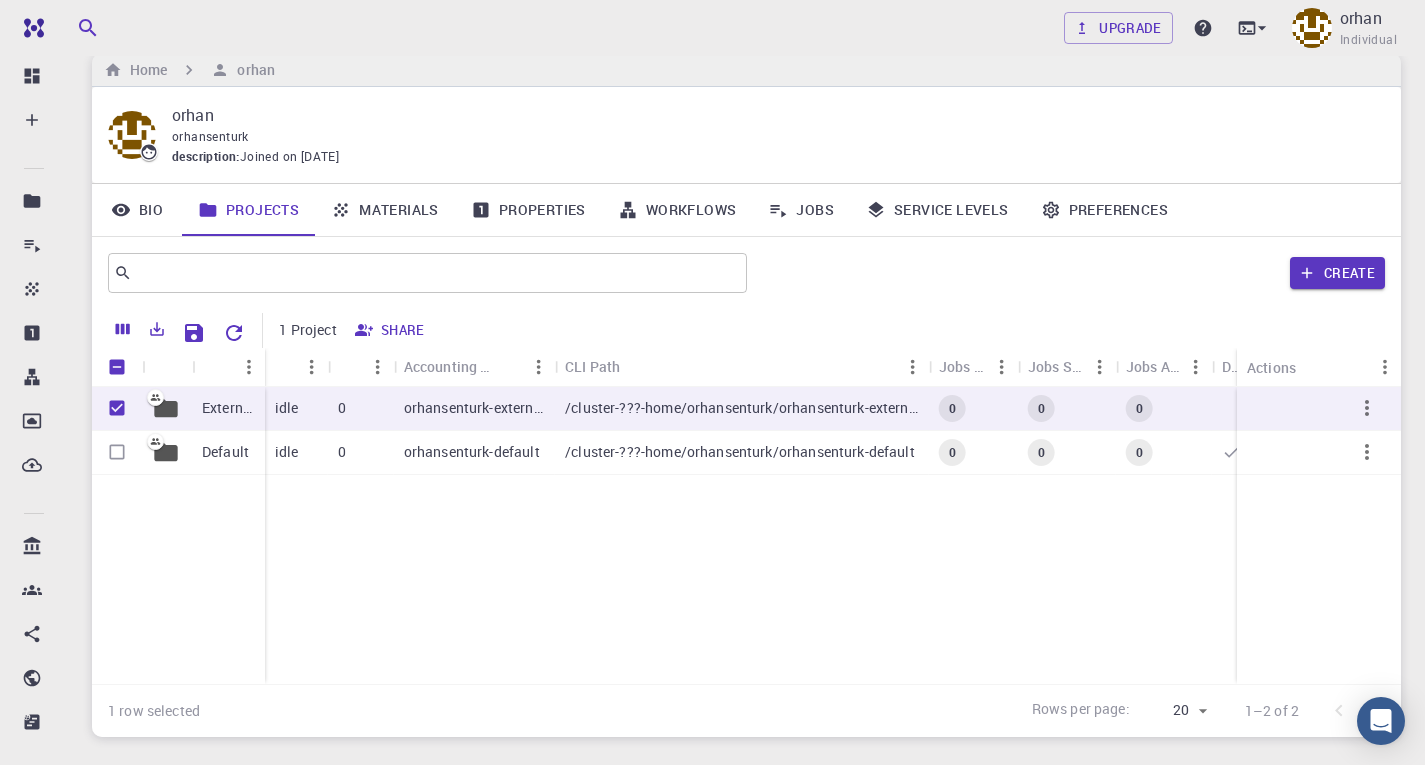 scroll, scrollTop: 24, scrollLeft: 0, axis: vertical 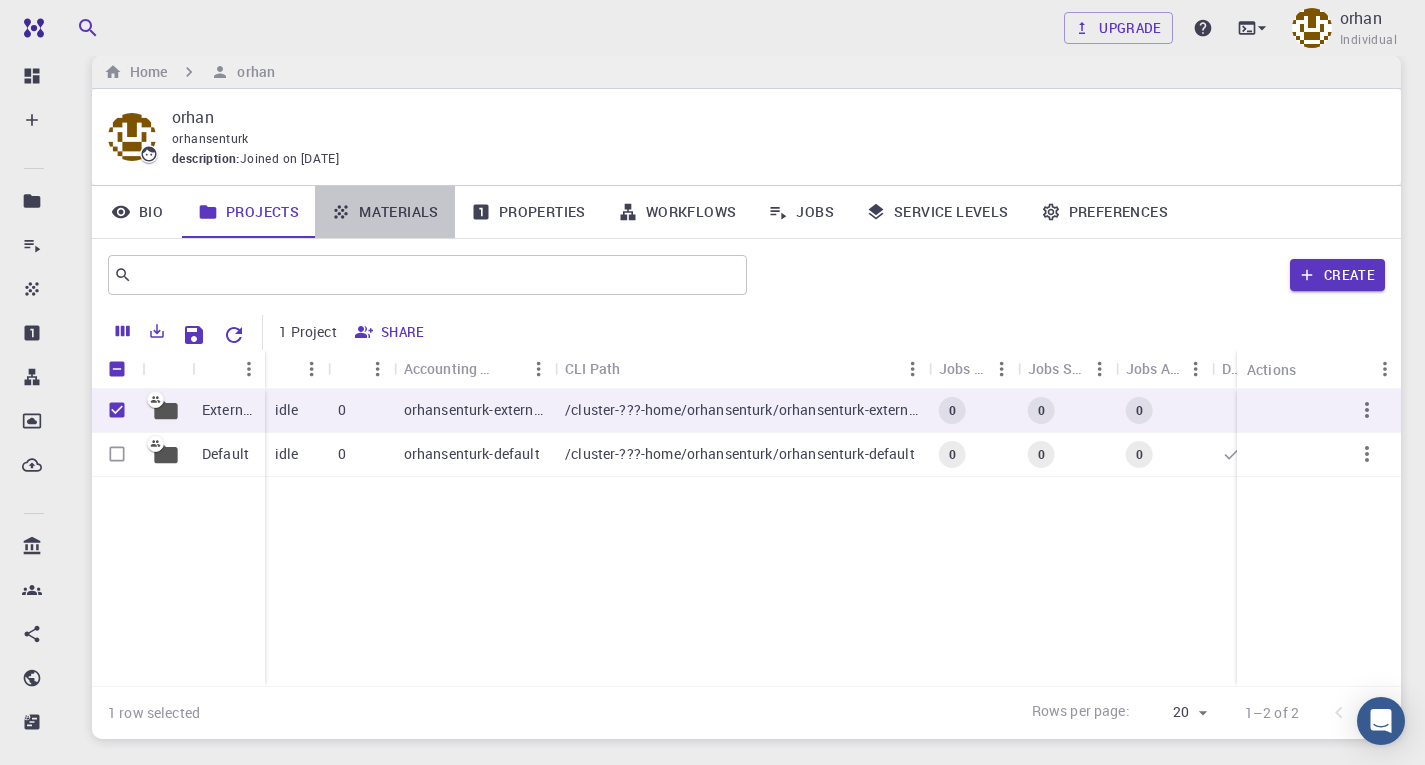 click on "Materials" at bounding box center [385, 212] 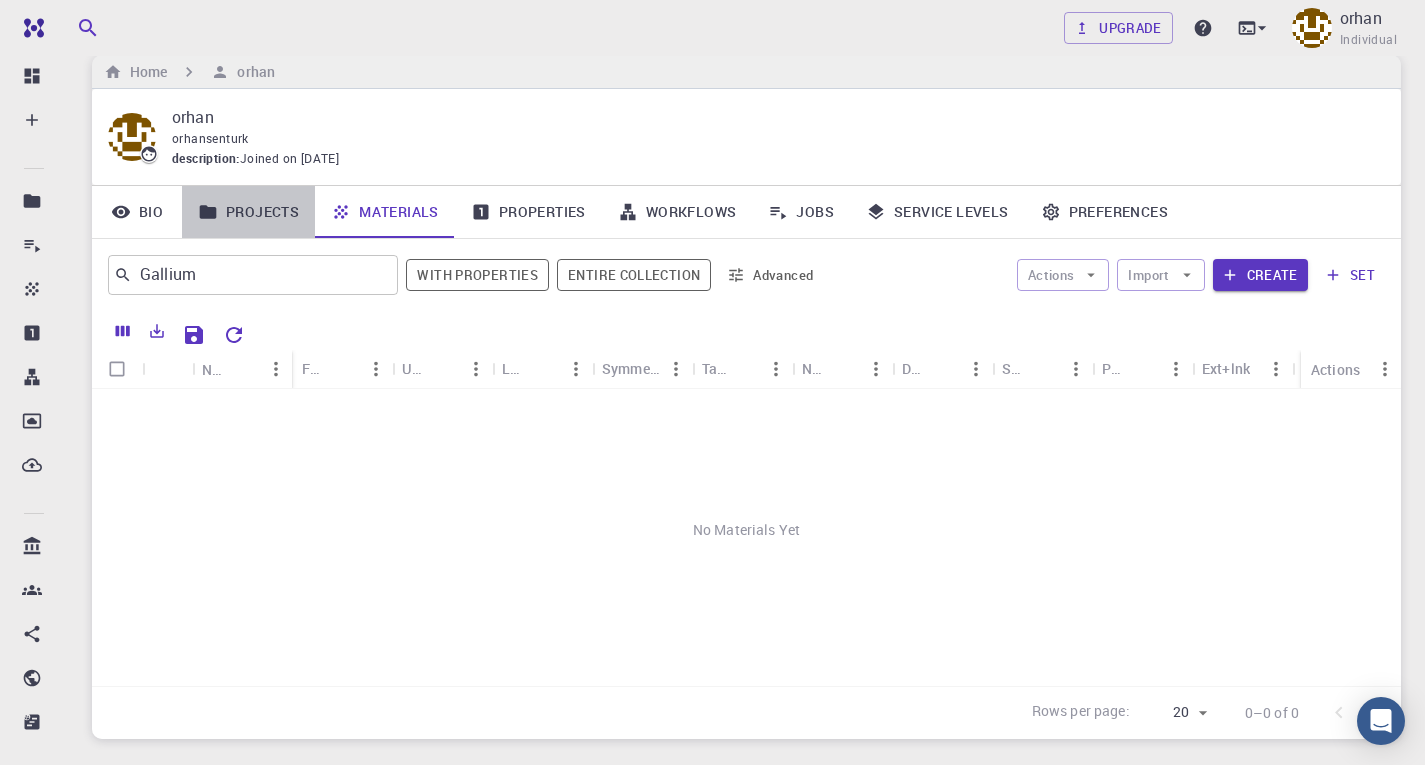 click on "Projects" at bounding box center (248, 212) 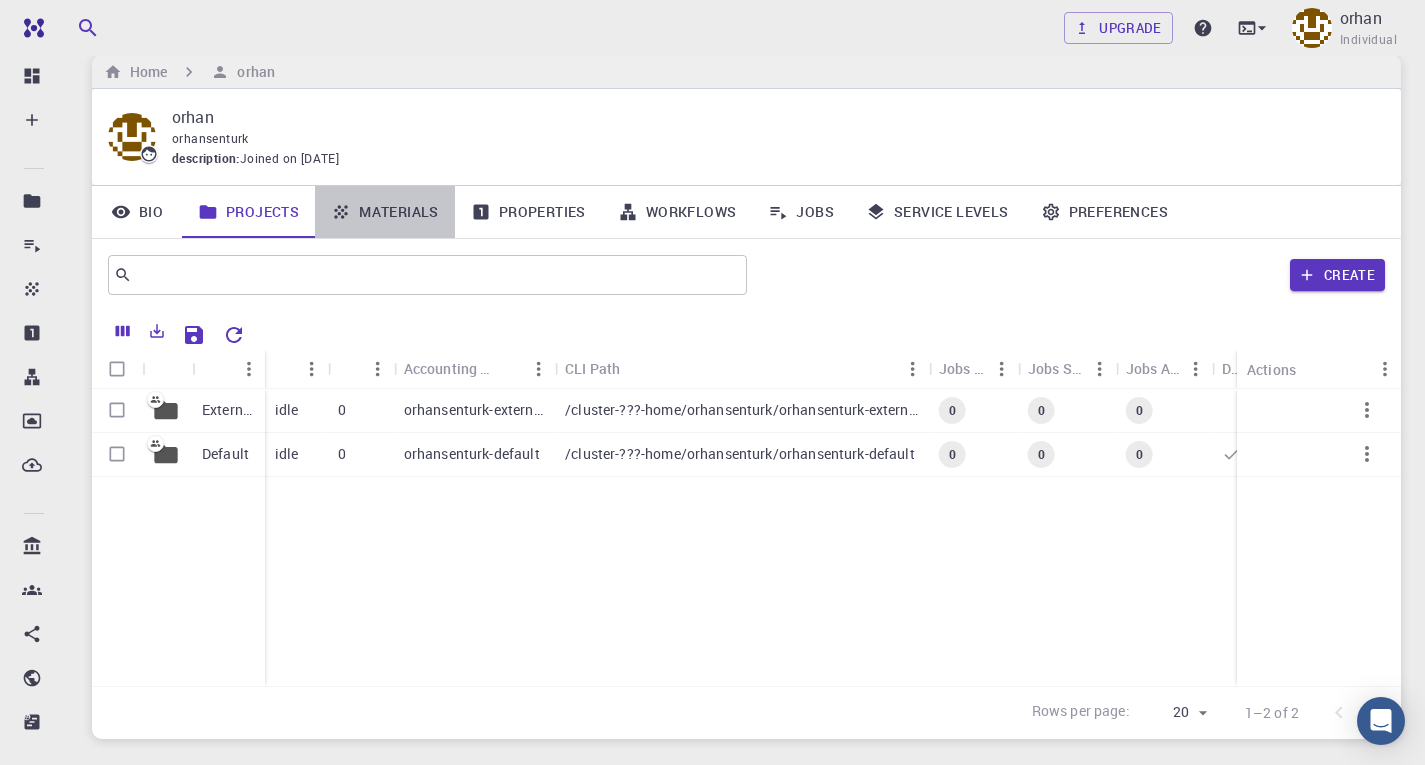 click on "Materials" at bounding box center [385, 212] 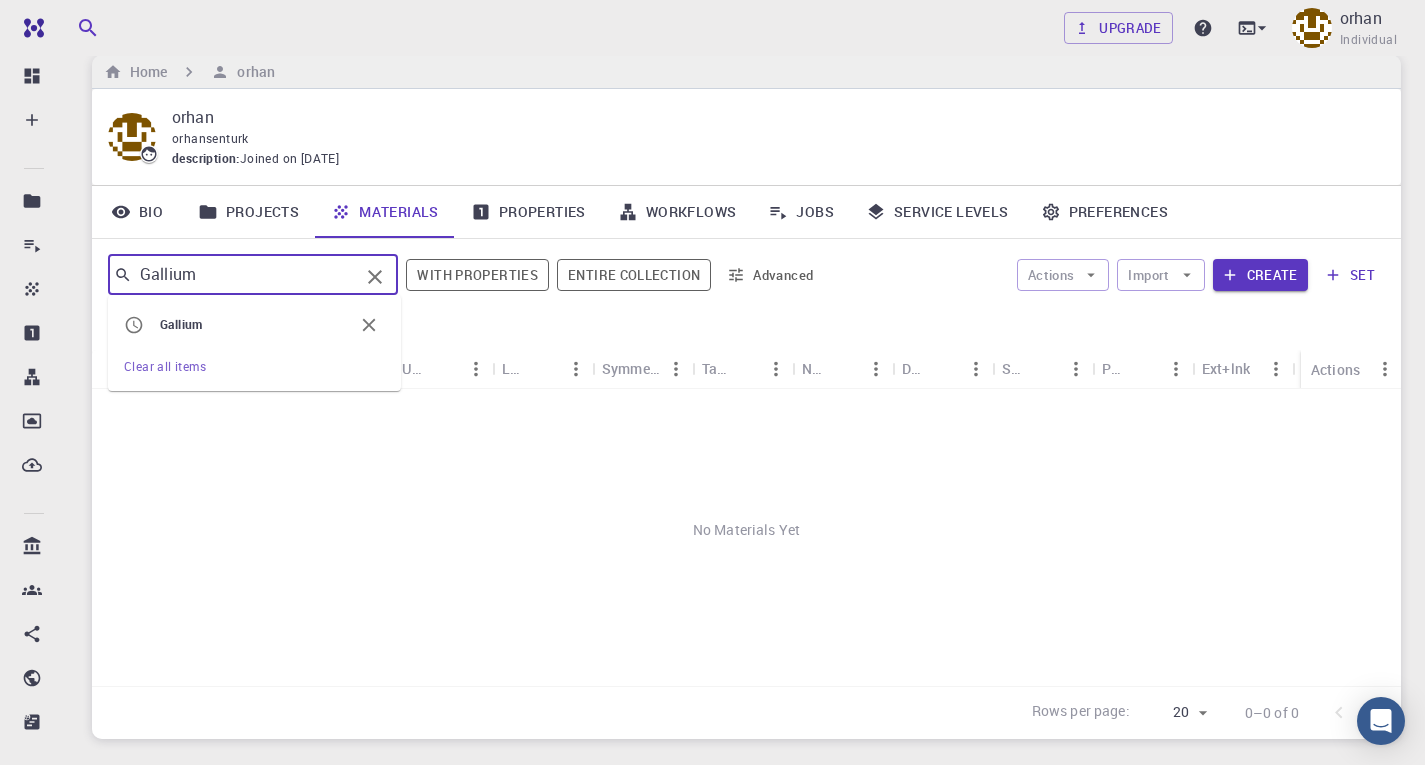 click on "Gallium" at bounding box center [245, 275] 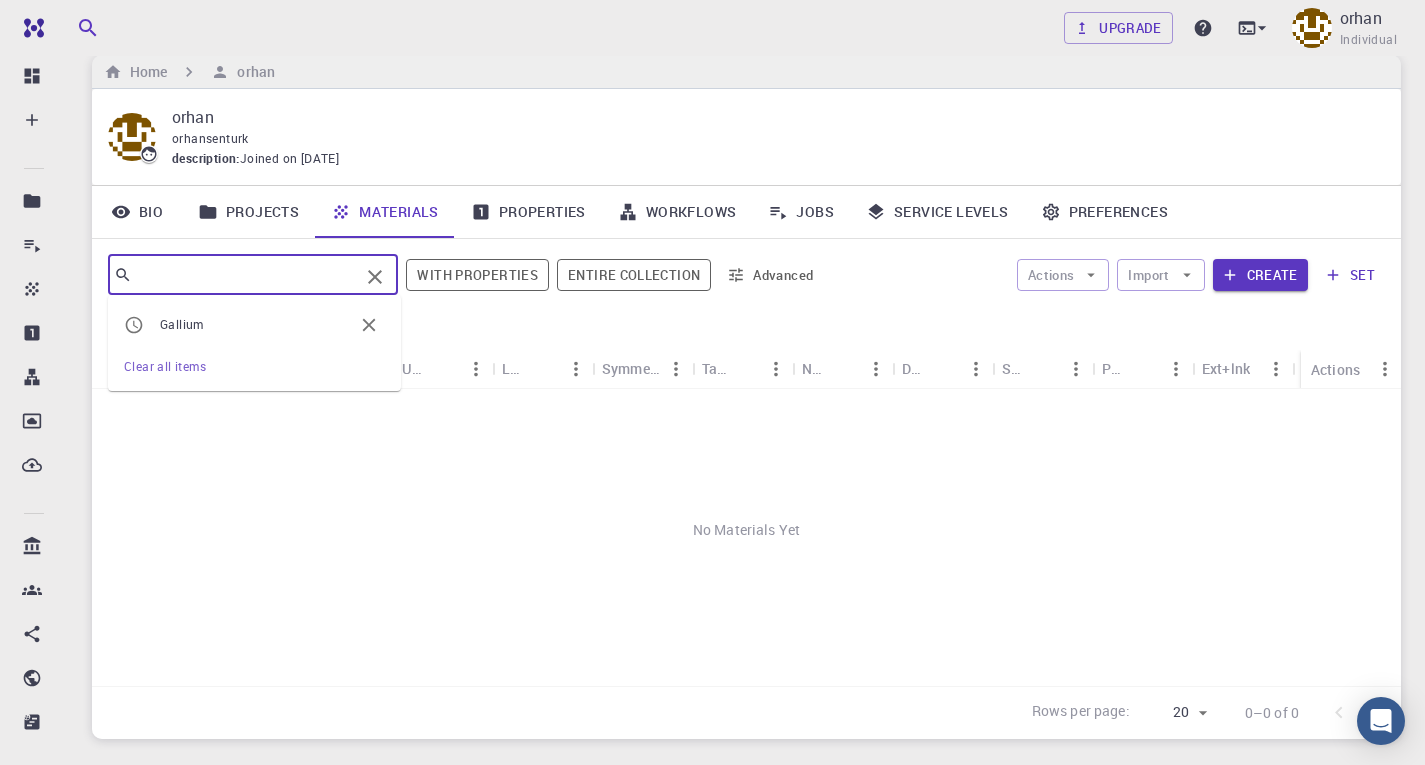 type 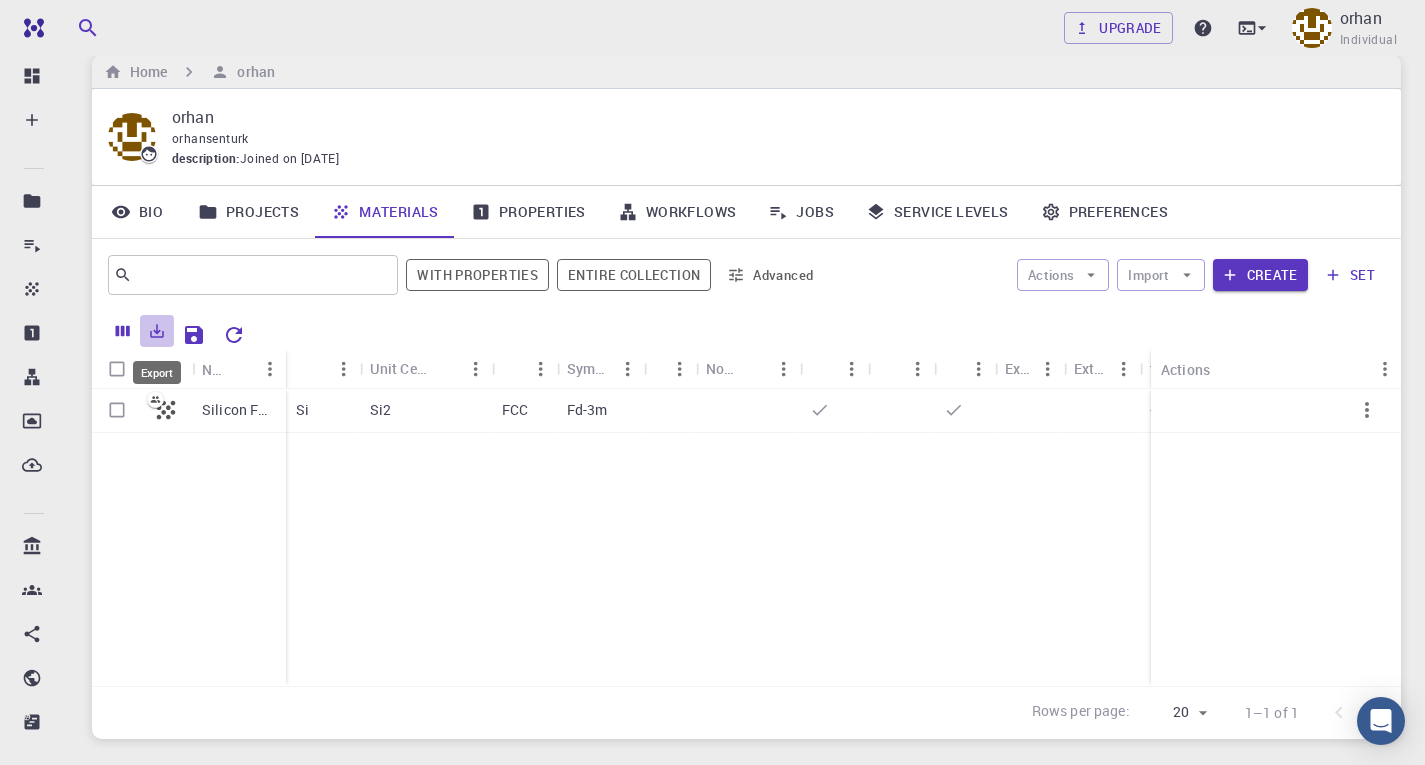 click at bounding box center [157, 331] 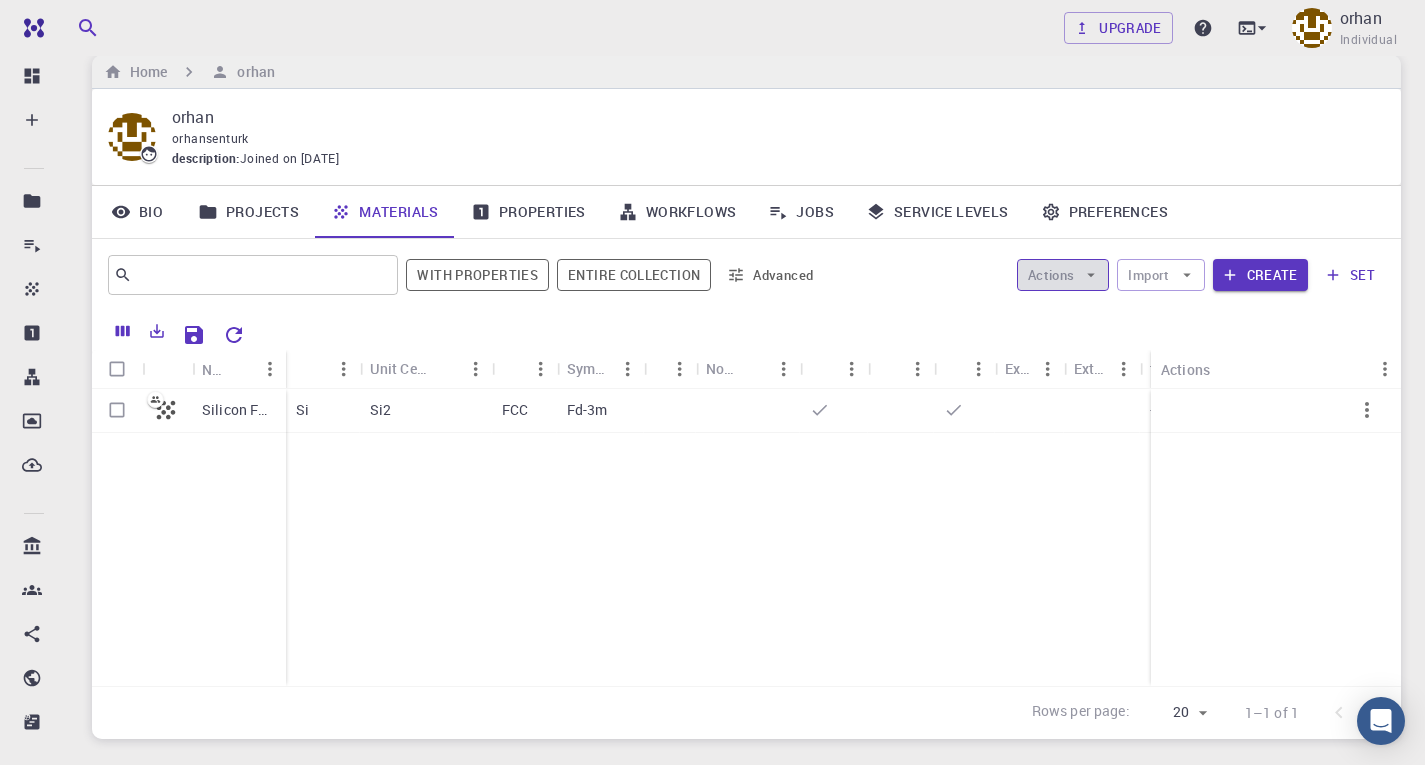 click on "Actions" at bounding box center [1063, 275] 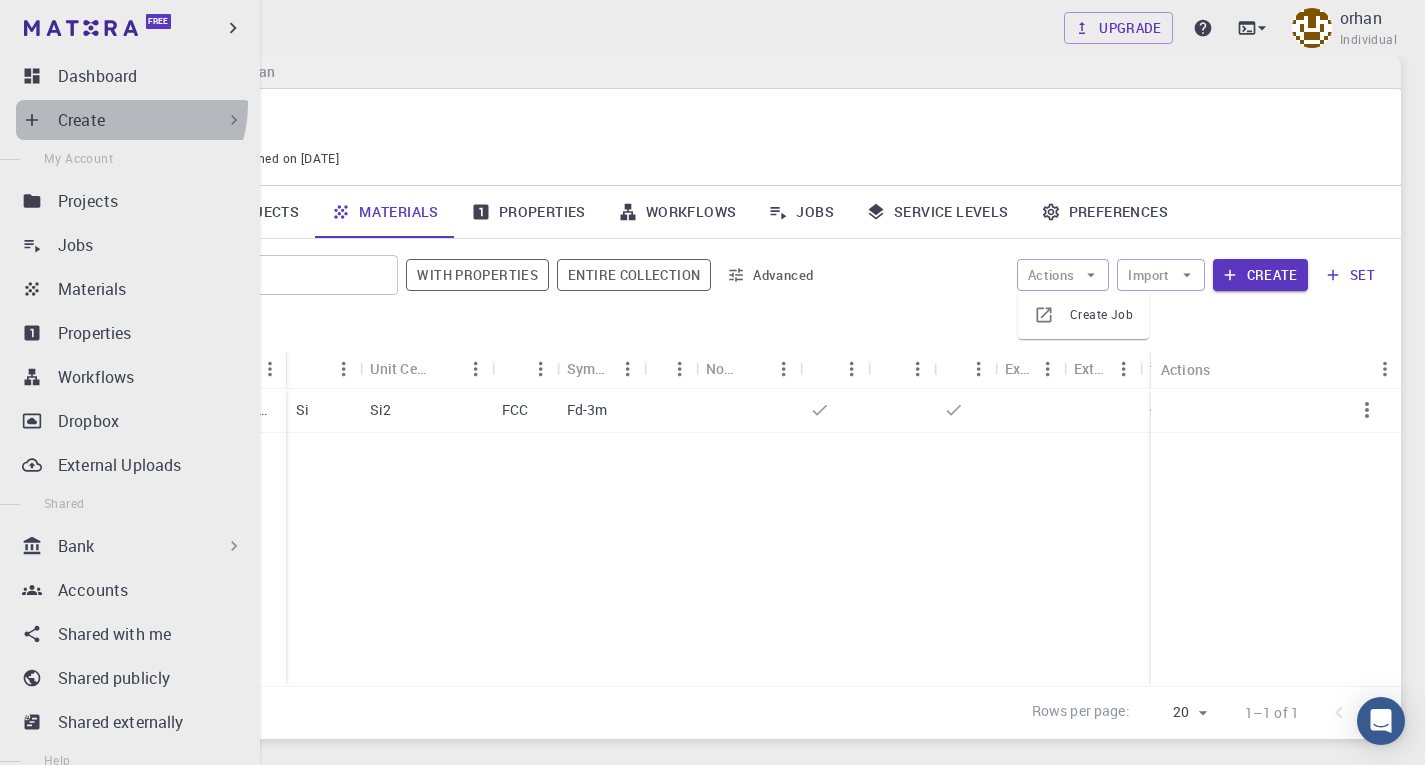 click on "Create" at bounding box center (134, 120) 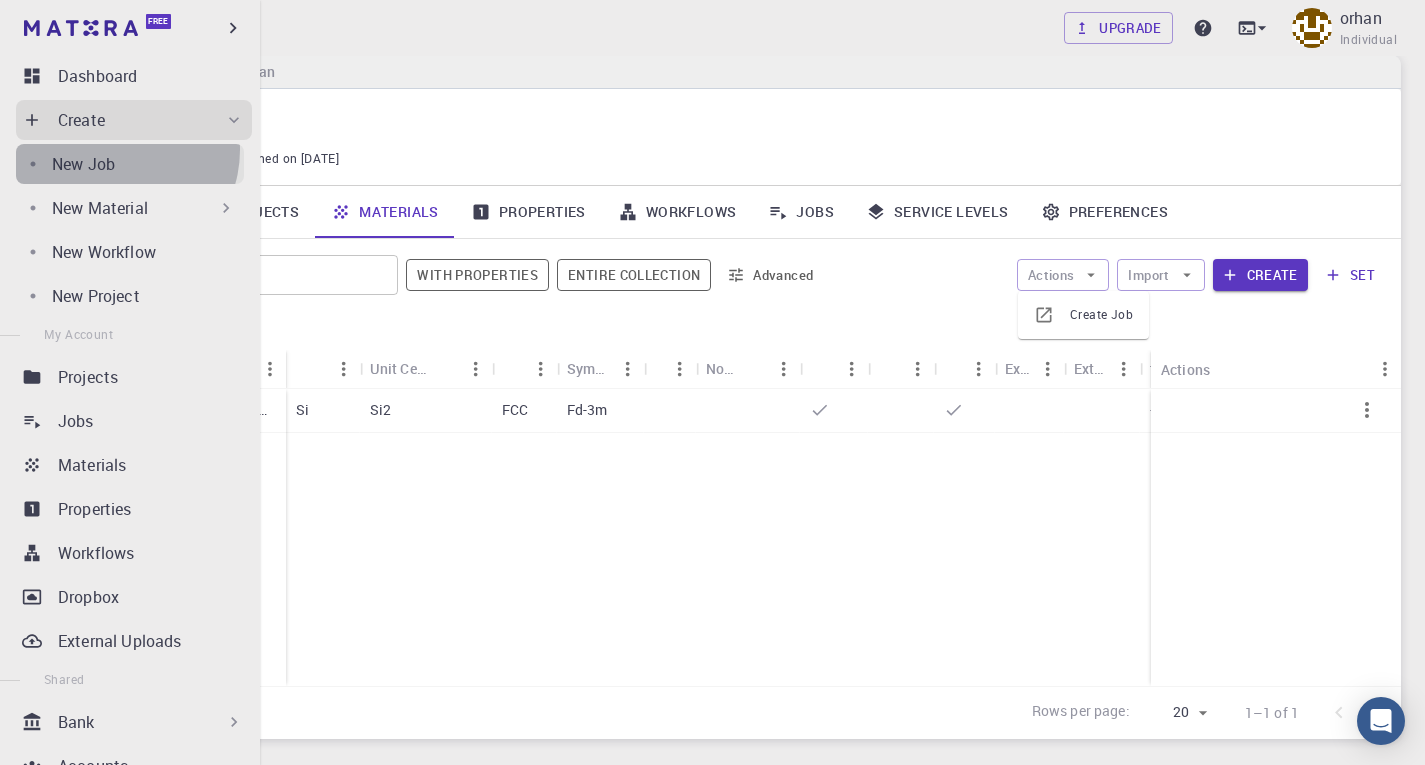 click on "New Job" at bounding box center (130, 164) 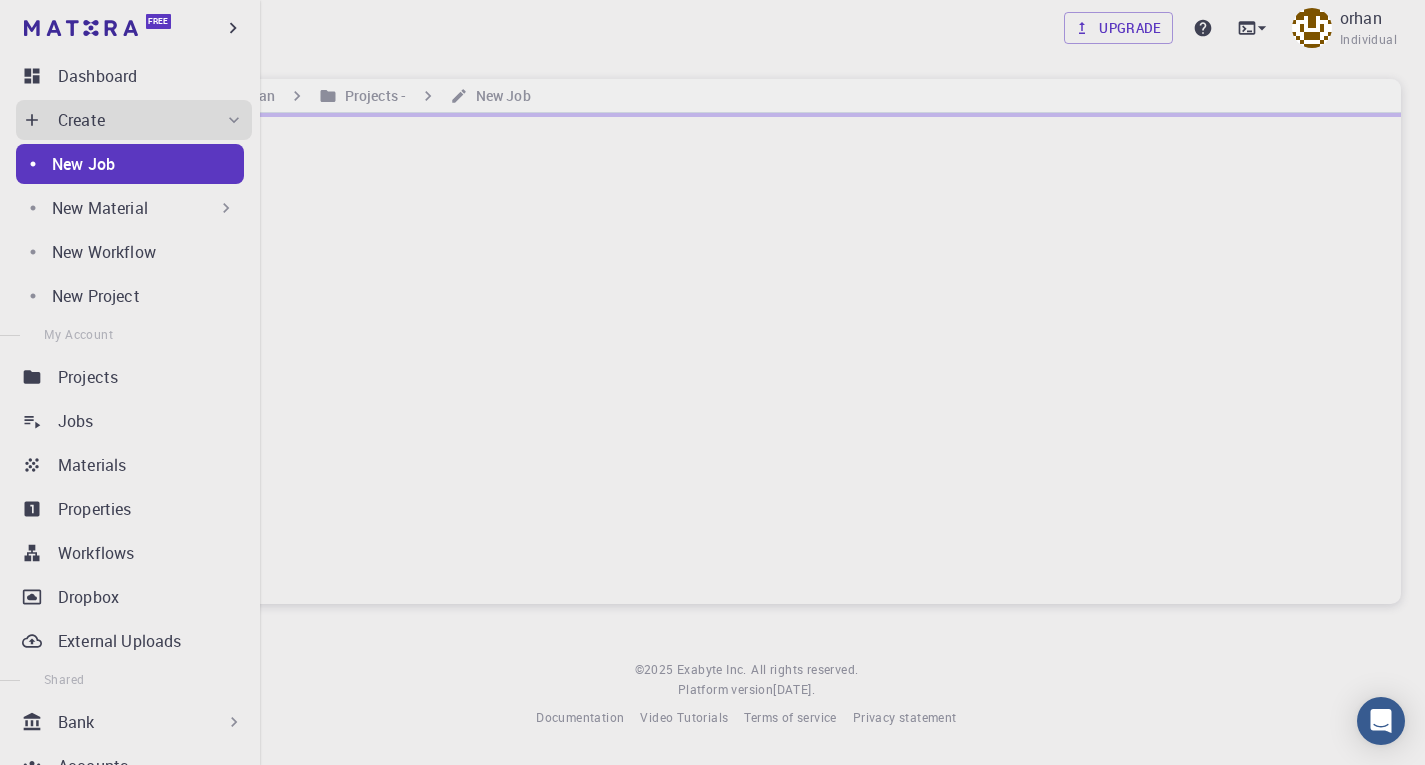 scroll, scrollTop: 0, scrollLeft: 0, axis: both 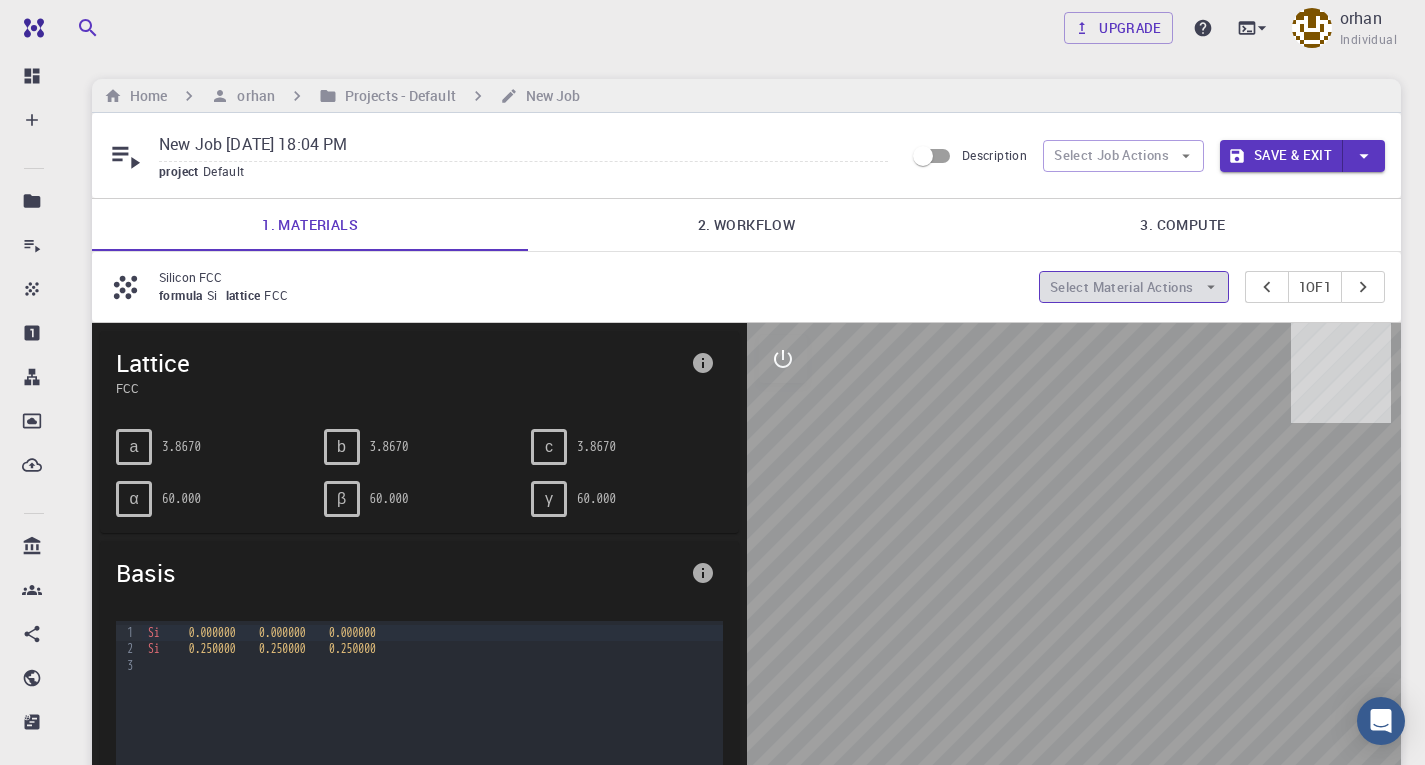 click on "Select Material Actions" at bounding box center (1134, 287) 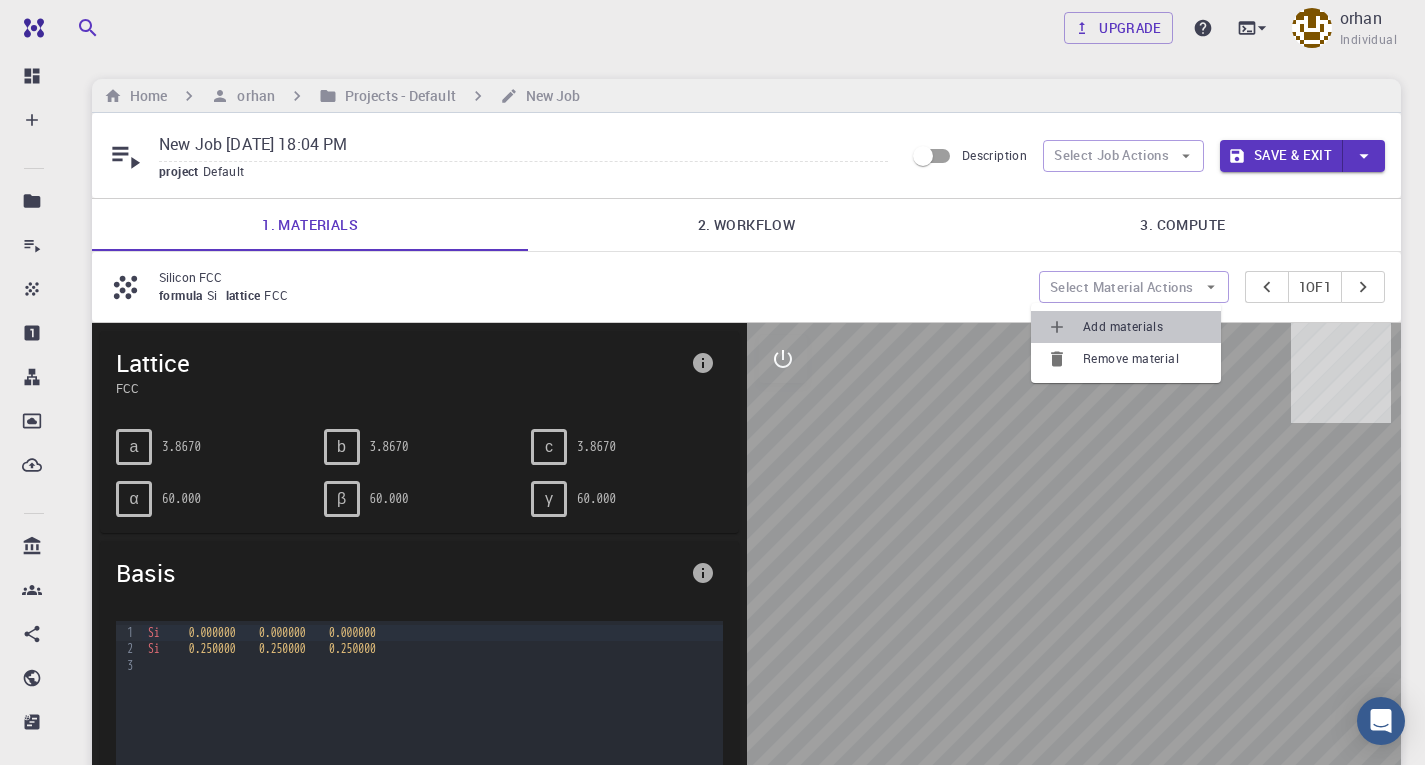 click on "Add materials" at bounding box center [1144, 327] 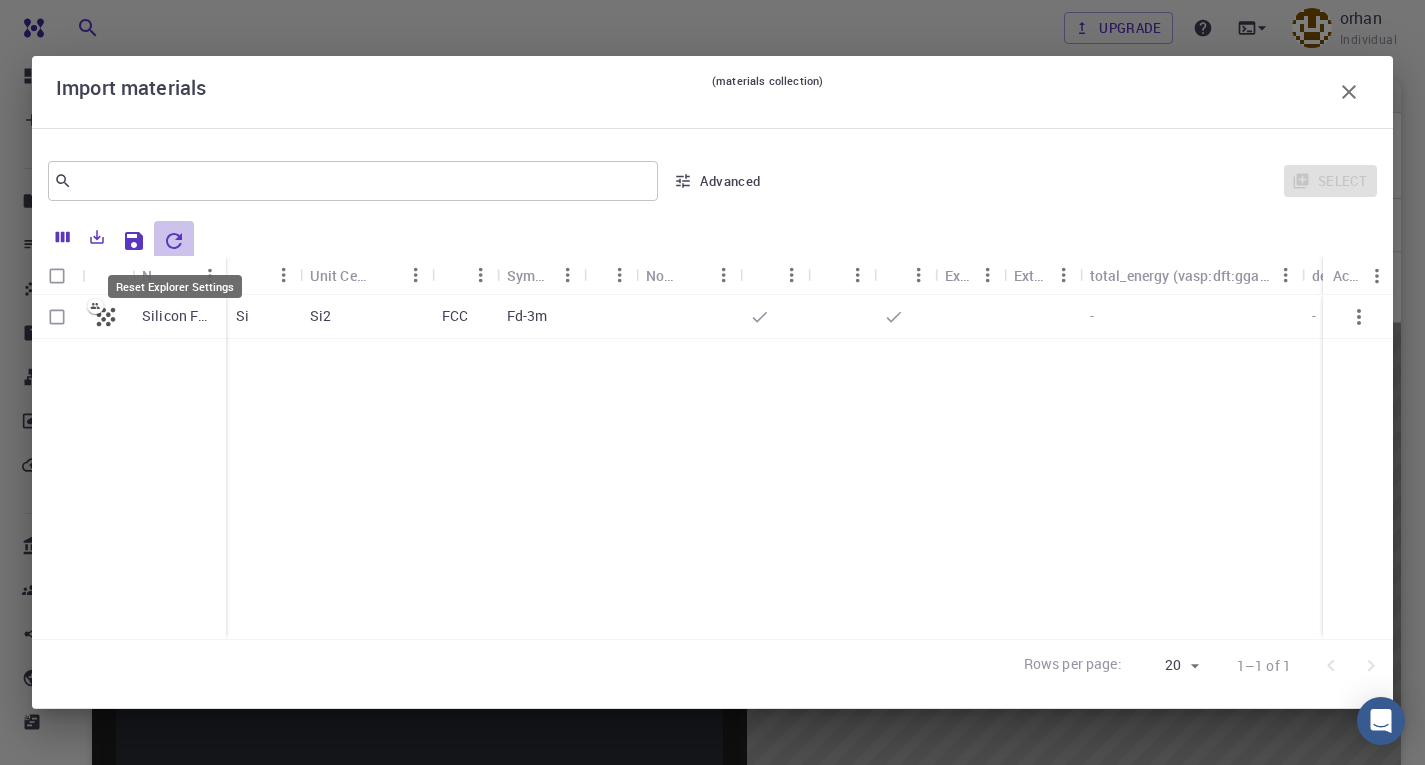 click 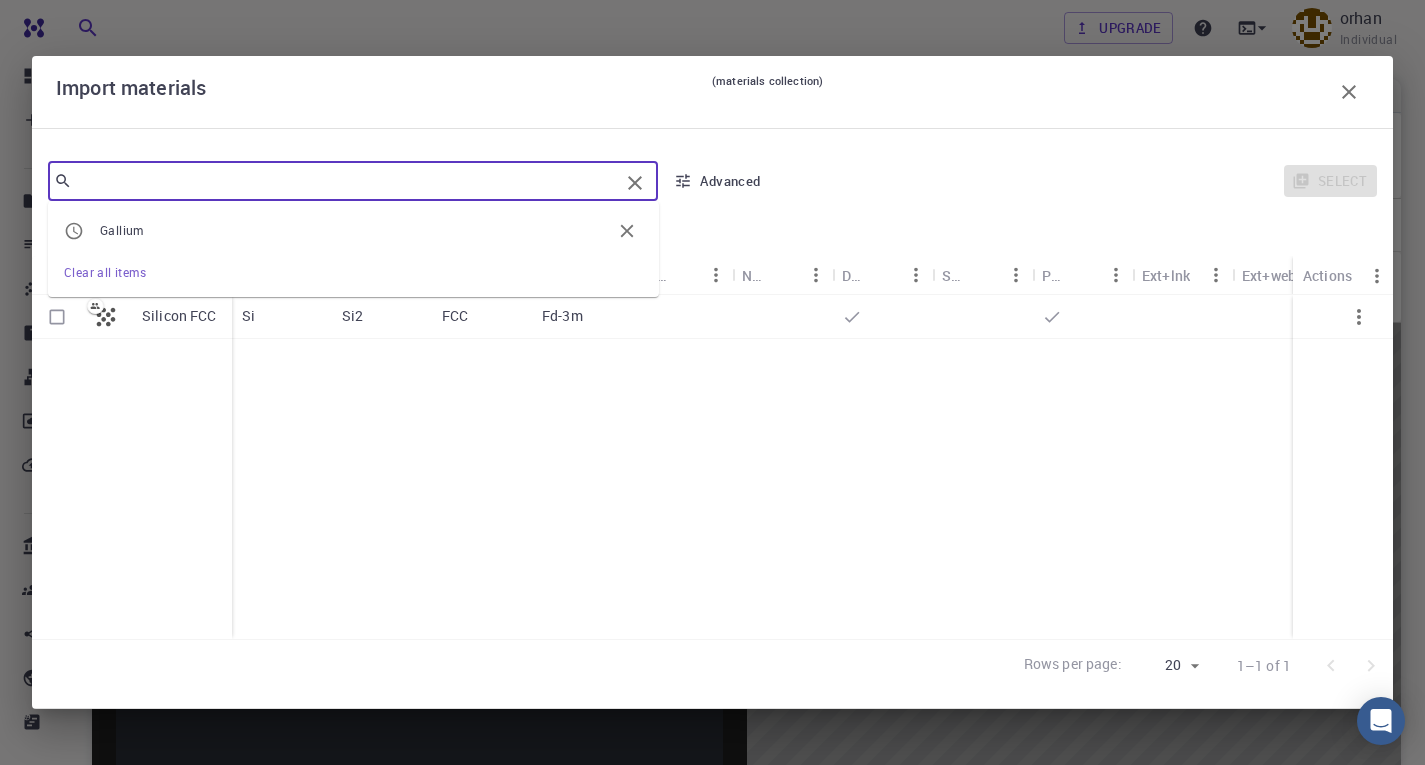 click at bounding box center (345, 181) 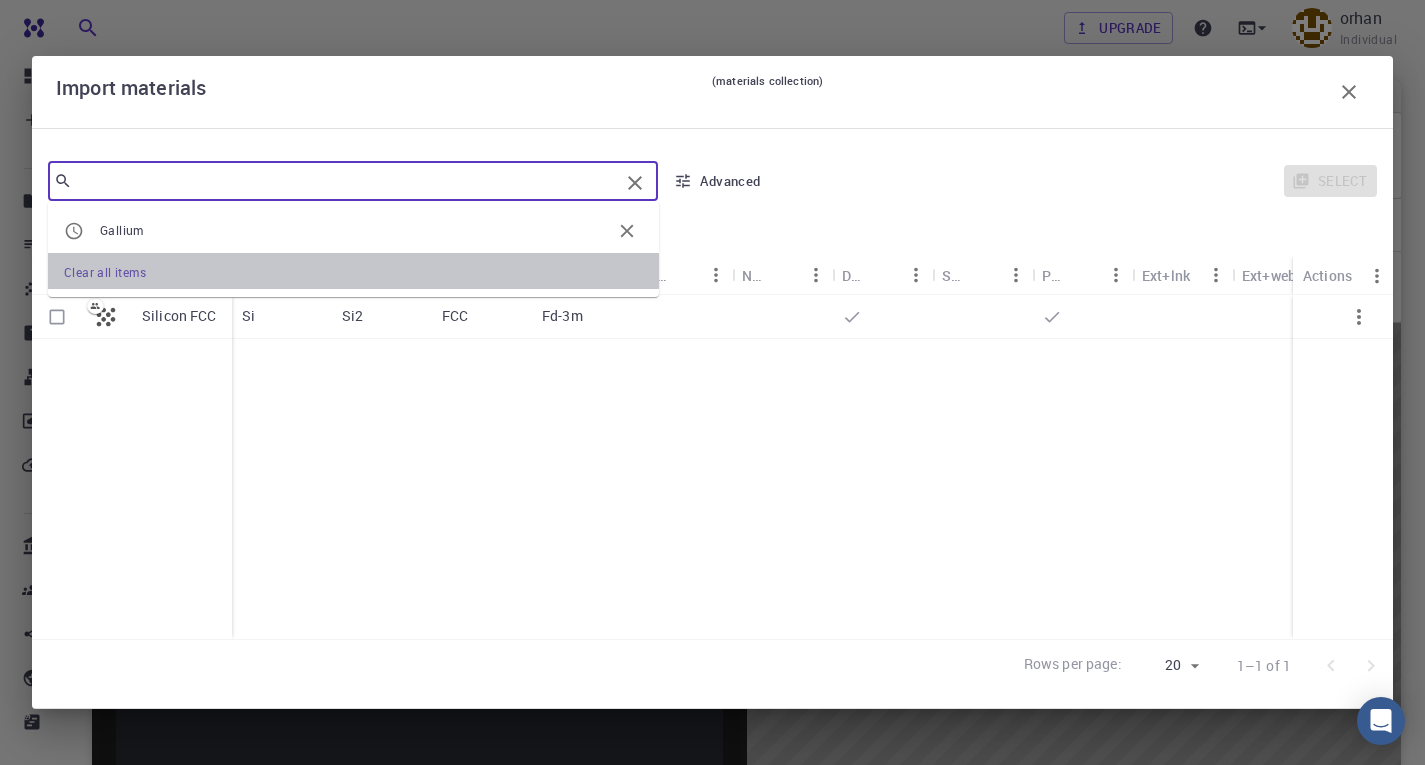 click on "Clear all items" at bounding box center (353, 271) 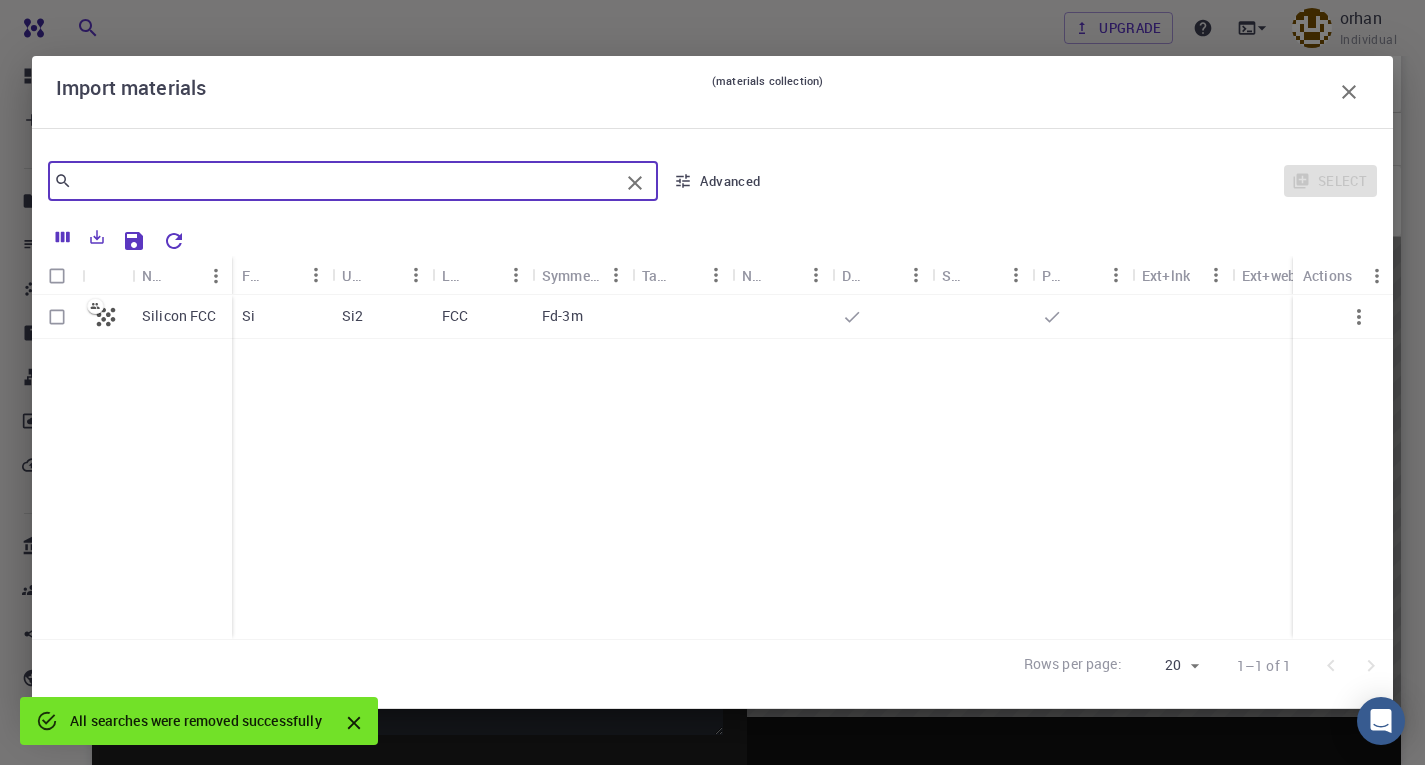 scroll, scrollTop: 68, scrollLeft: 0, axis: vertical 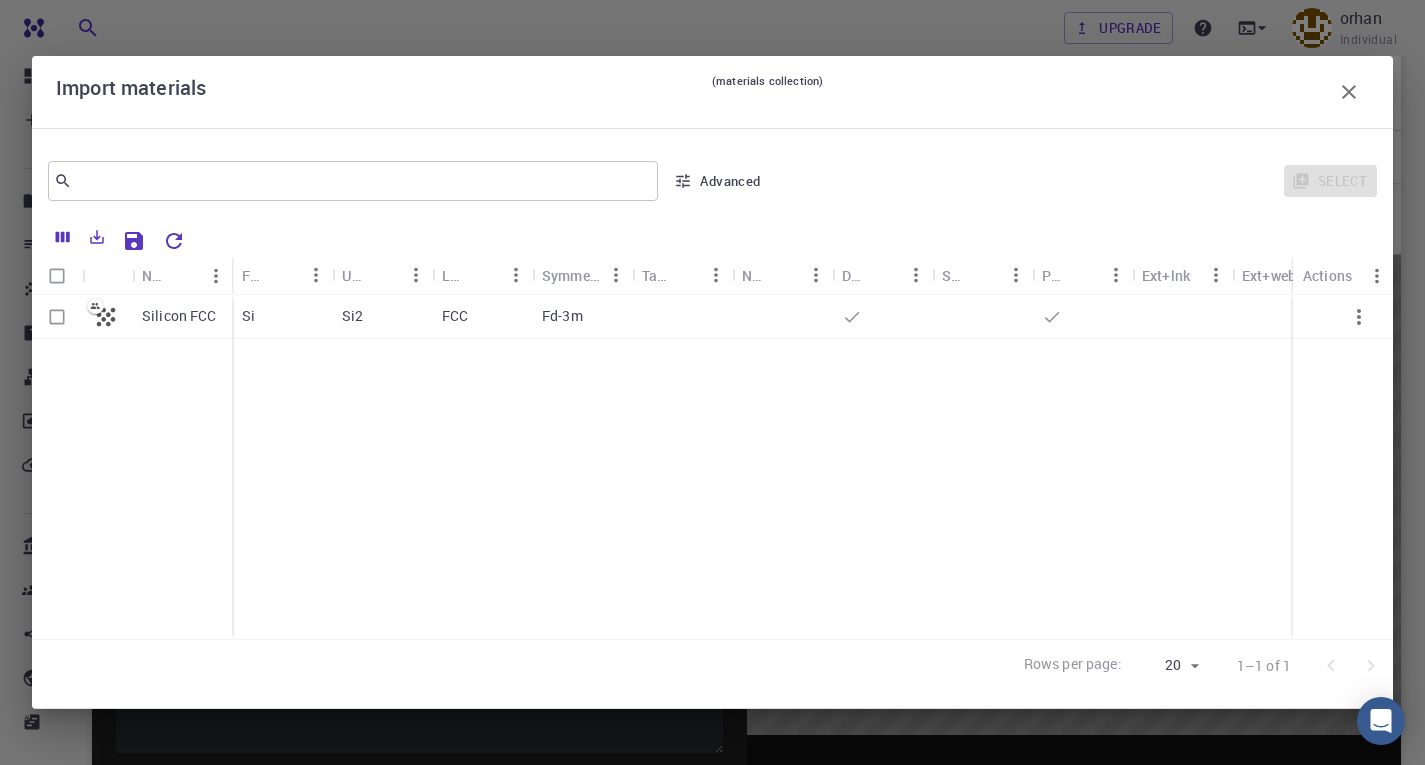 click on "Silicon FCC" at bounding box center [179, 316] 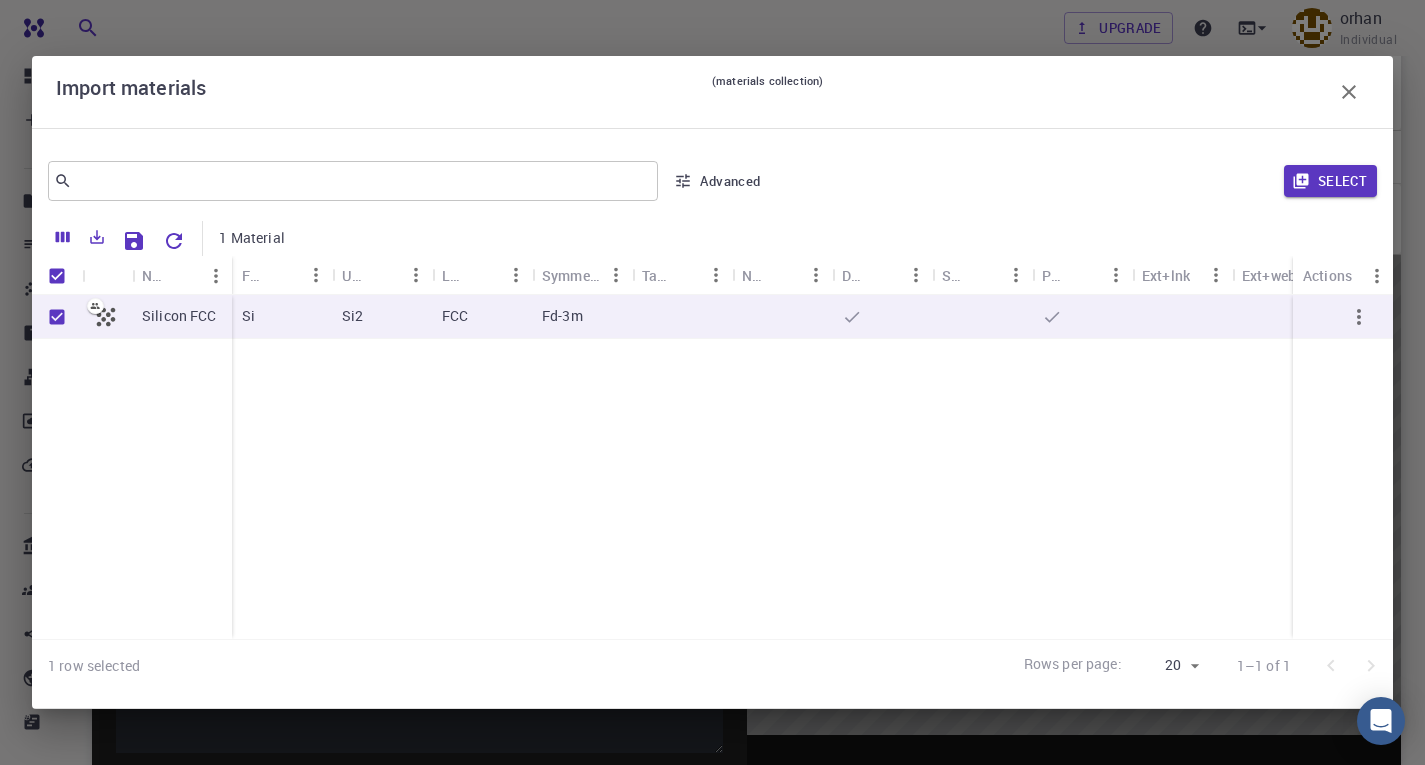 click on "Si" at bounding box center [282, 317] 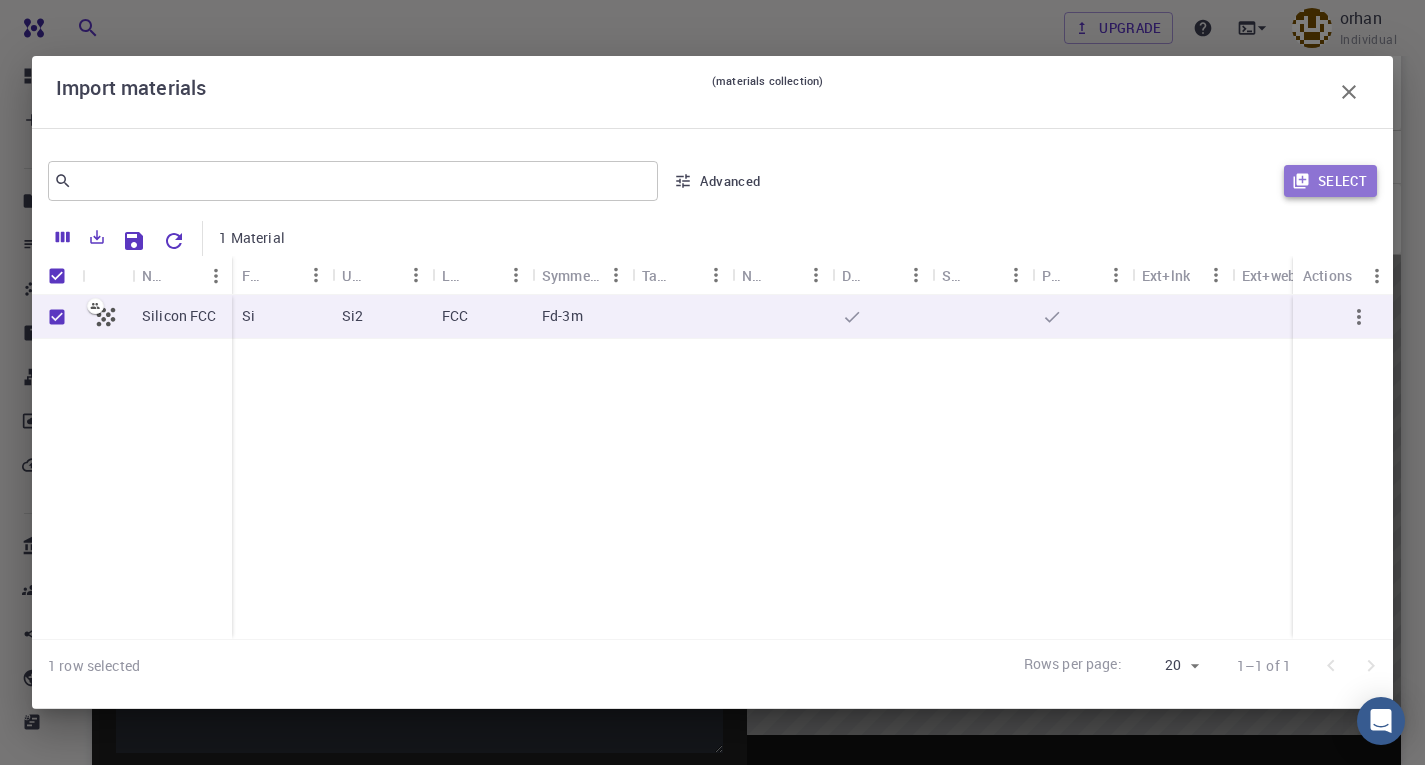 click 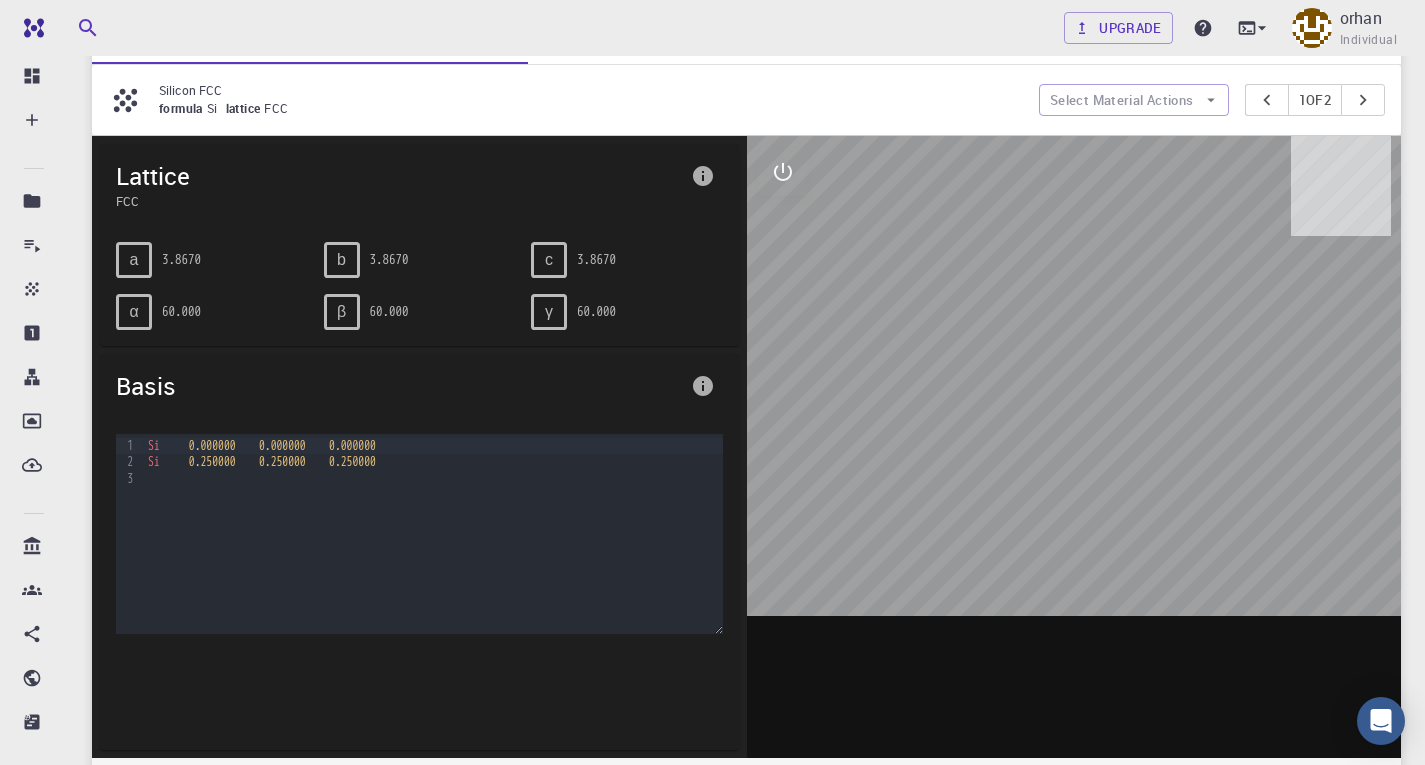 scroll, scrollTop: 186, scrollLeft: 0, axis: vertical 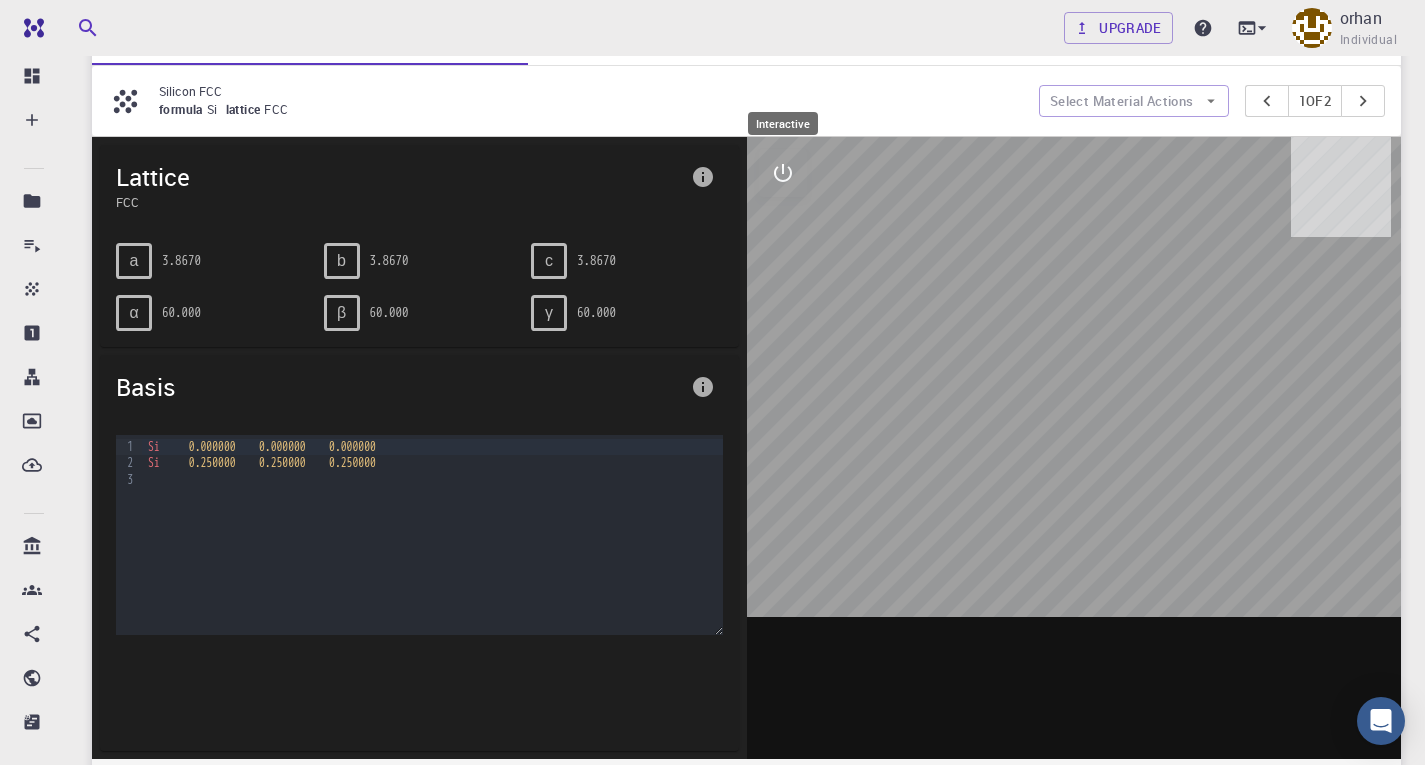 click 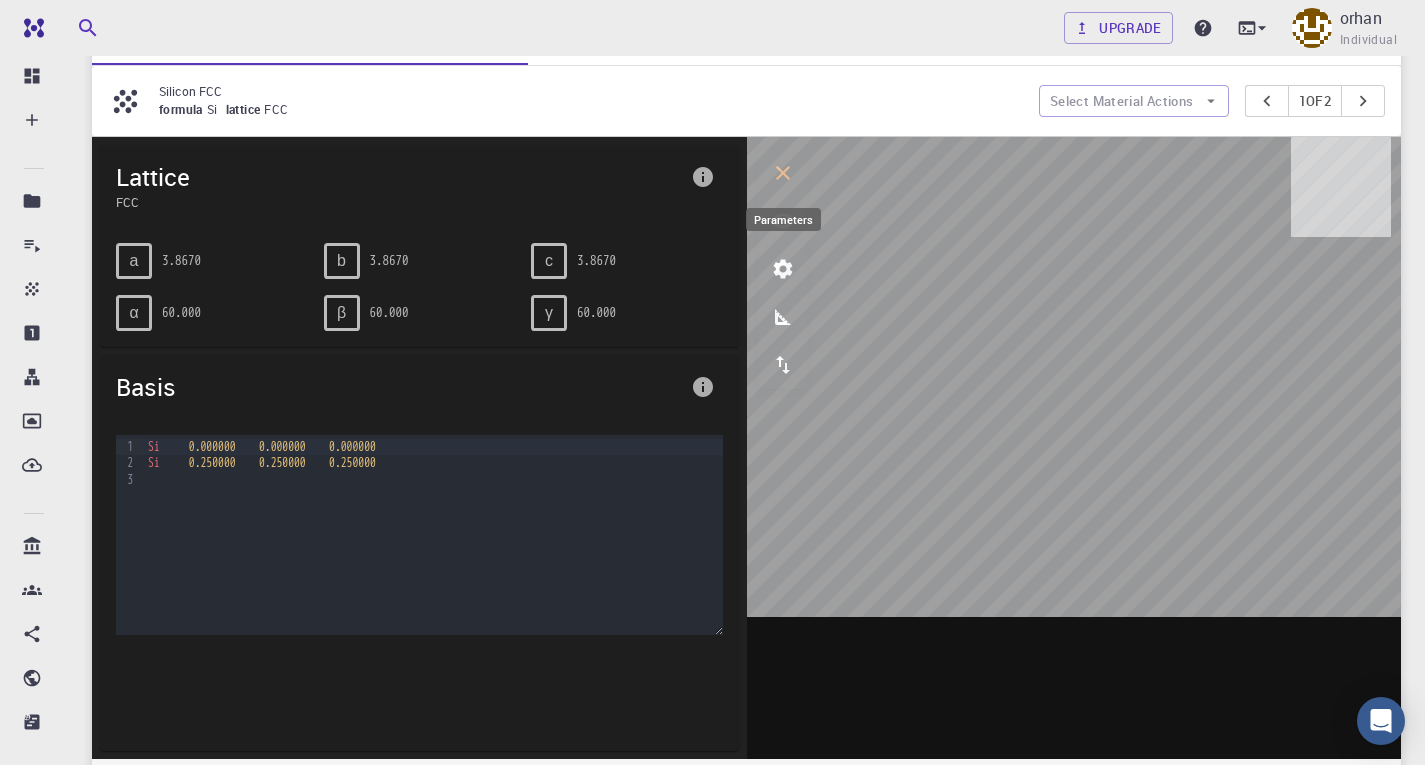 click 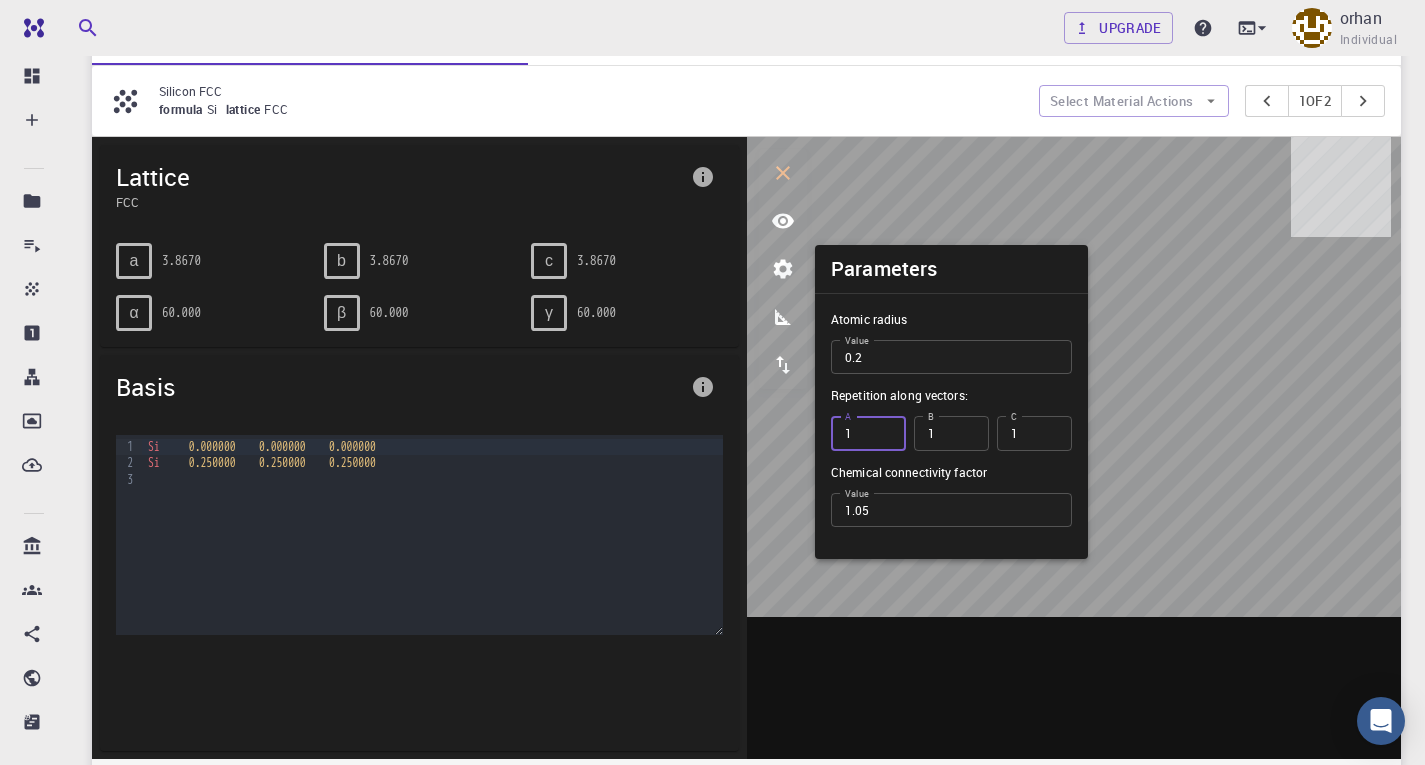 click on "1" at bounding box center (868, 433) 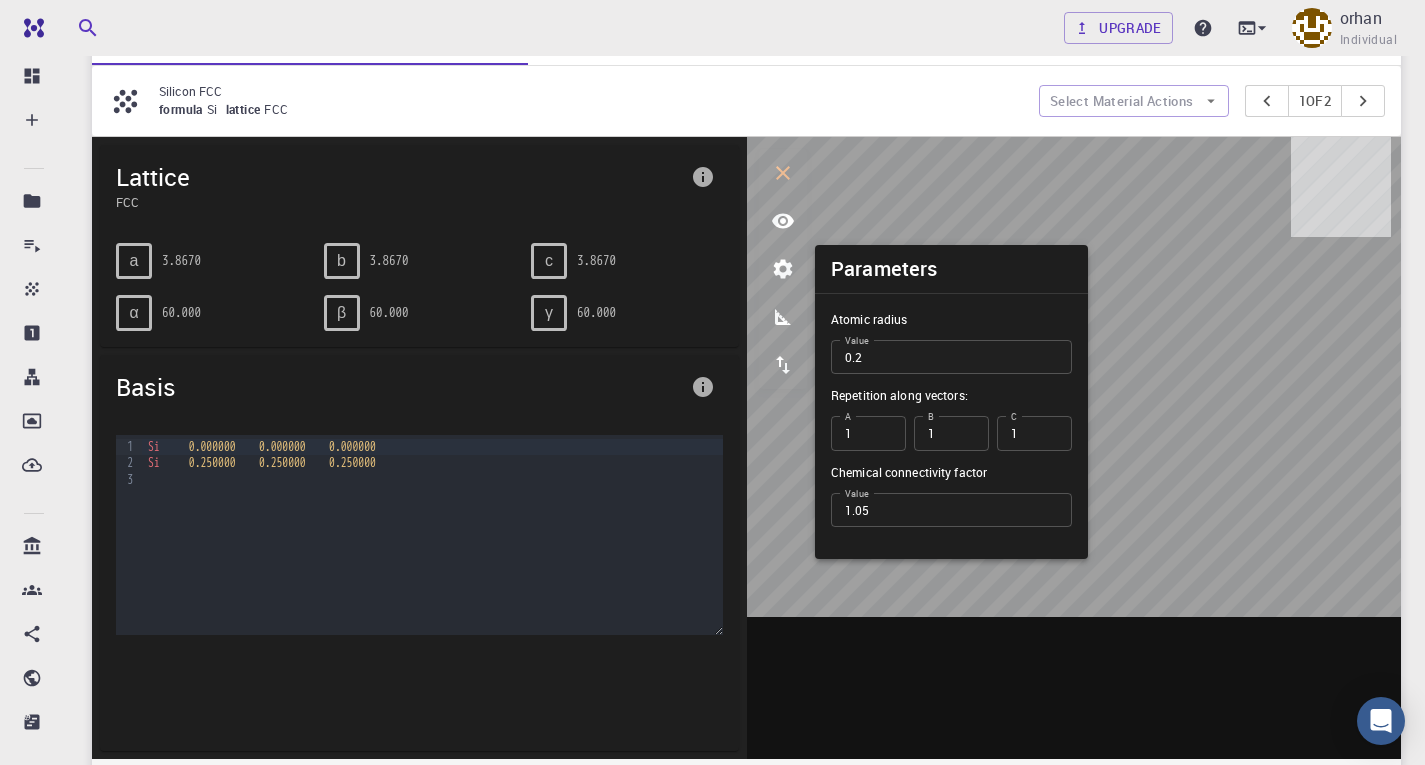 click on "b" at bounding box center [341, 261] 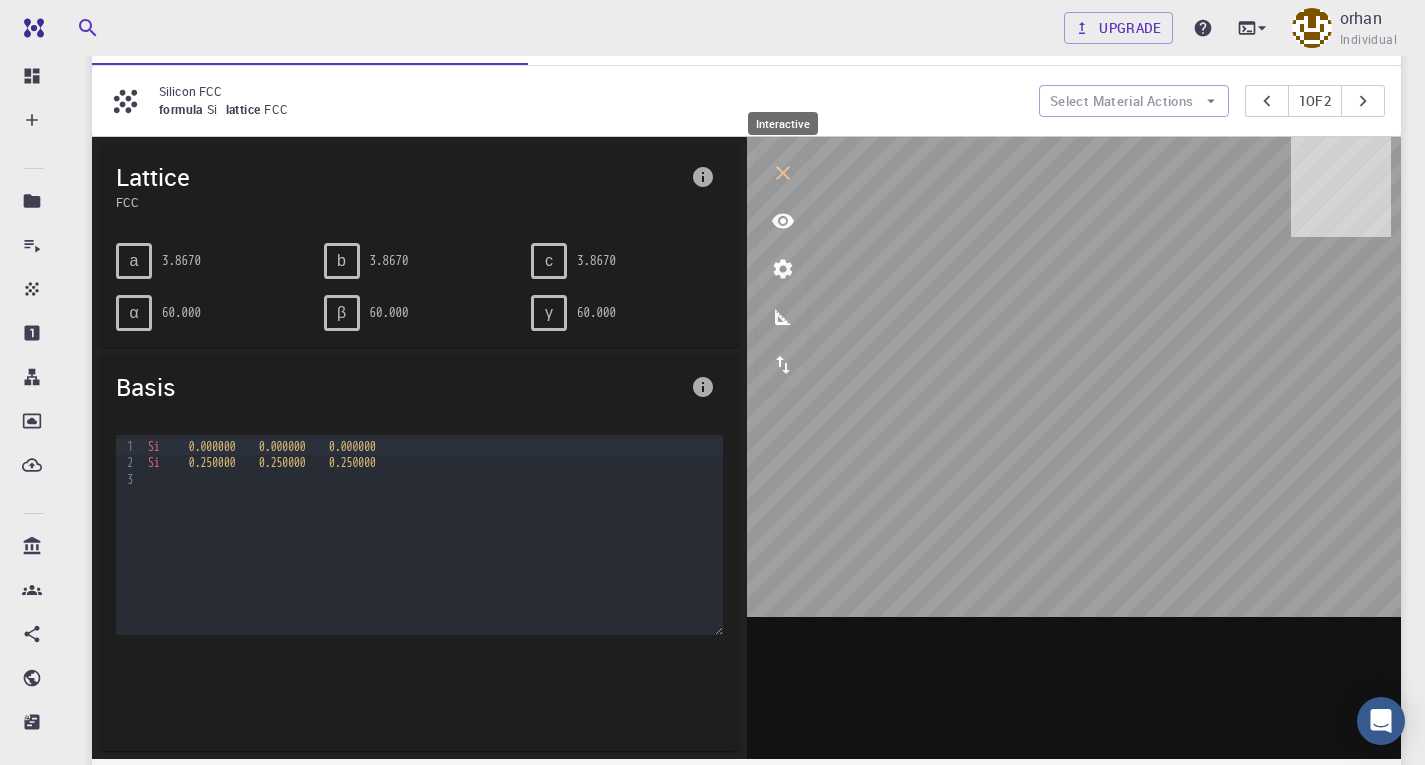 click at bounding box center [783, 173] 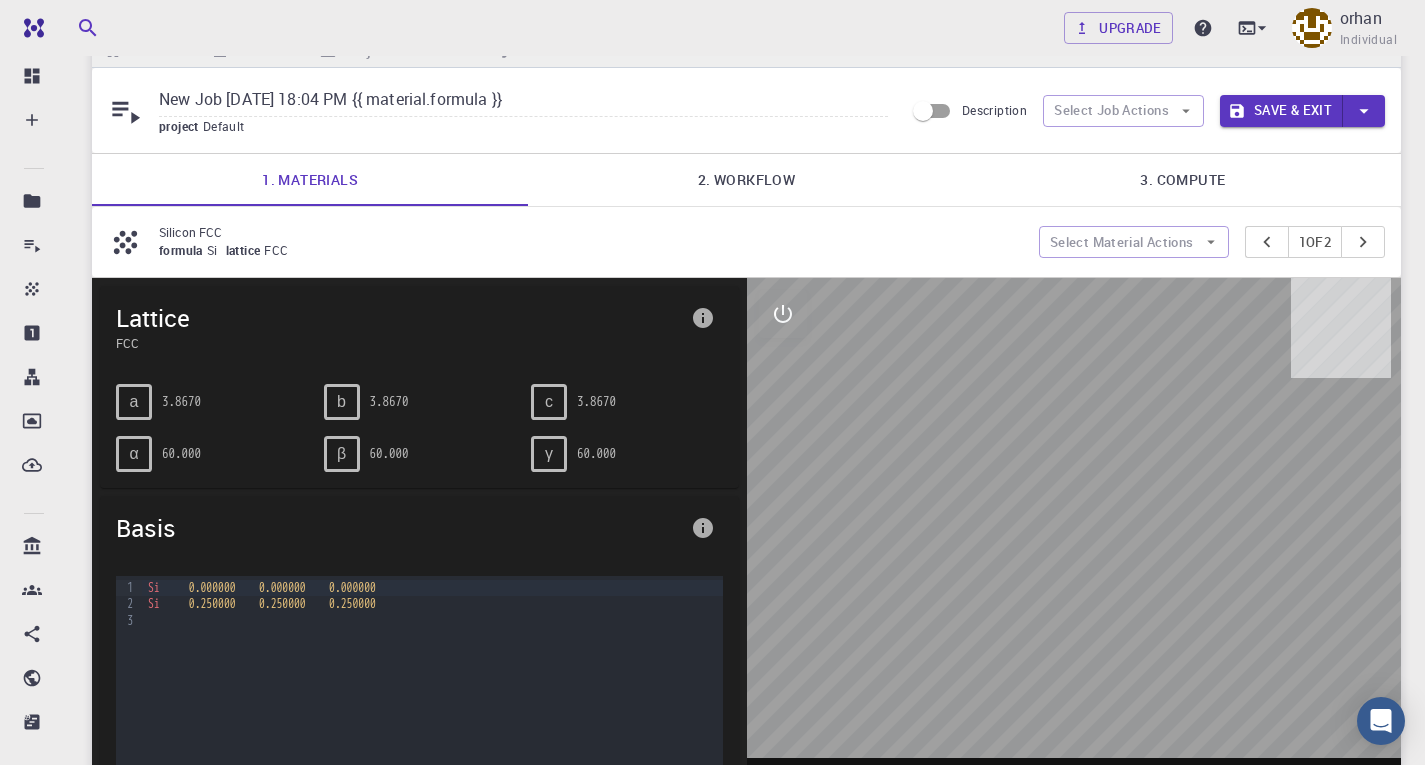 scroll, scrollTop: 46, scrollLeft: 0, axis: vertical 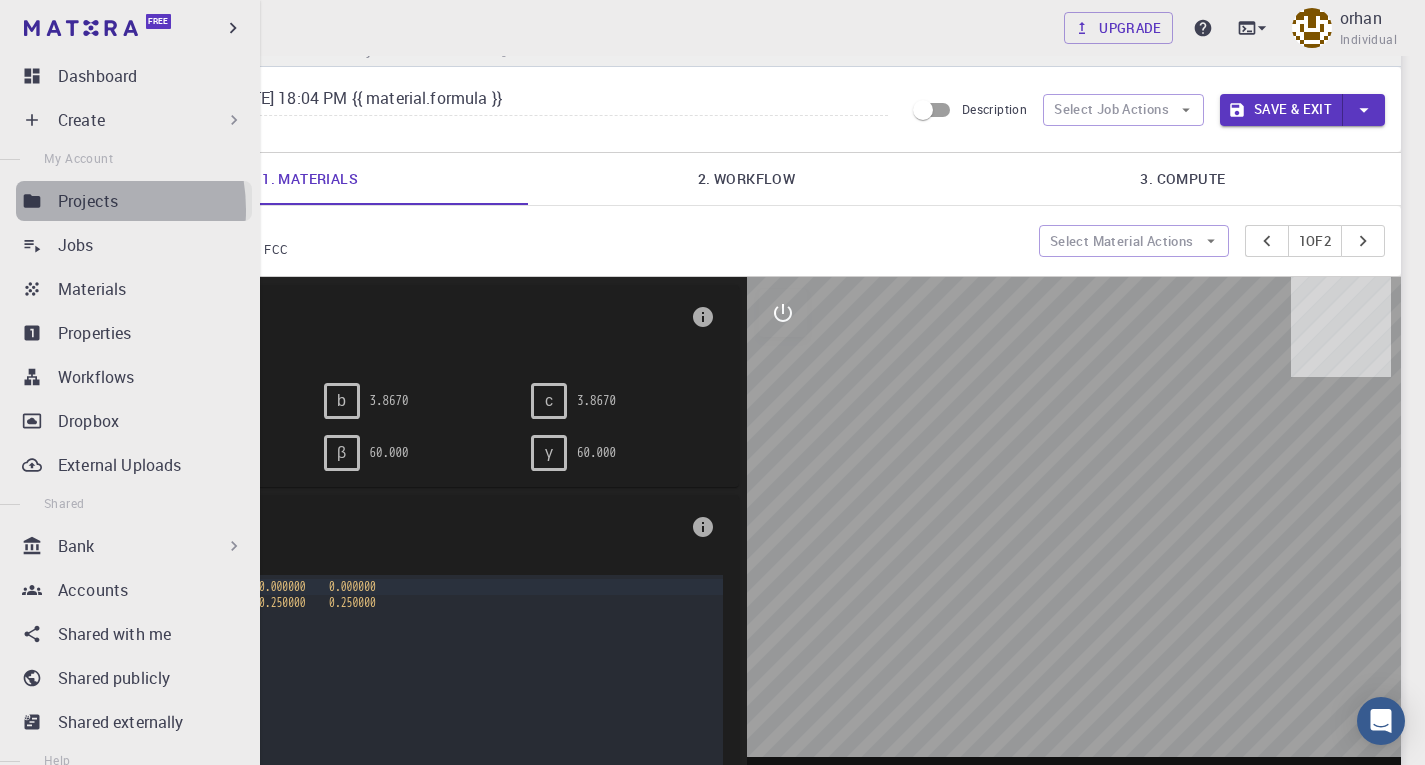 click on "Projects" at bounding box center [88, 201] 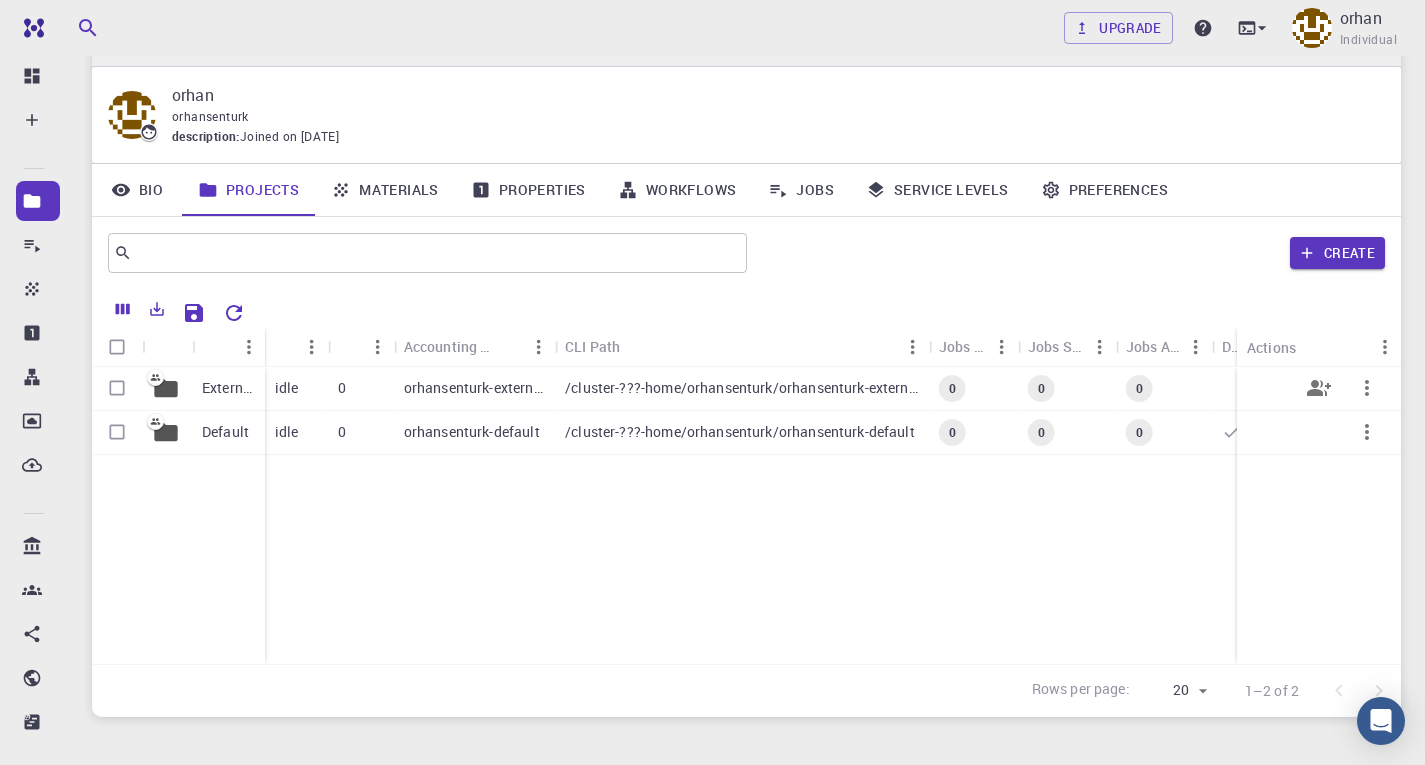 click on "orhansenturk-external" at bounding box center [474, 388] 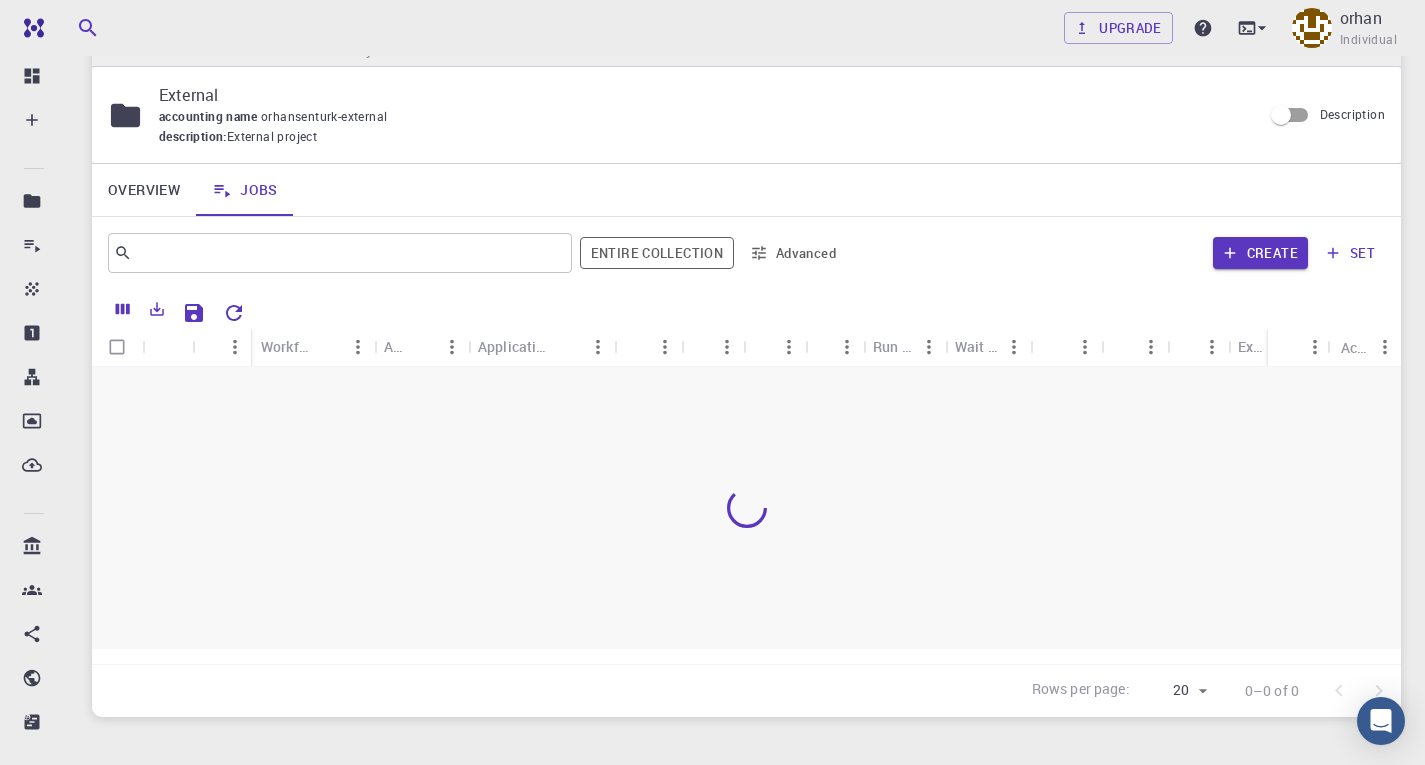click at bounding box center [746, 508] 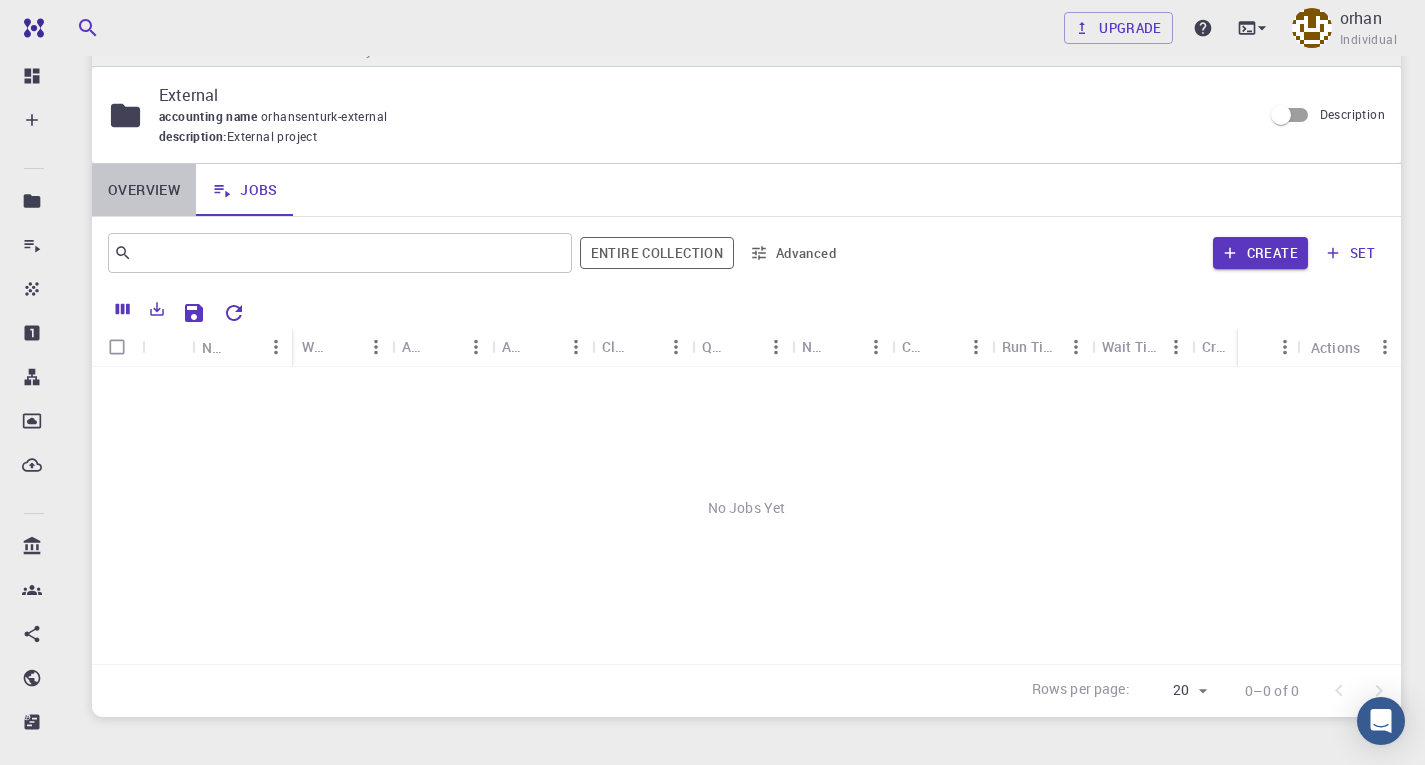 click on "Overview" at bounding box center (144, 190) 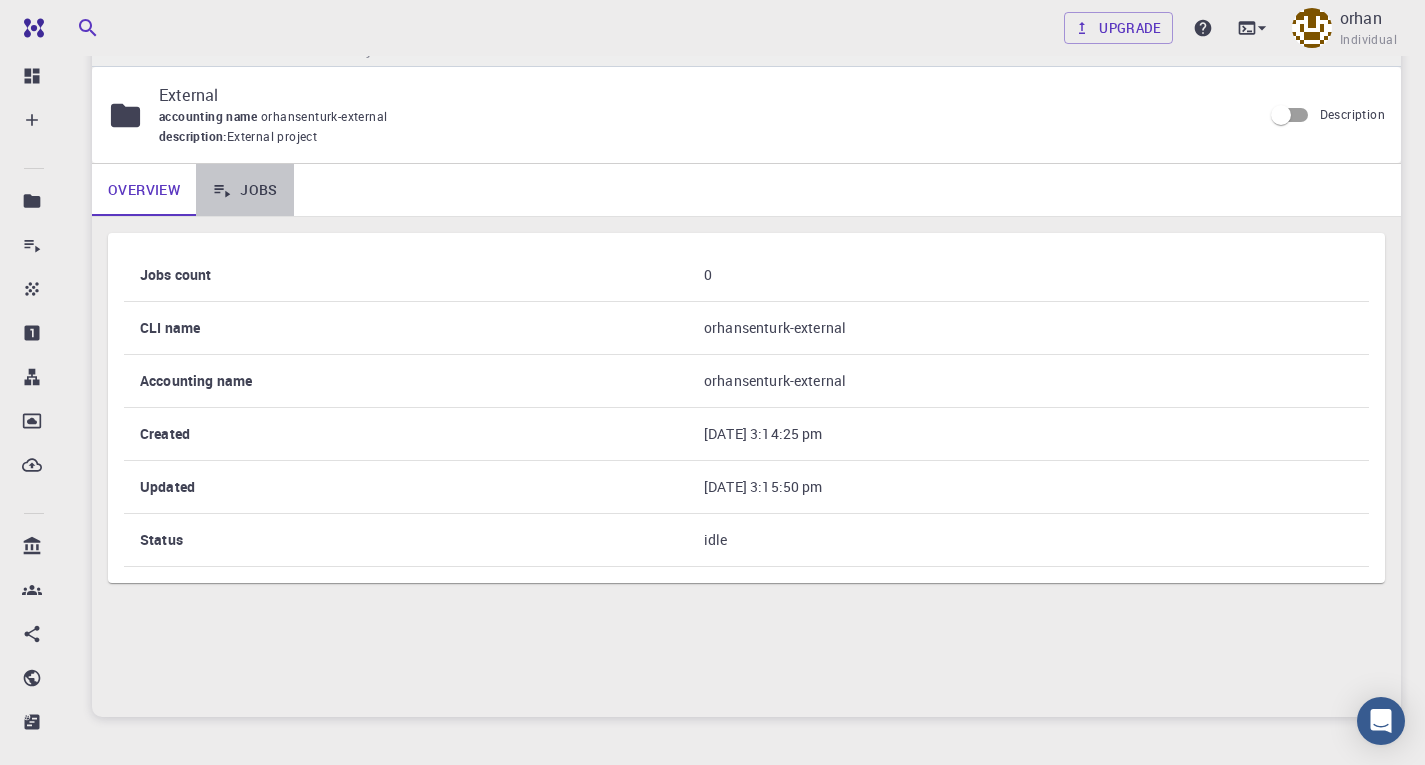click on "Jobs" at bounding box center (245, 190) 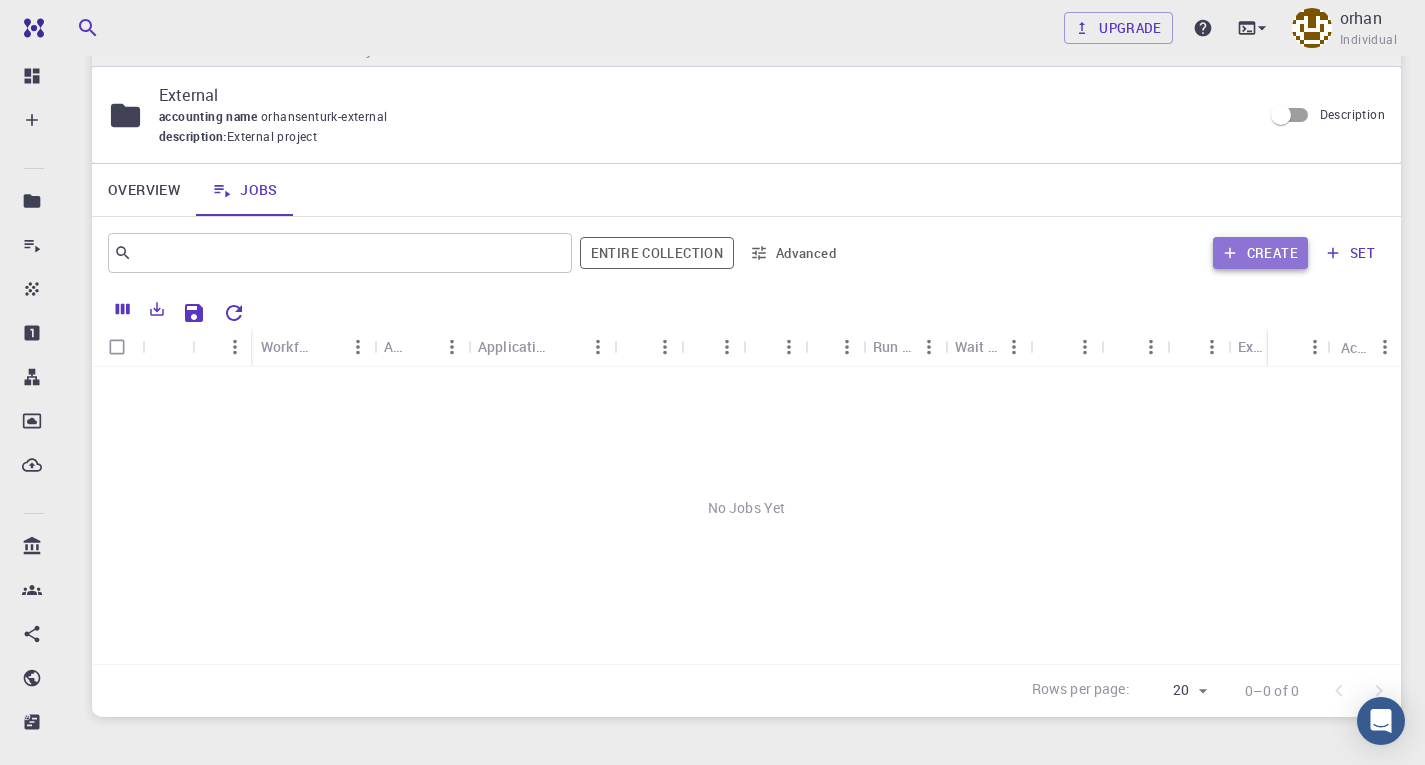 click on "Create" at bounding box center (1260, 253) 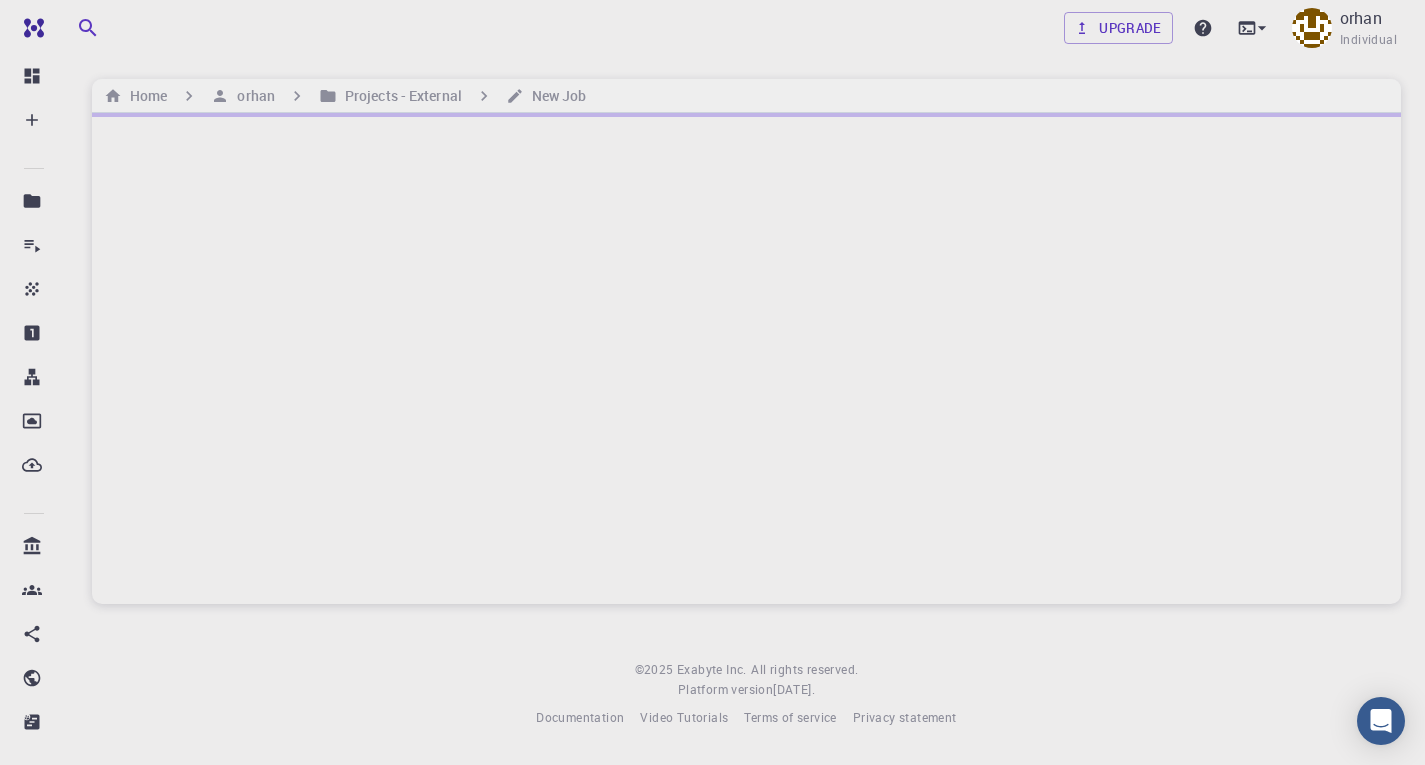 scroll, scrollTop: 0, scrollLeft: 0, axis: both 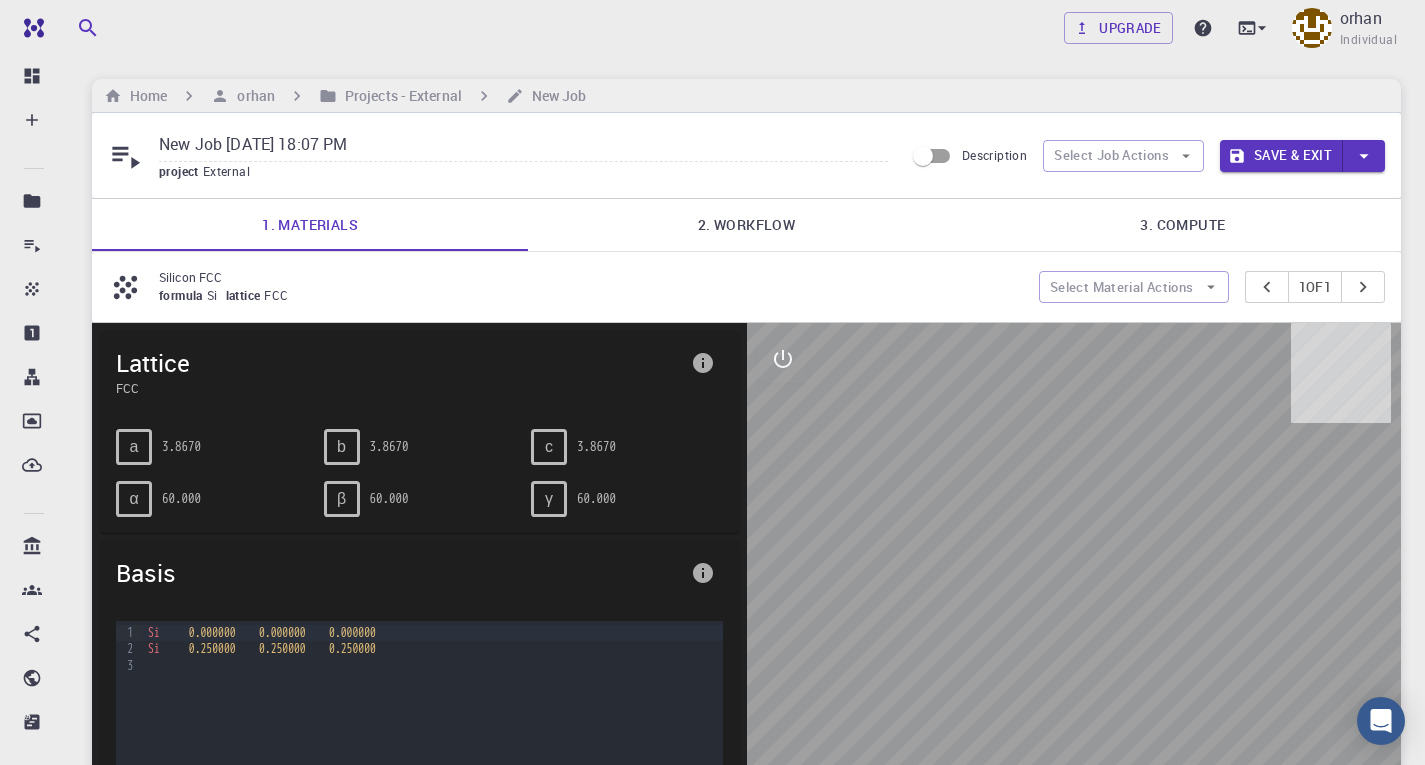 click on "Silicon FCC" at bounding box center [591, 277] 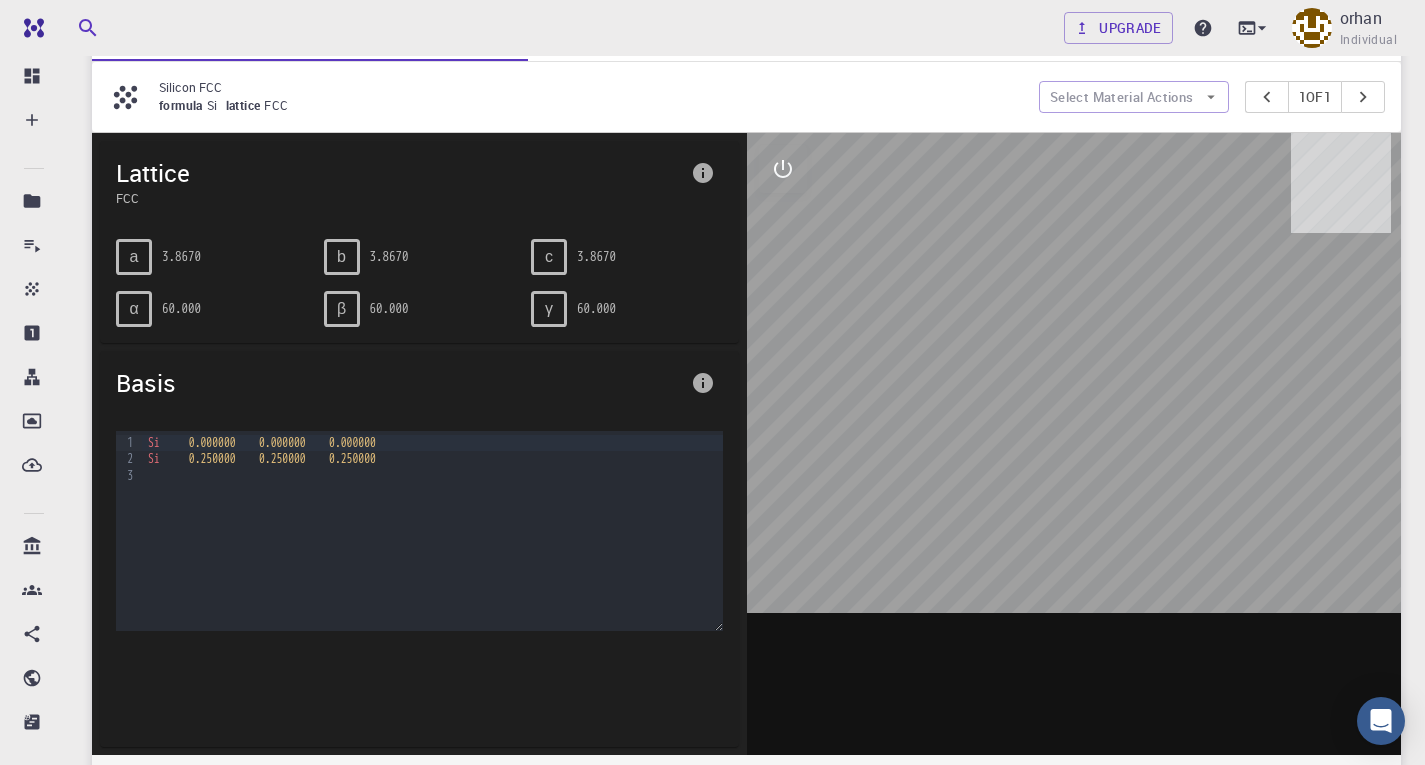 scroll, scrollTop: 189, scrollLeft: 0, axis: vertical 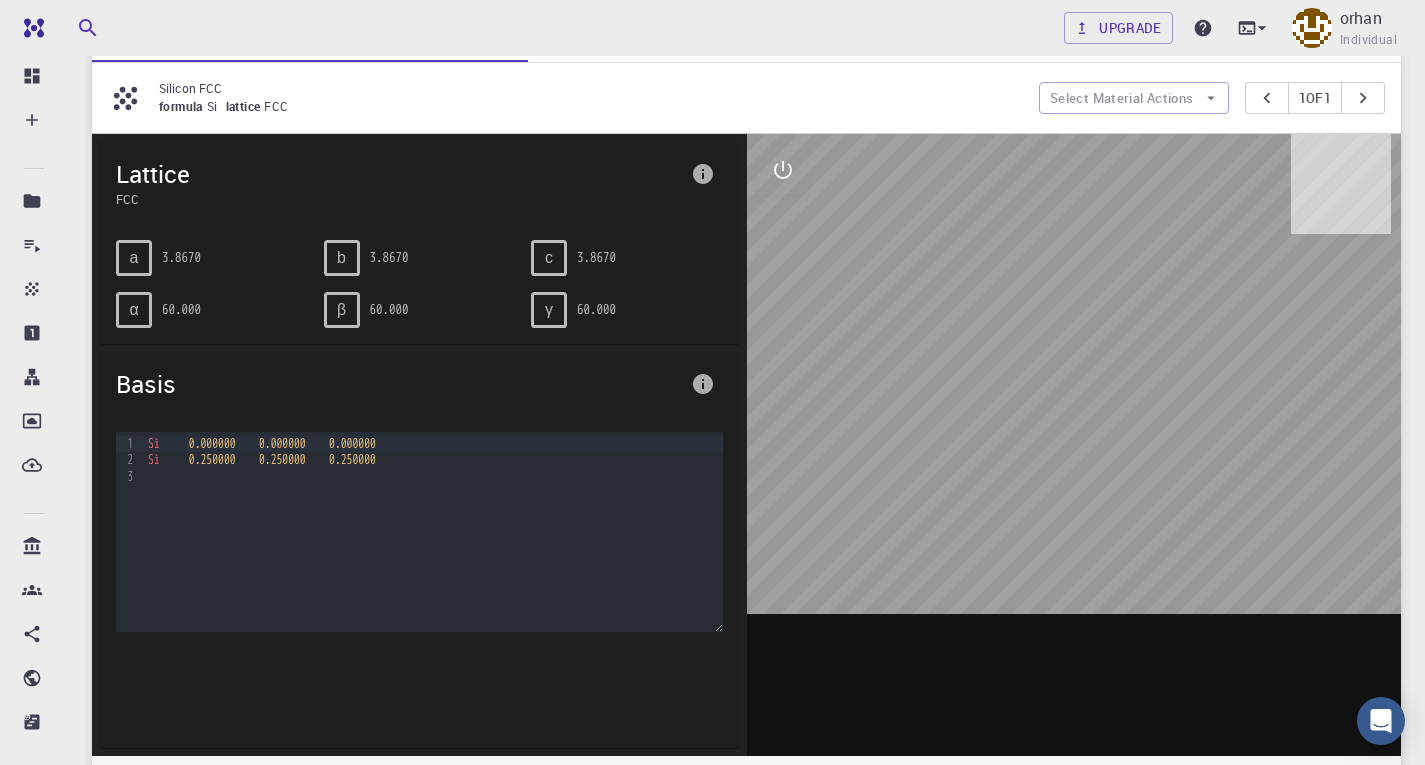 drag, startPoint x: 237, startPoint y: 299, endPoint x: 206, endPoint y: 298, distance: 31.016125 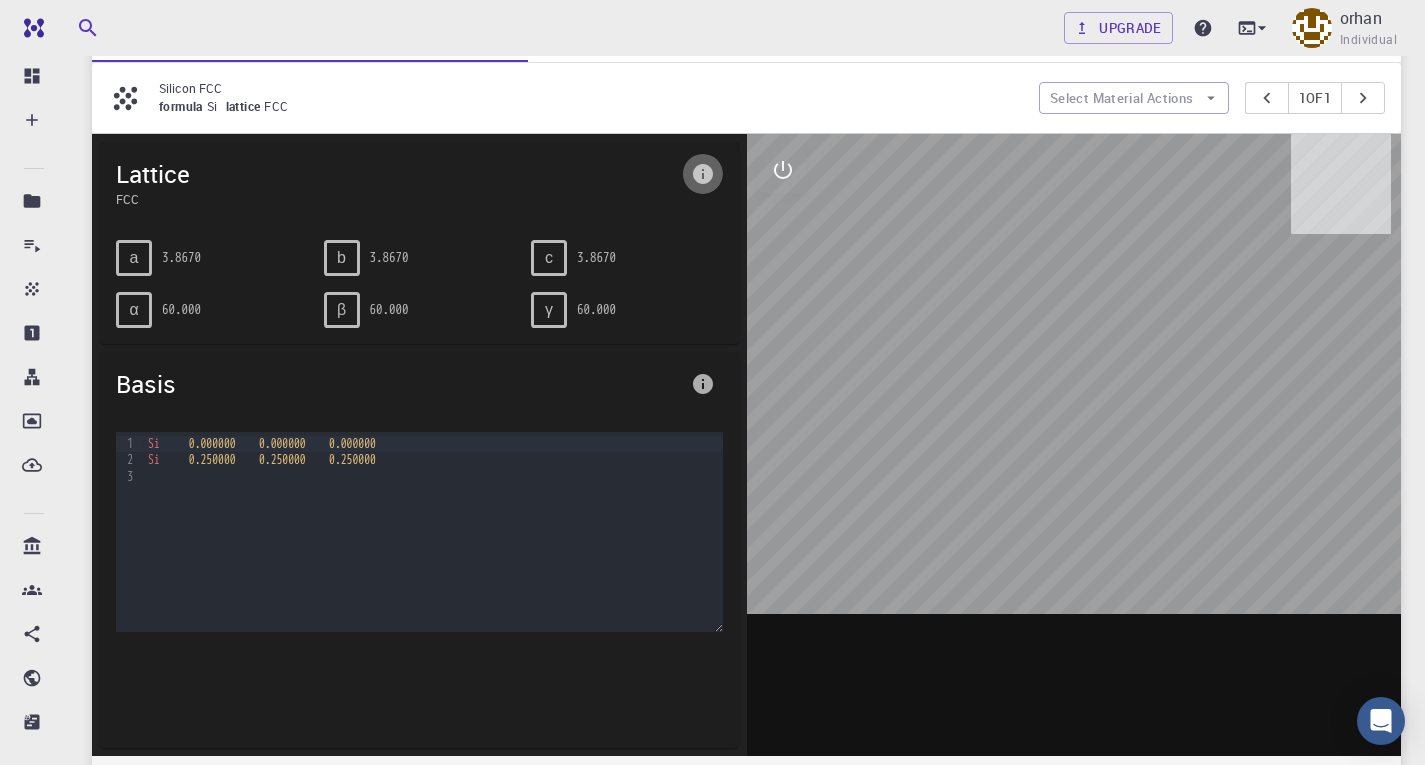 click 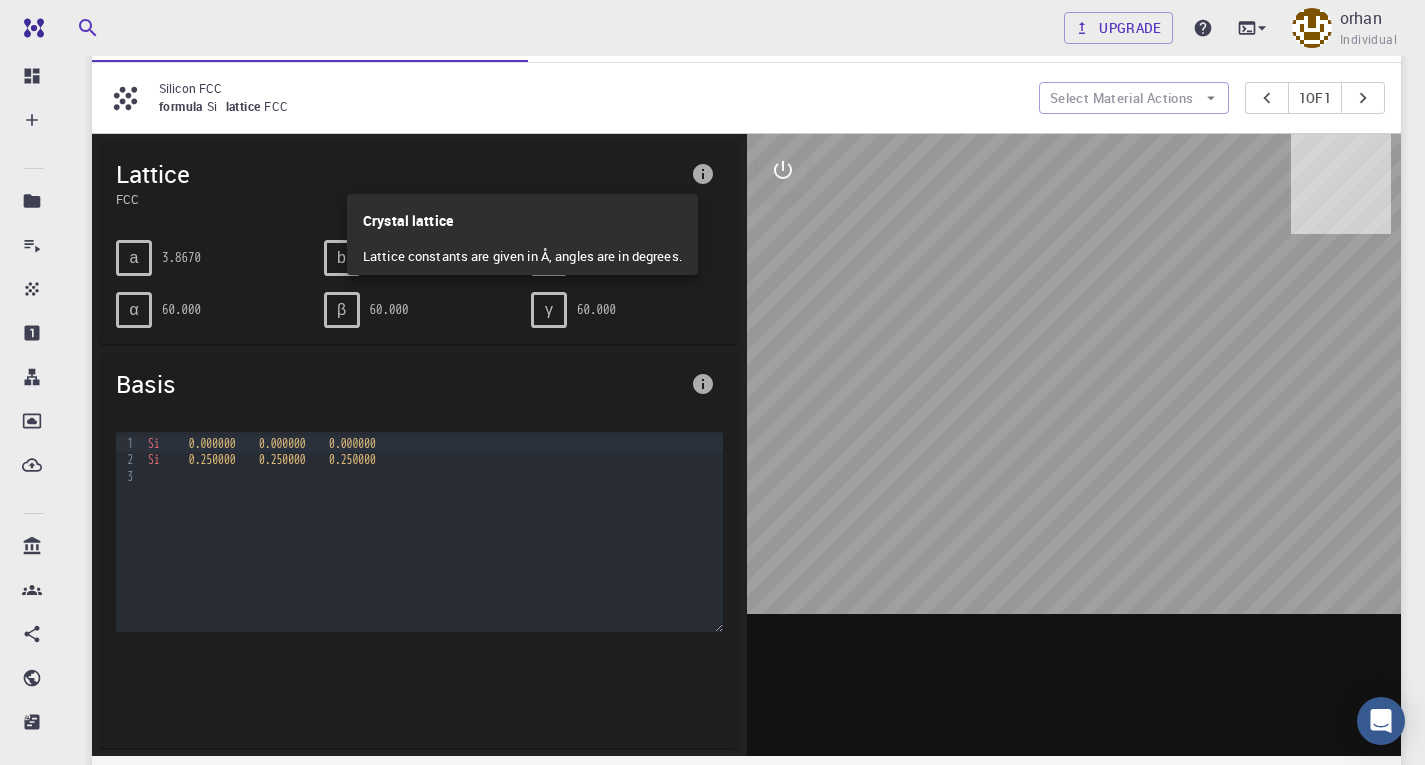 click at bounding box center [712, 382] 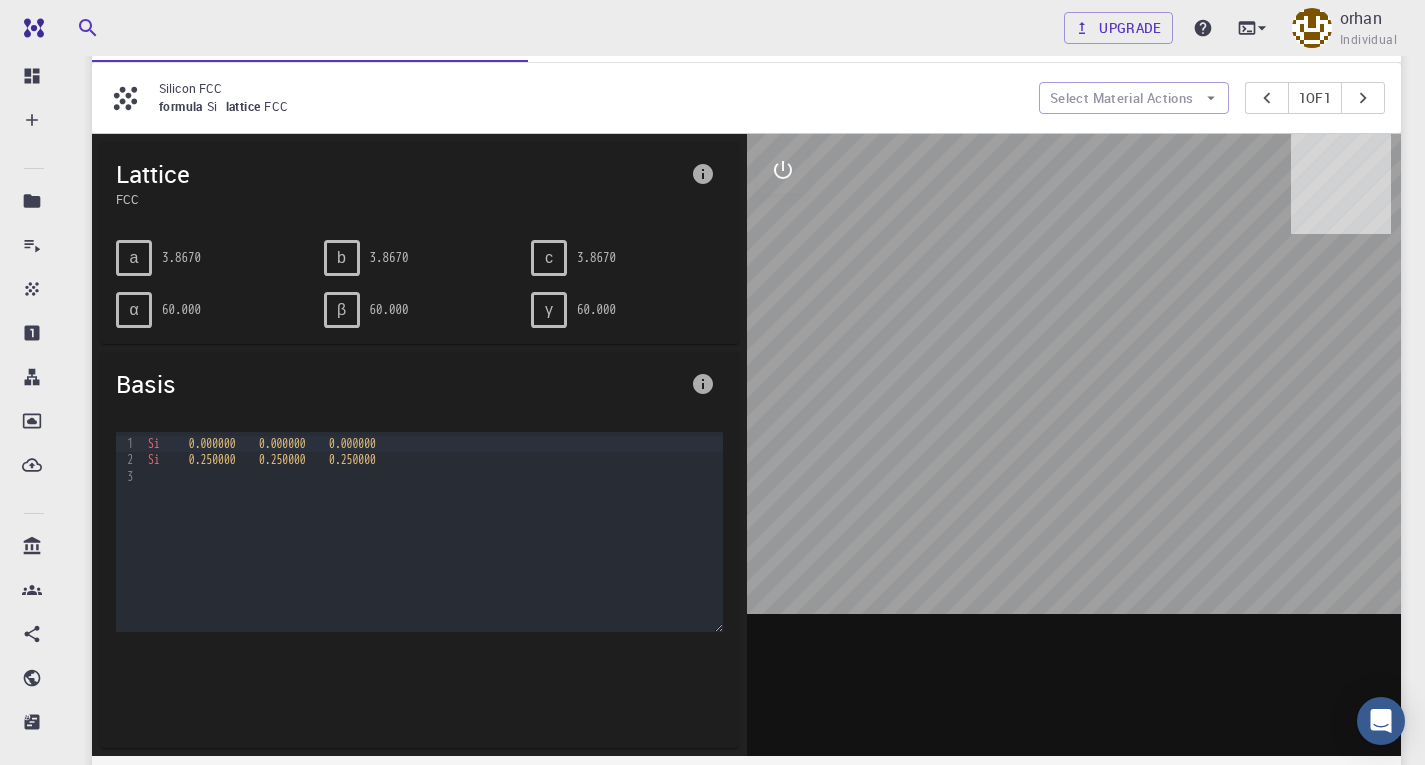 drag, startPoint x: 593, startPoint y: 320, endPoint x: 588, endPoint y: 309, distance: 12.083046 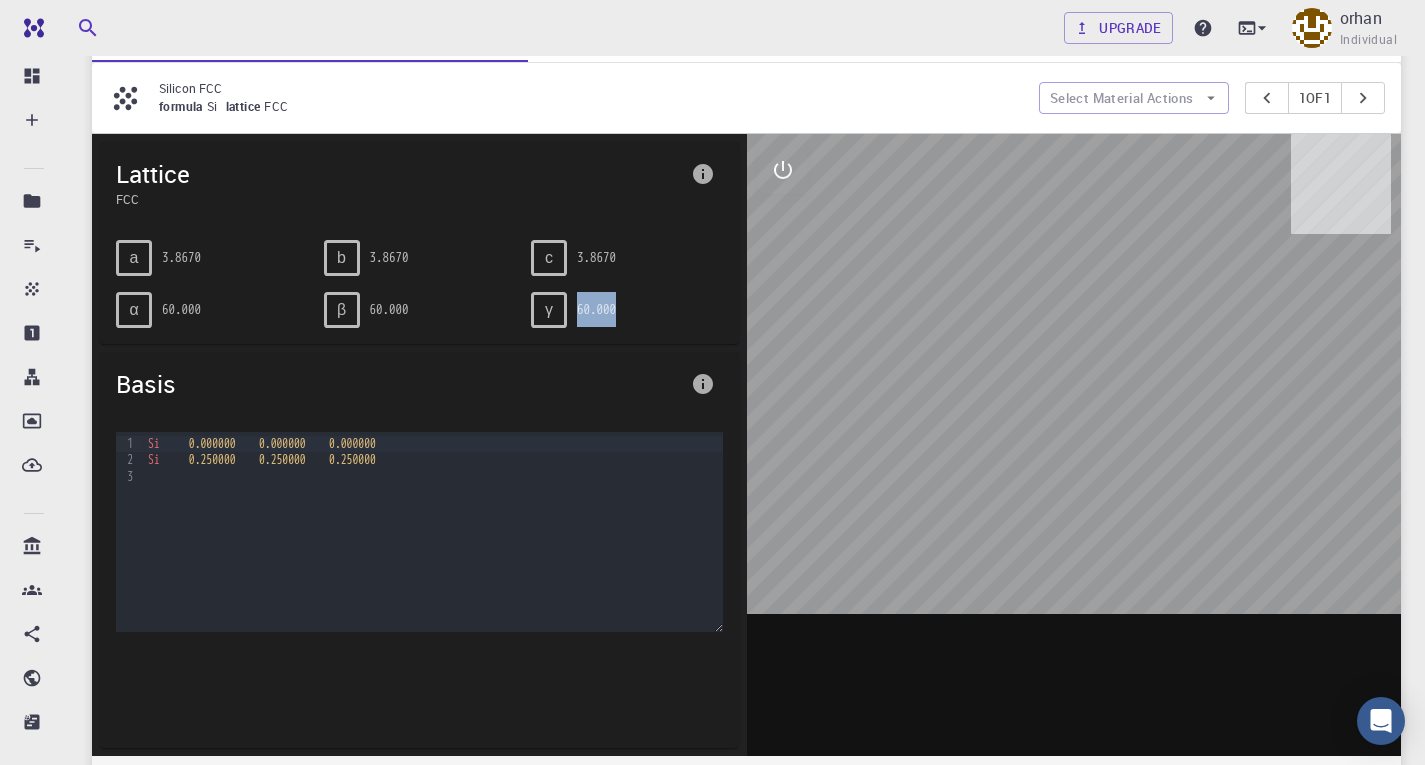 click on "60.000" at bounding box center (596, 309) 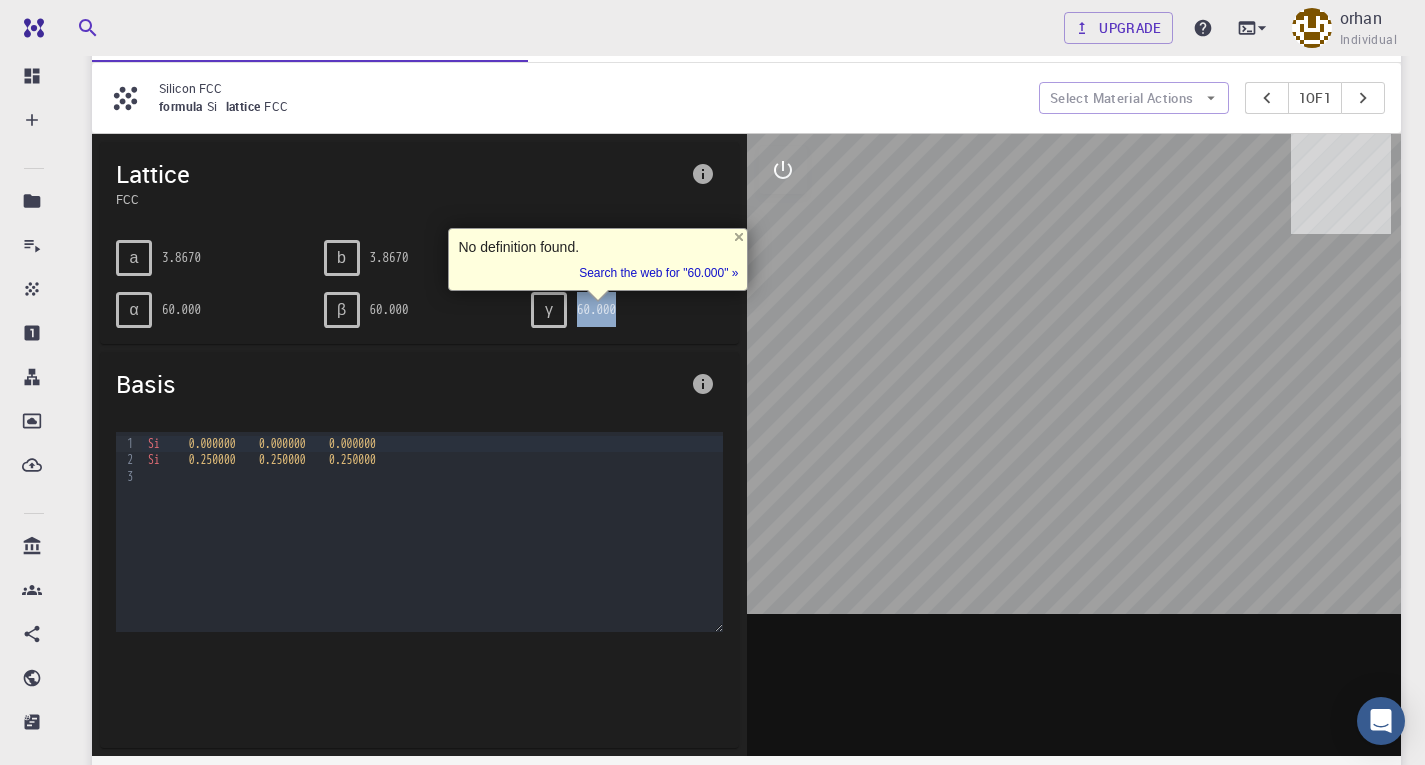 click on "60.000" at bounding box center [596, 309] 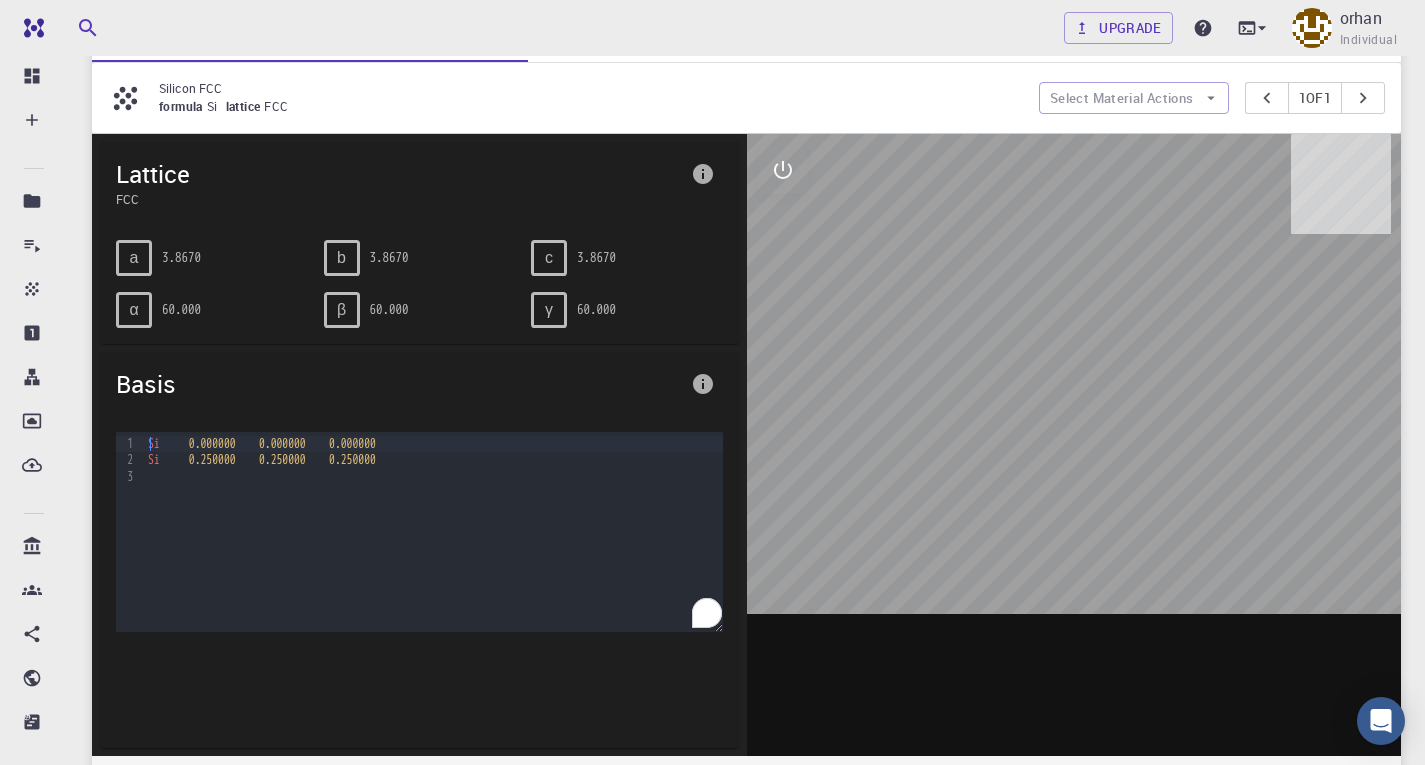 click on "Si       0.000000      0.000000      0.000000   Si       0.250000      0.250000      0.250000" at bounding box center (432, 532) 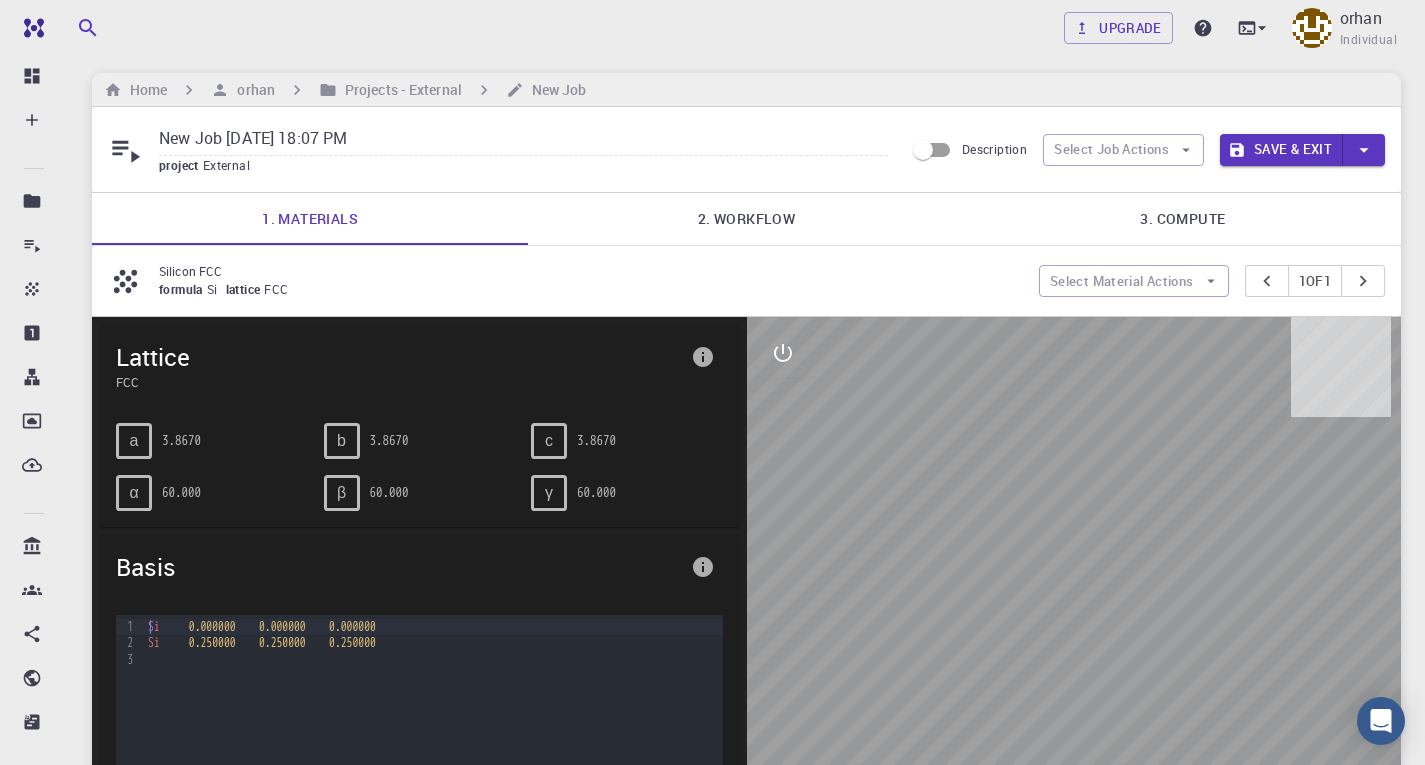 scroll, scrollTop: 0, scrollLeft: 0, axis: both 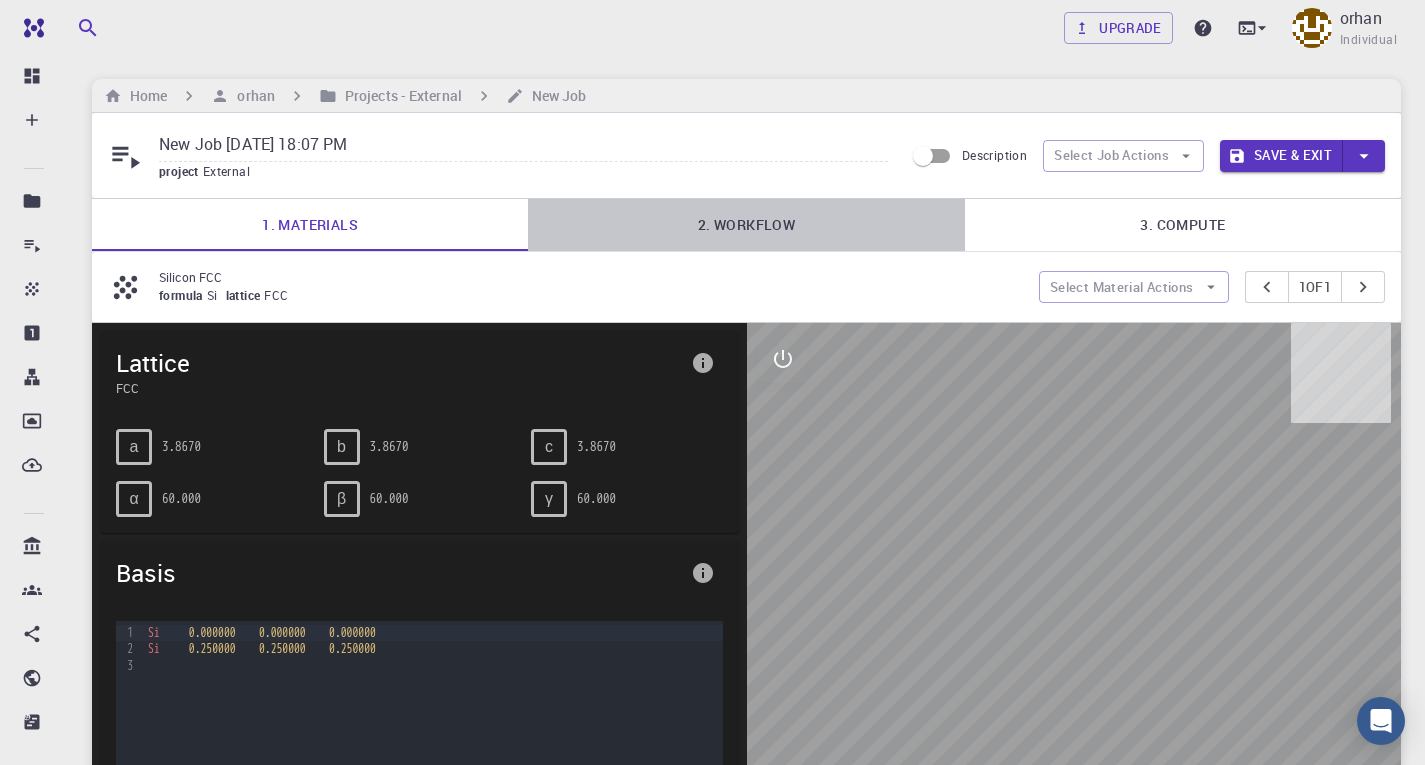 click on "2. Workflow" at bounding box center [746, 225] 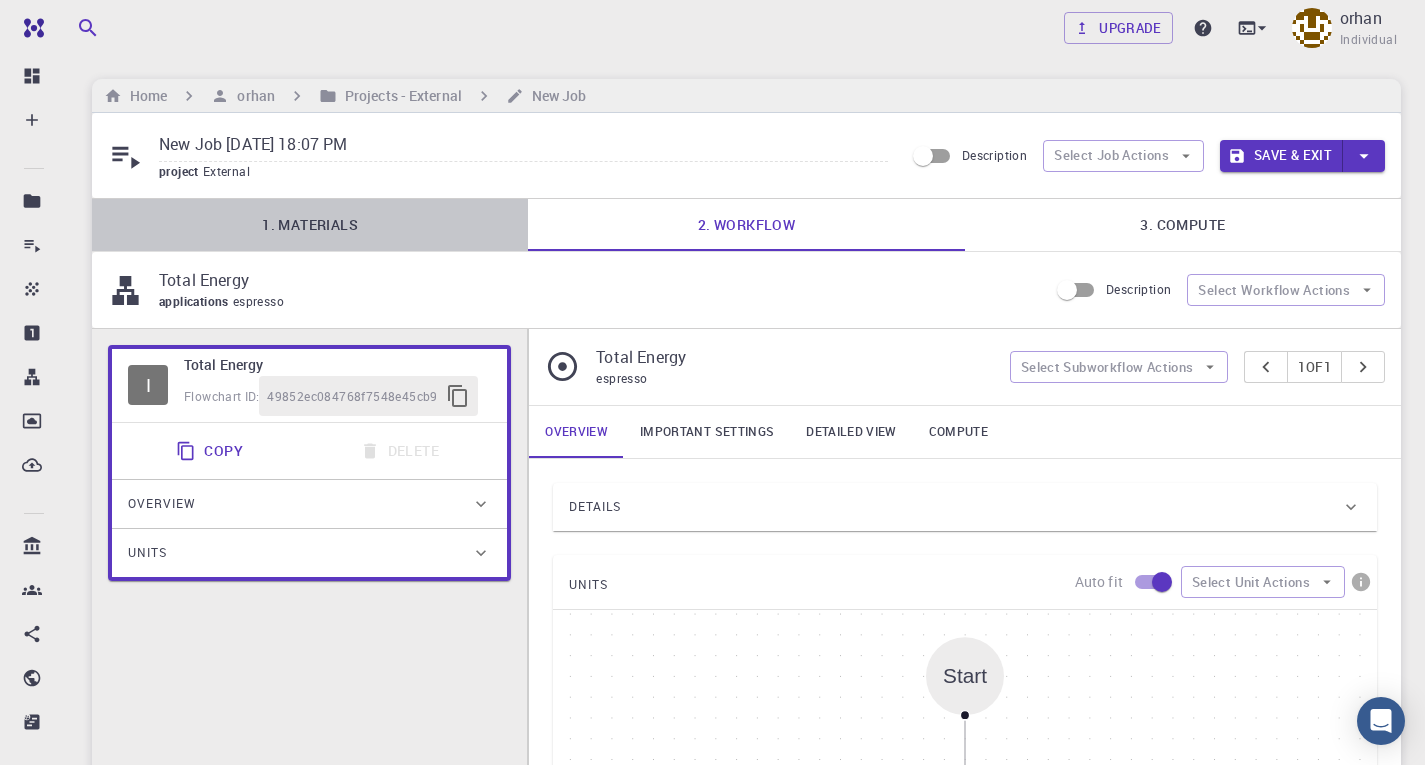click on "1. Materials" at bounding box center [310, 225] 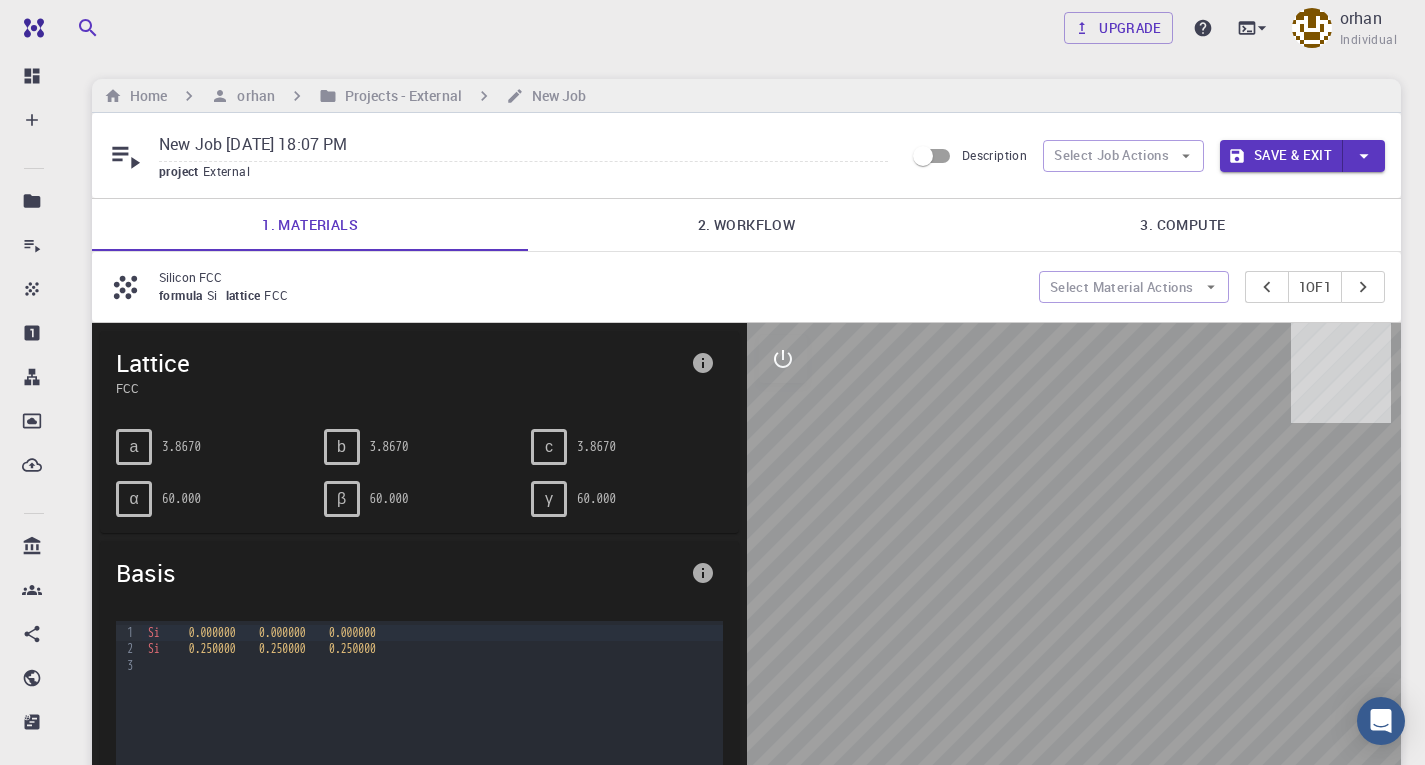 click on "Silicon FCC" at bounding box center (591, 277) 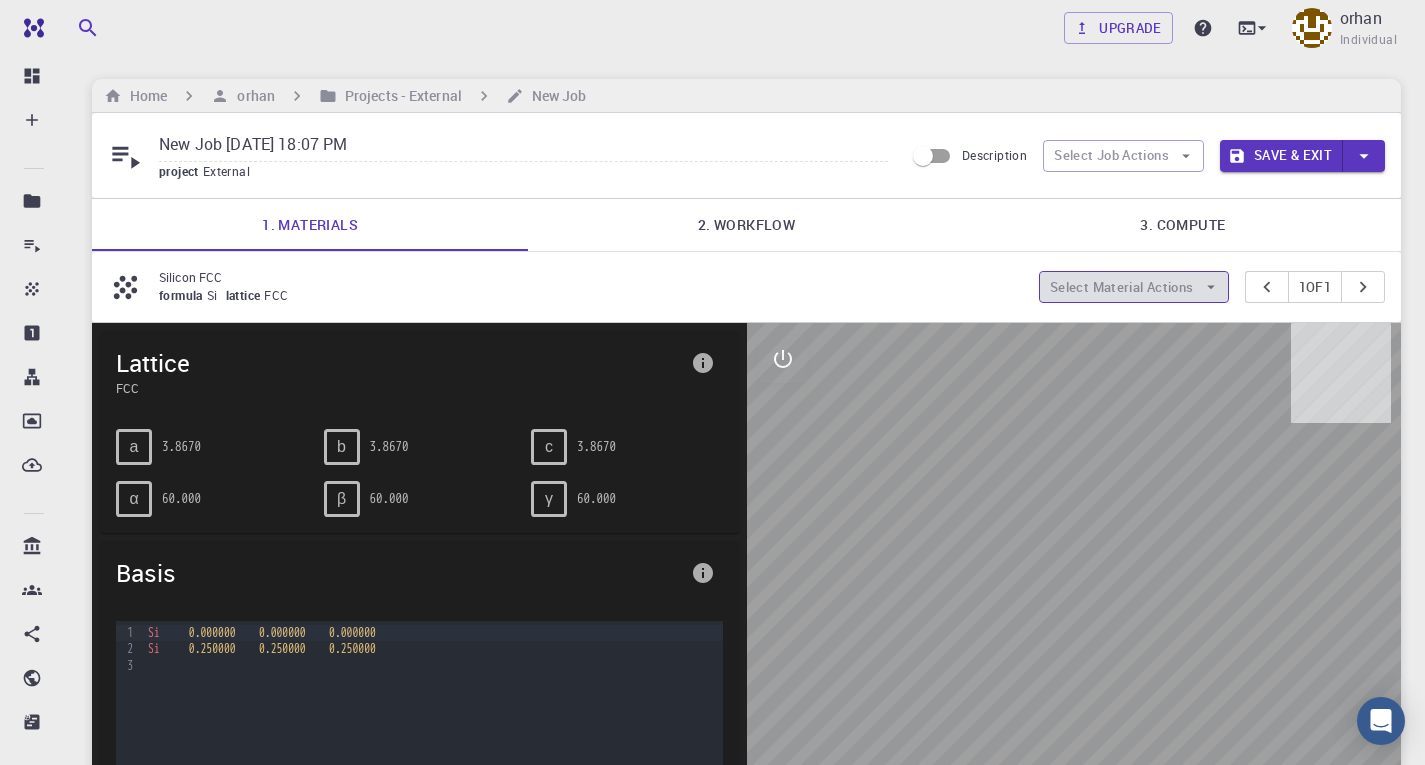 click on "Select Material Actions" at bounding box center (1134, 287) 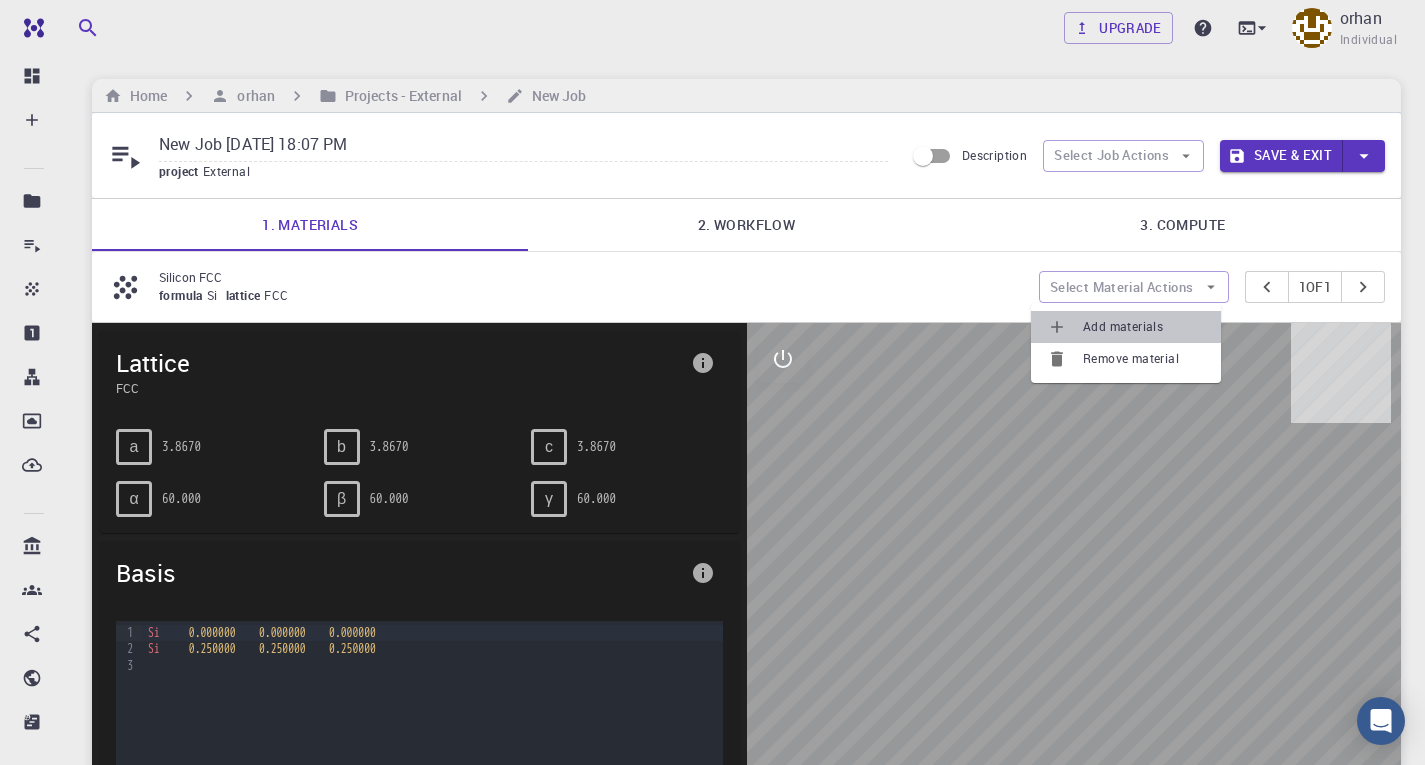click on "Add materials" at bounding box center (1144, 327) 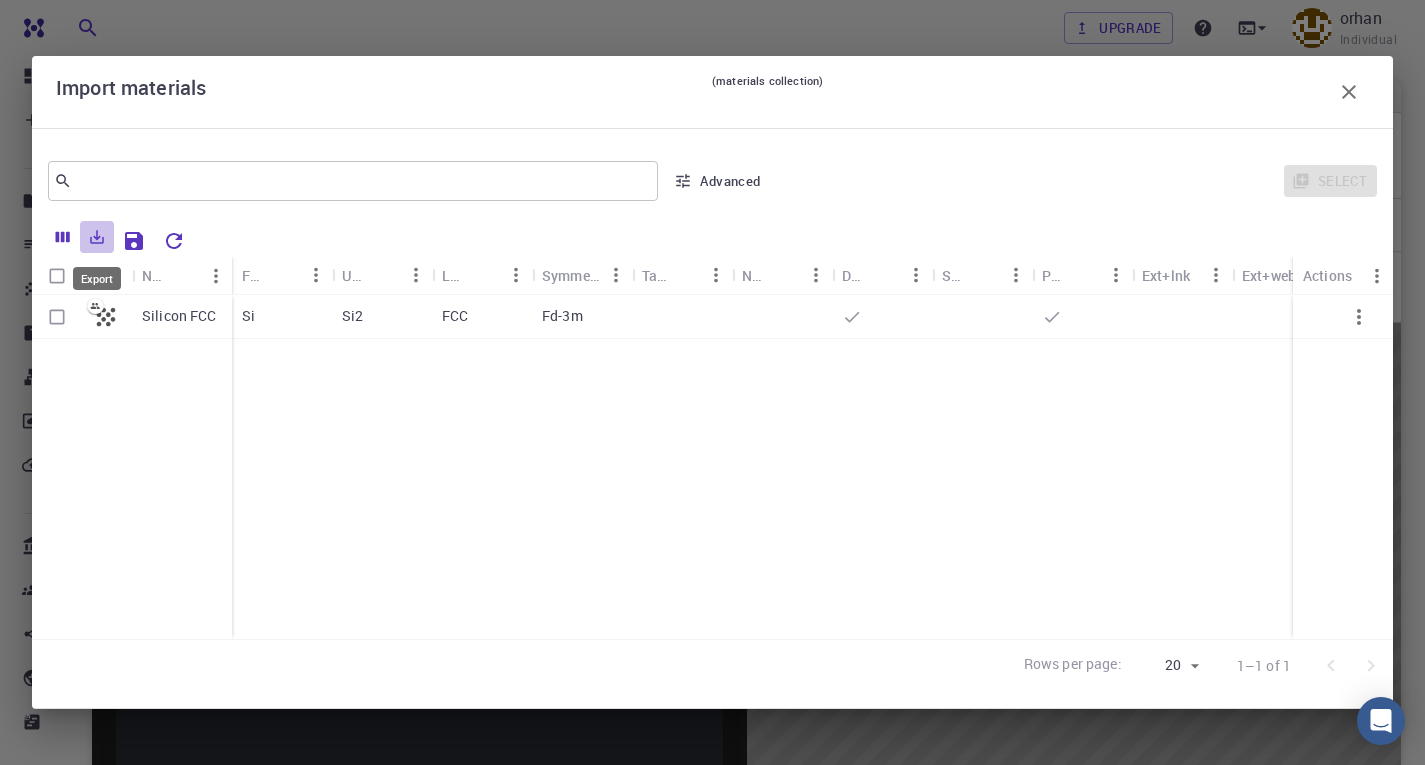 click 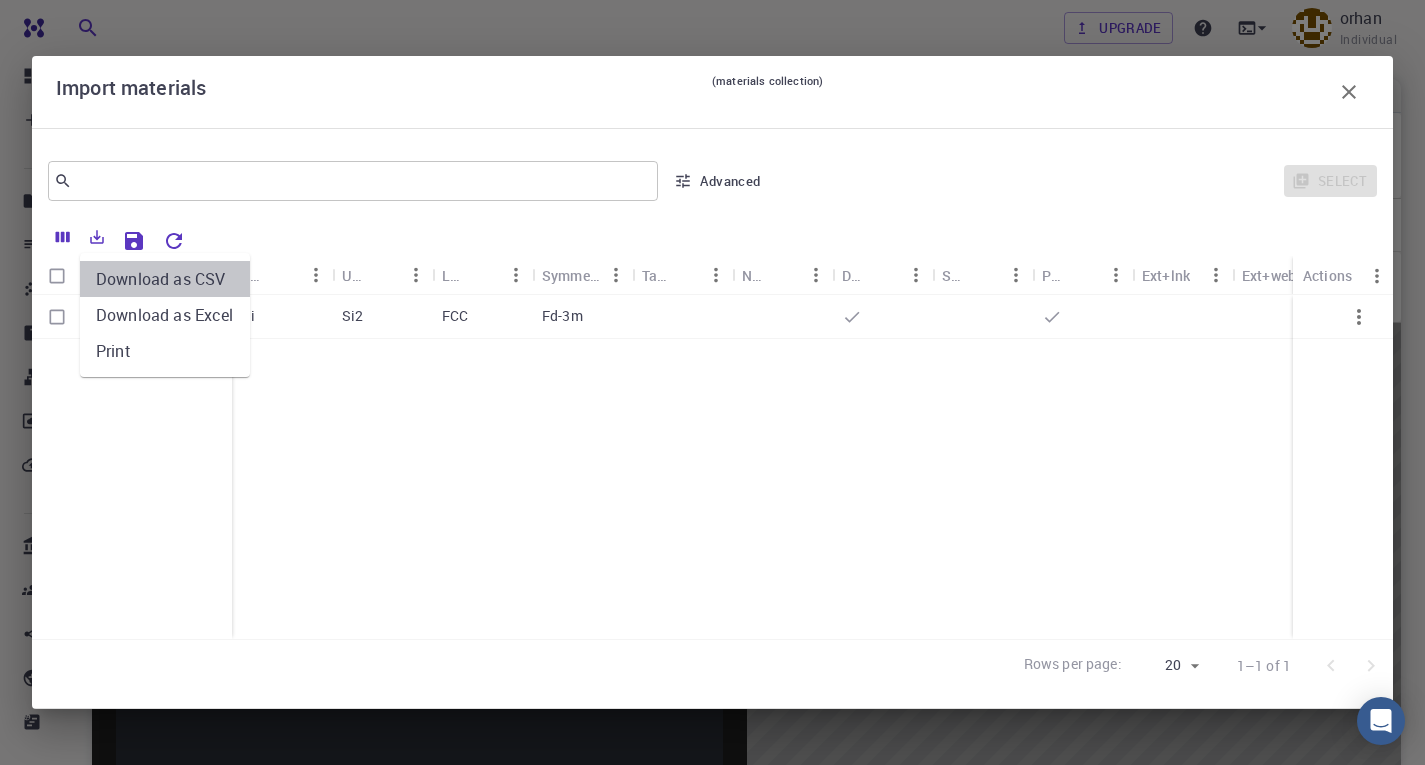click on "Download as CSV" at bounding box center [165, 279] 